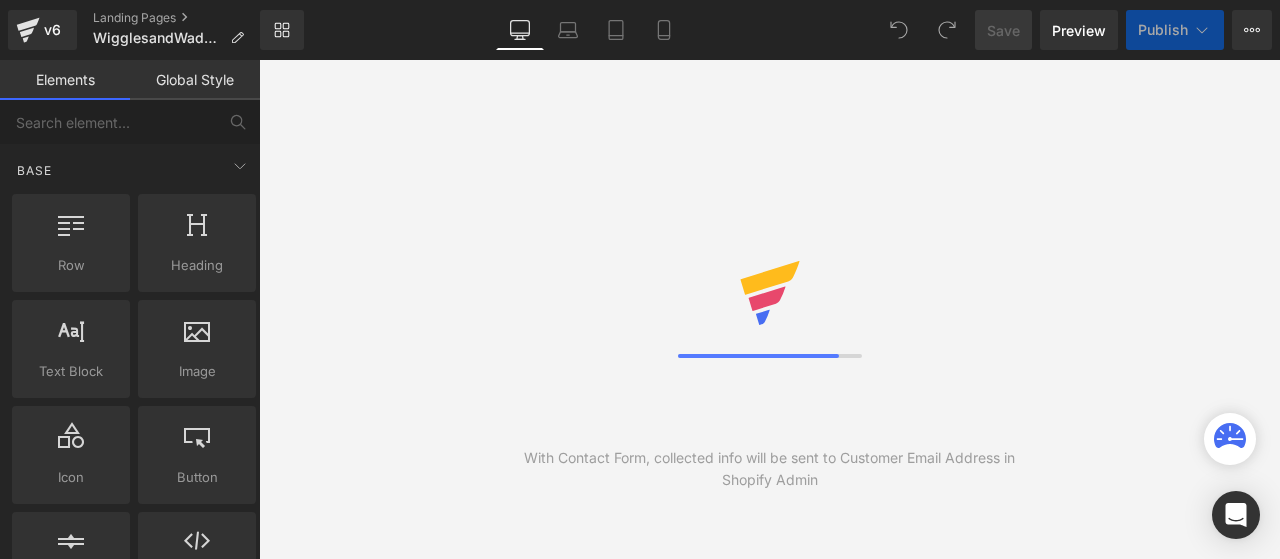 scroll, scrollTop: 0, scrollLeft: 0, axis: both 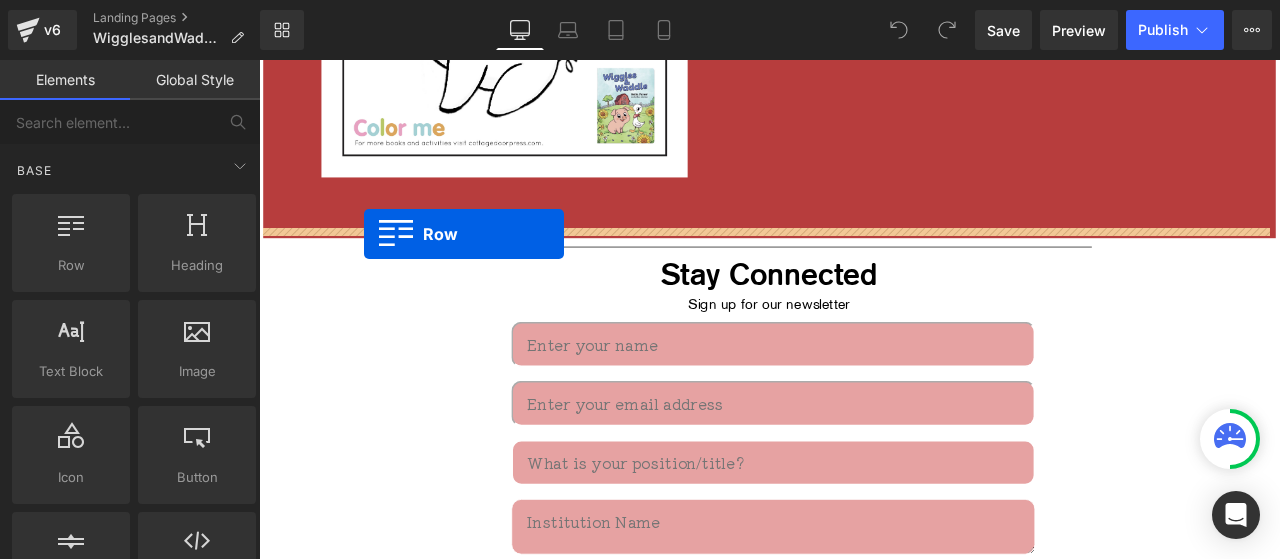 drag, startPoint x: 325, startPoint y: 291, endPoint x: 384, endPoint y: 266, distance: 64.07808 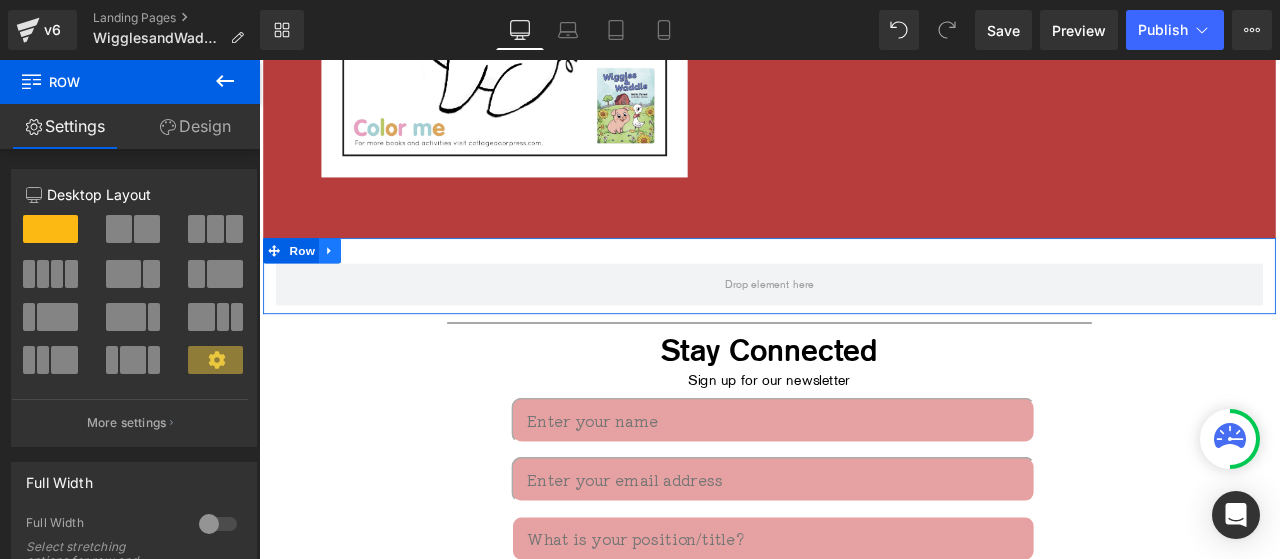 click 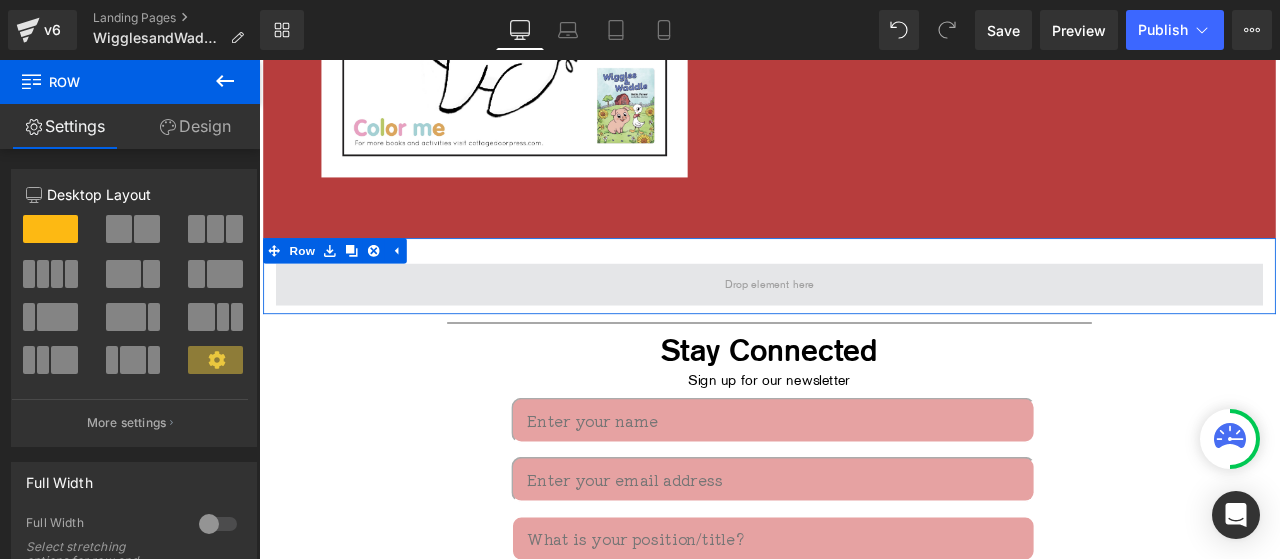 click at bounding box center (864, 326) 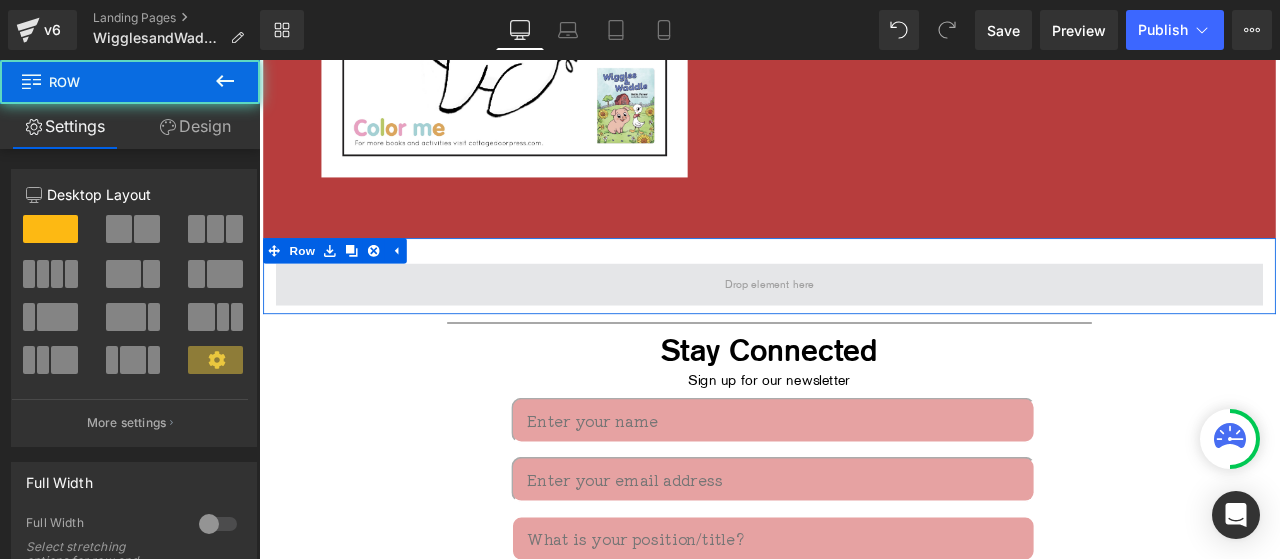 click at bounding box center [864, 326] 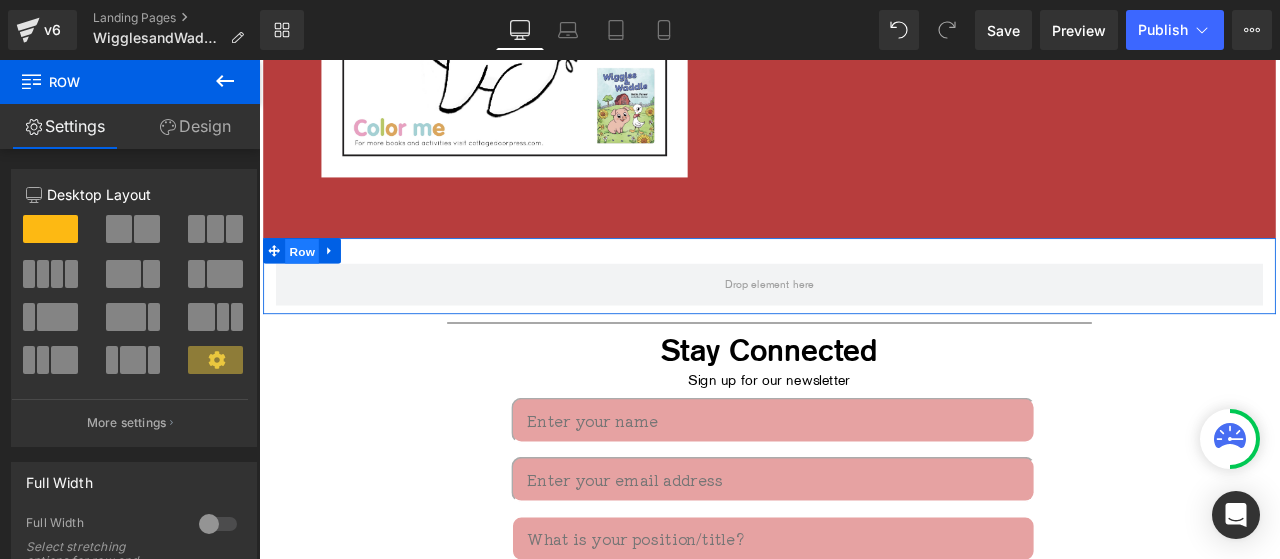 click on "Row" at bounding box center [310, 287] 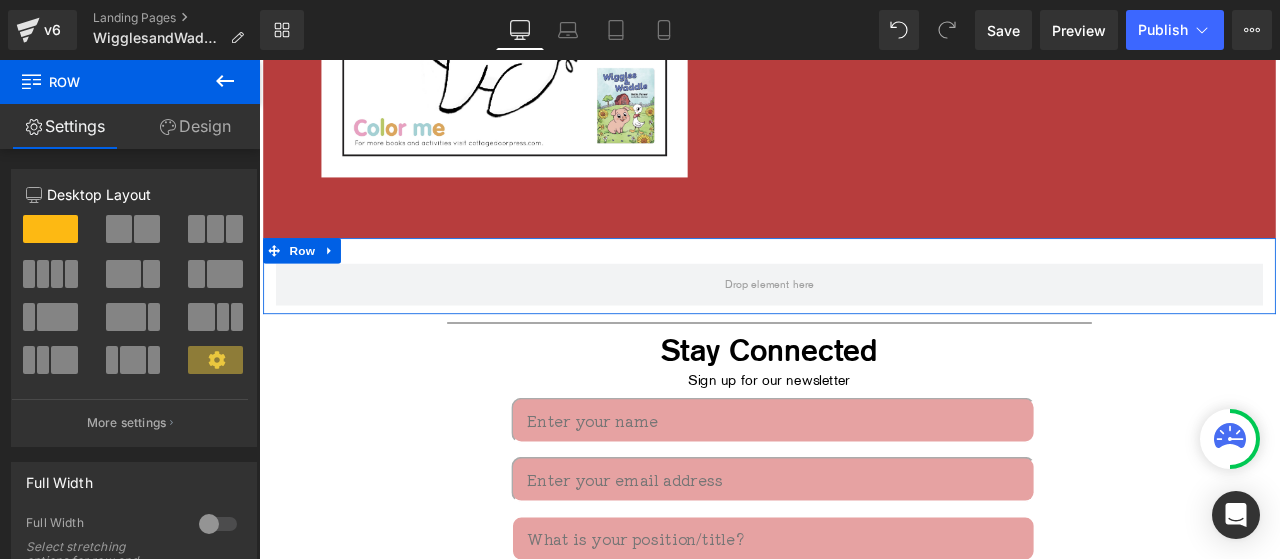 click on "Settings" at bounding box center [65, 126] 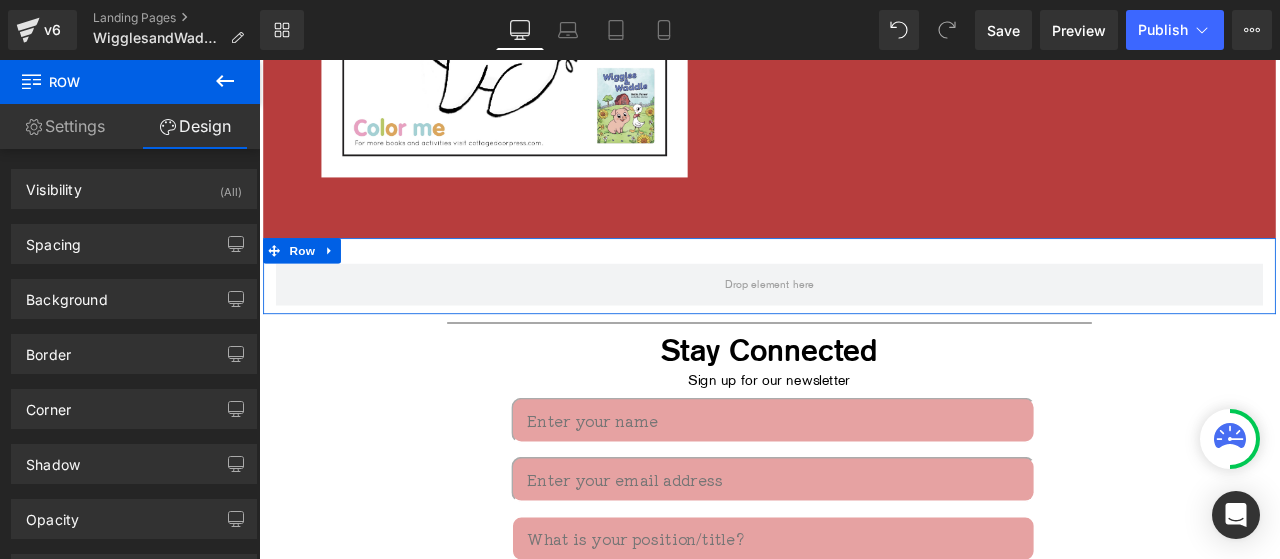 click on "Settings" at bounding box center (65, 126) 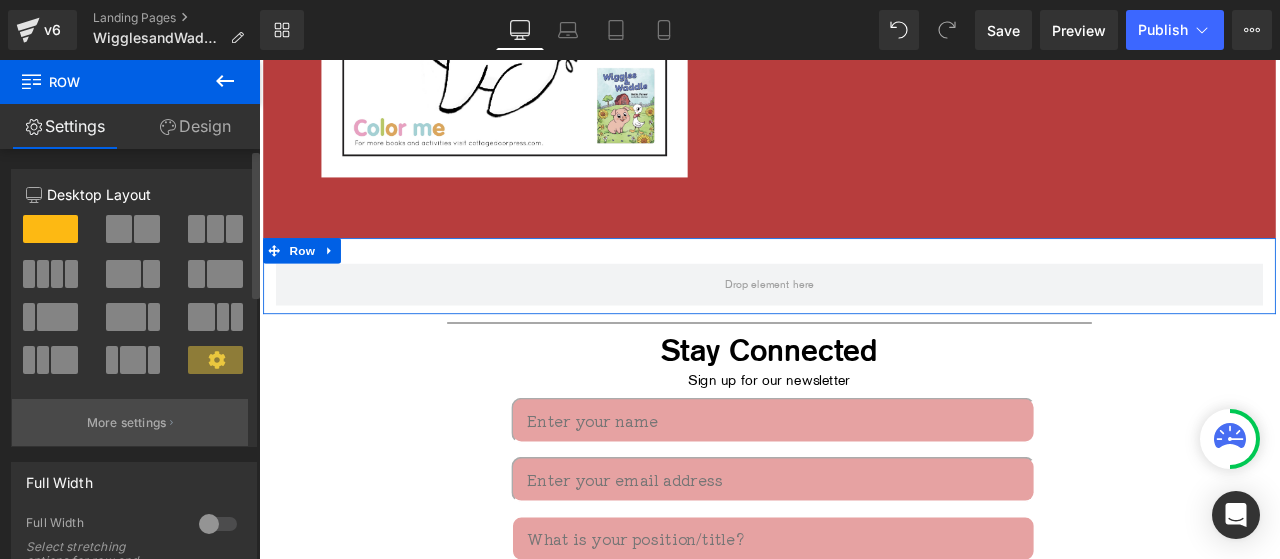 click on "More settings" at bounding box center [127, 423] 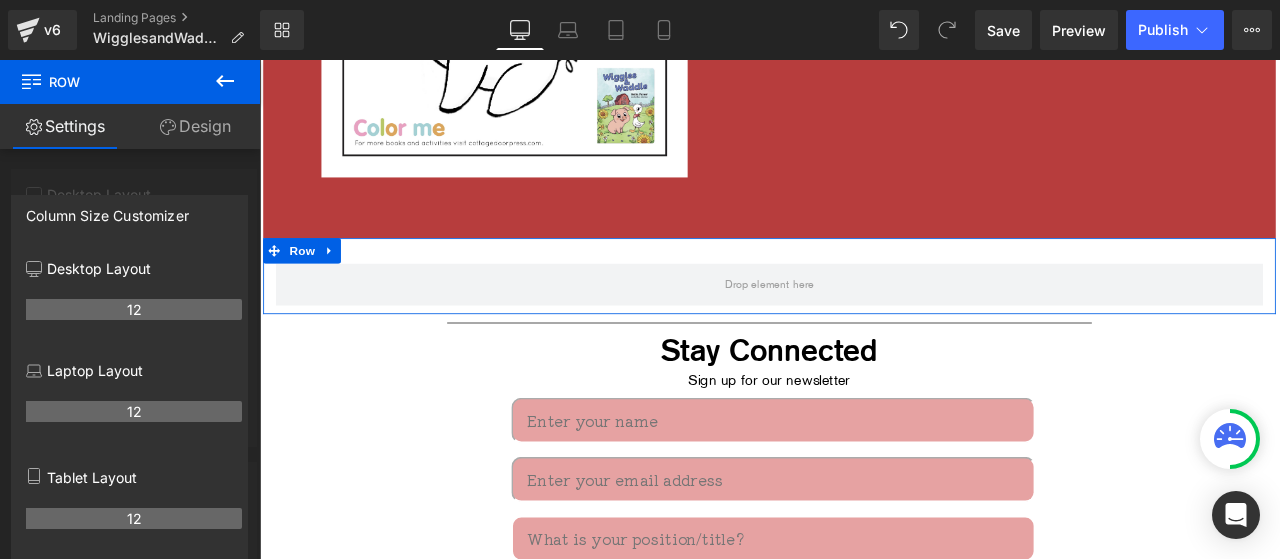 click on "Settings" at bounding box center [65, 126] 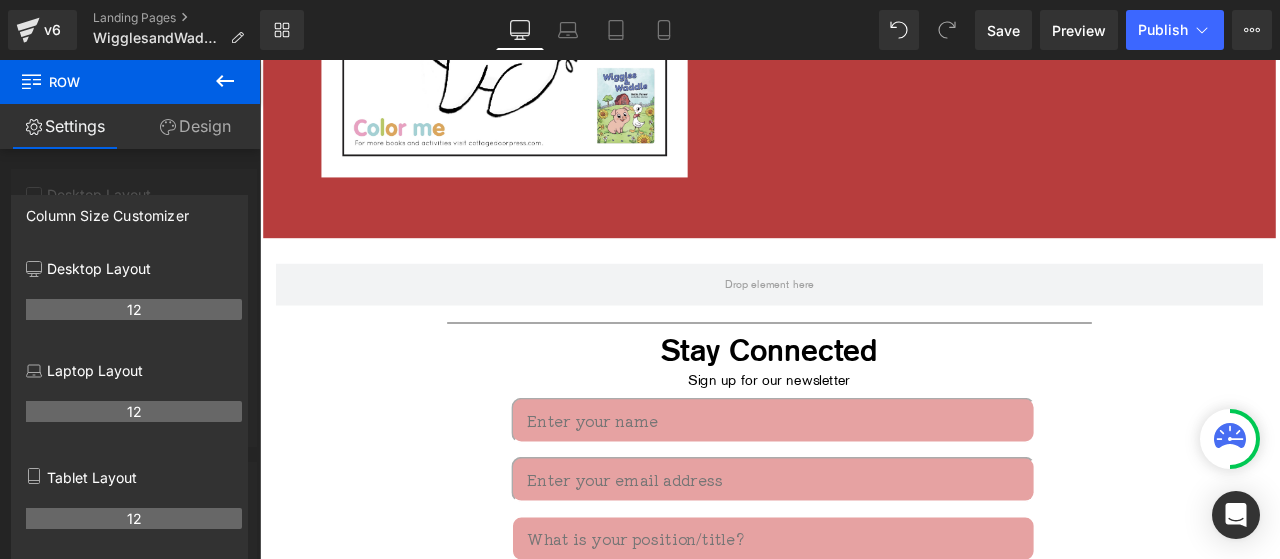 click 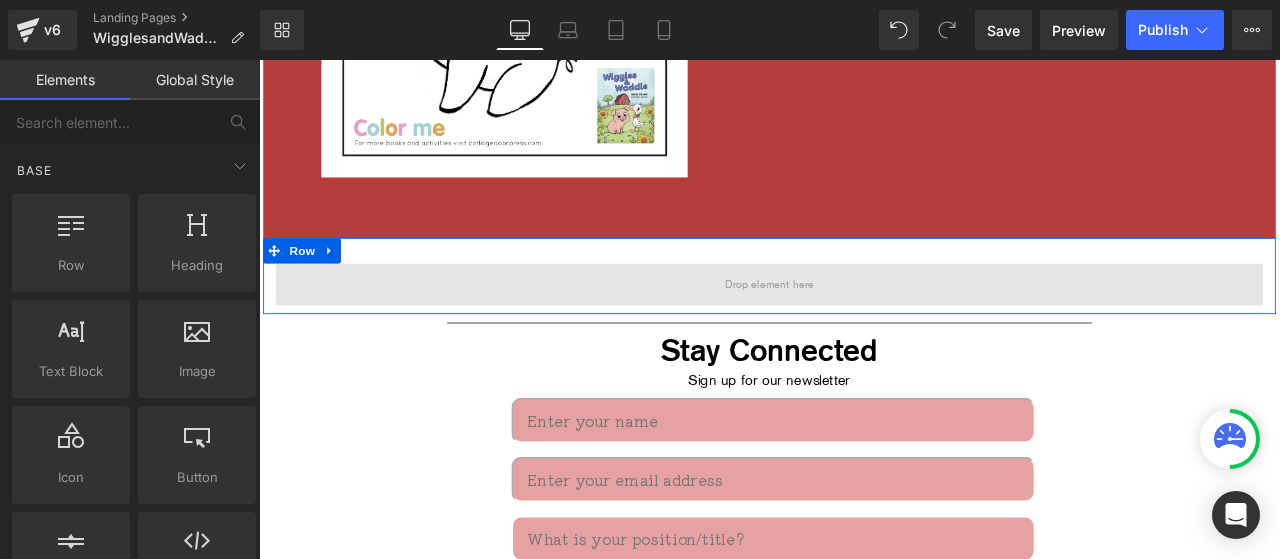 click at bounding box center (864, 326) 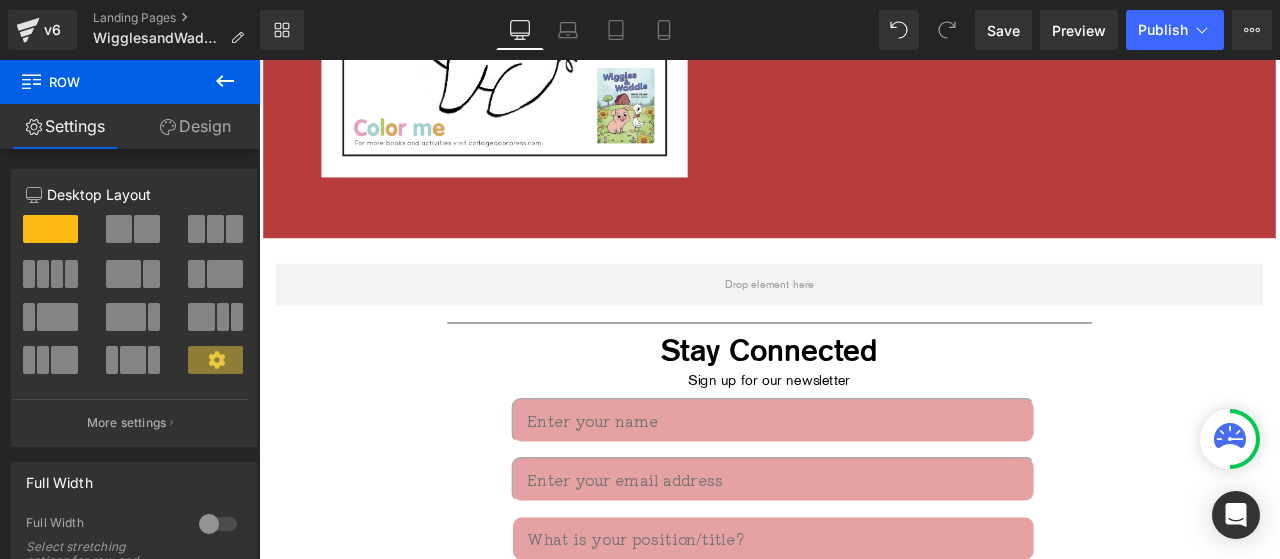 drag, startPoint x: 515, startPoint y: 248, endPoint x: 274, endPoint y: 463, distance: 322.9644 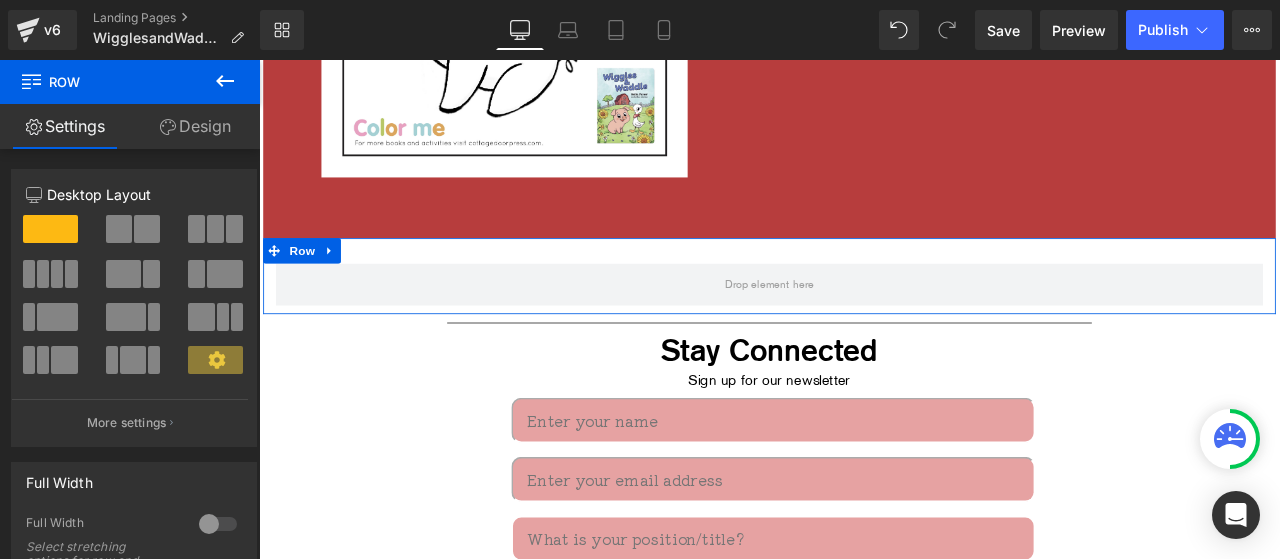click on "Full Width 0 Full Width Select stretching options for row and content." at bounding box center (134, 522) 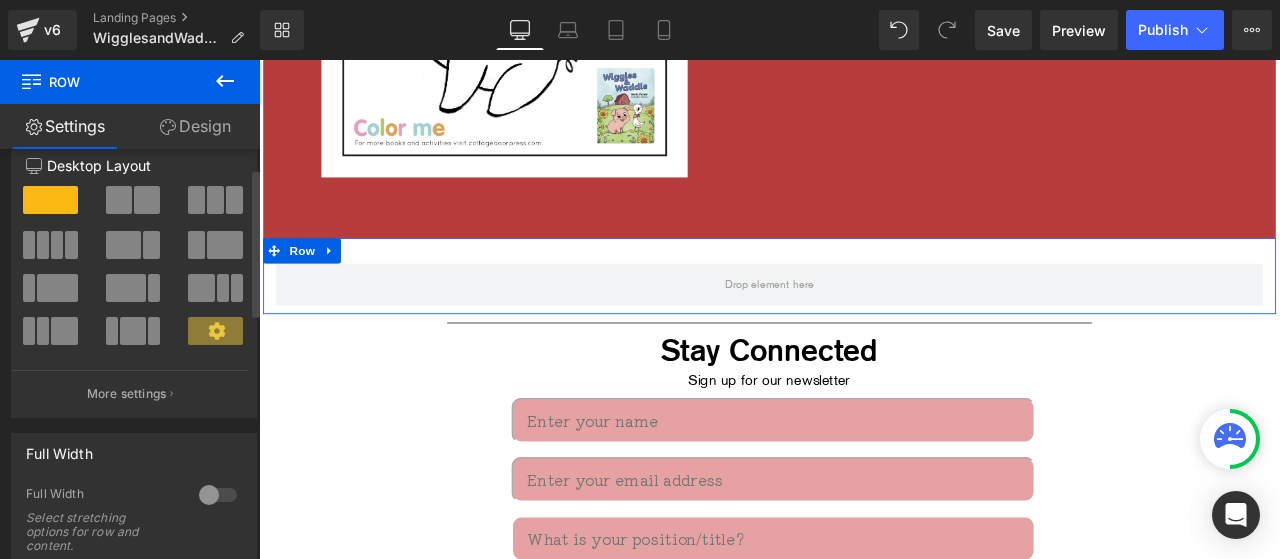 scroll, scrollTop: 13, scrollLeft: 0, axis: vertical 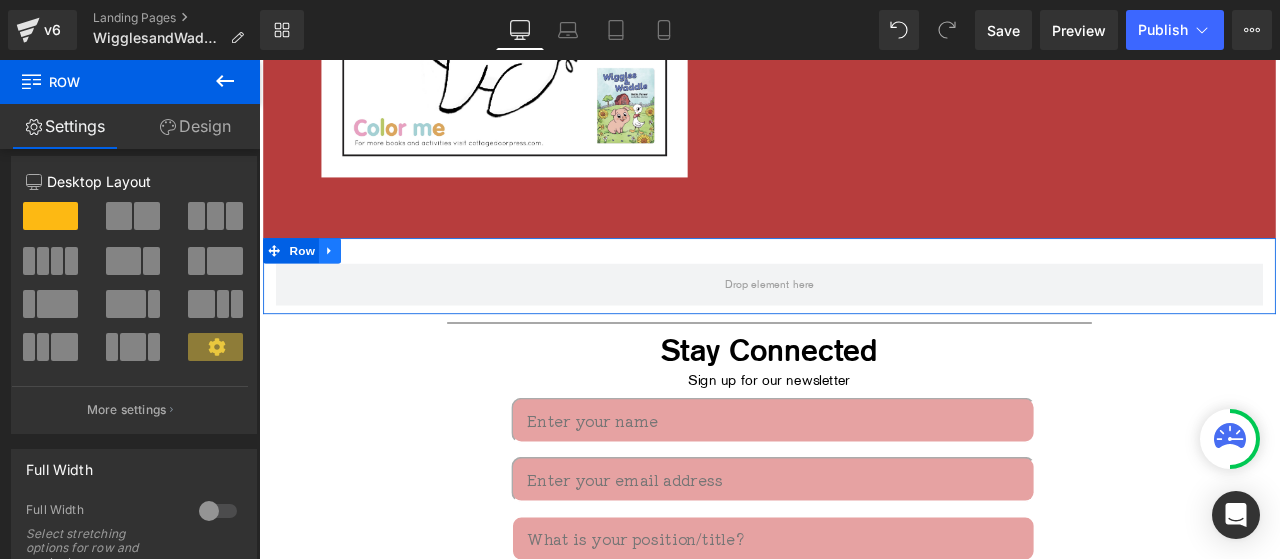 click 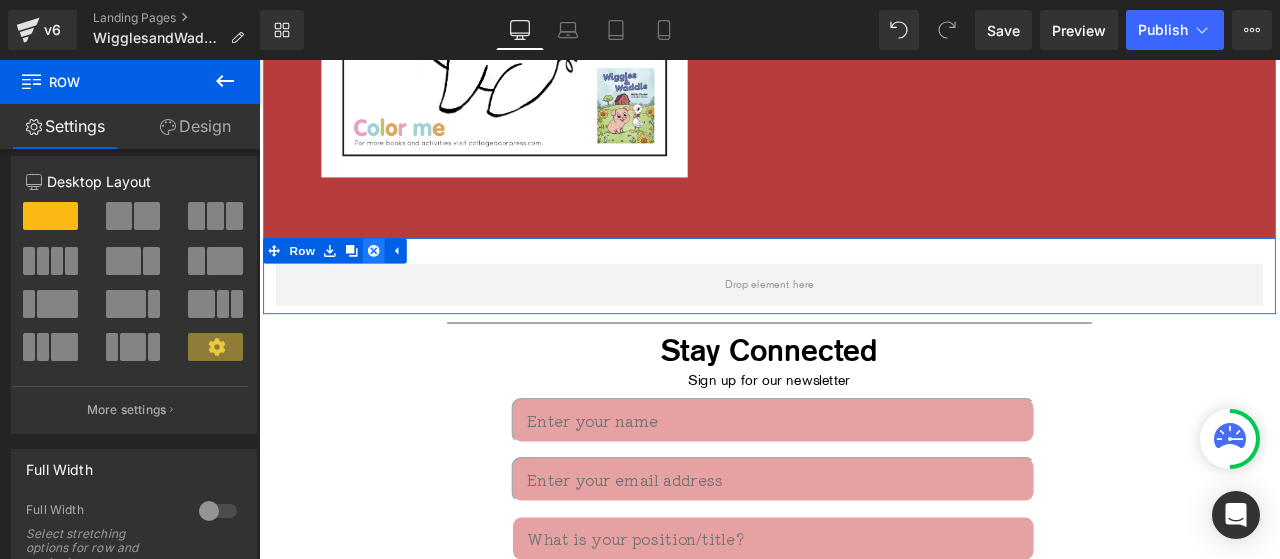 click 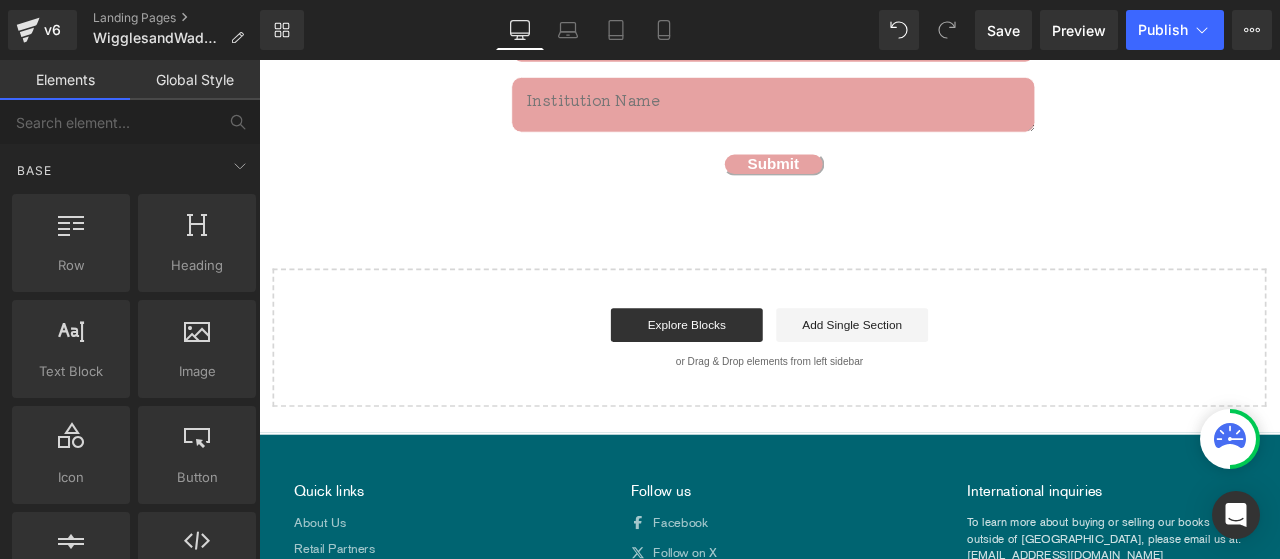 scroll, scrollTop: 3544, scrollLeft: 0, axis: vertical 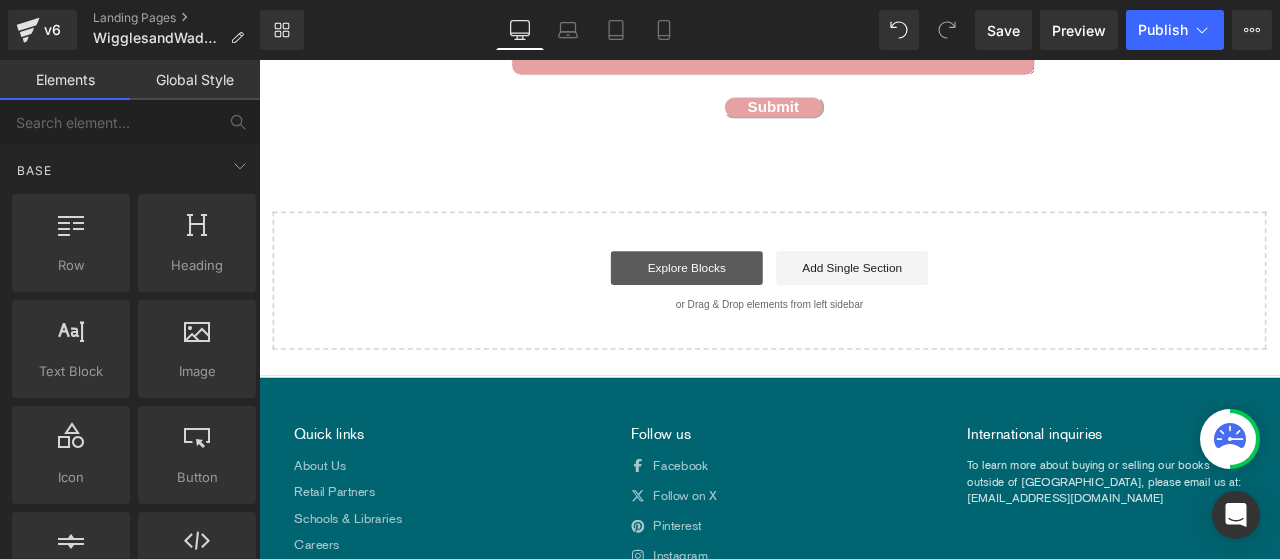 click on "Explore Blocks" at bounding box center [766, 306] 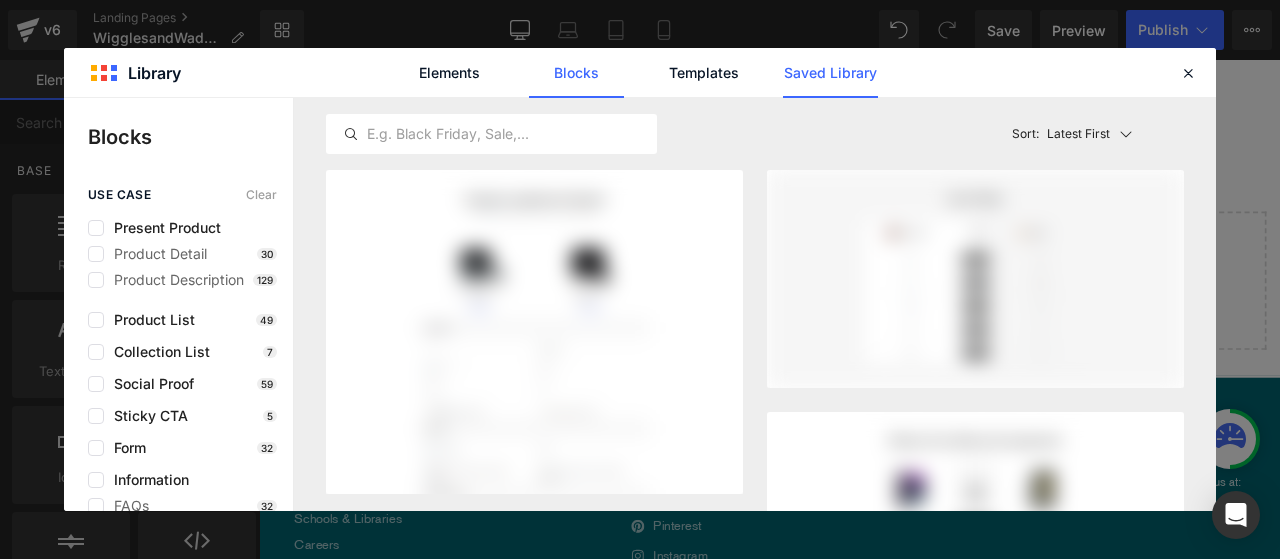 click on "Saved Library" 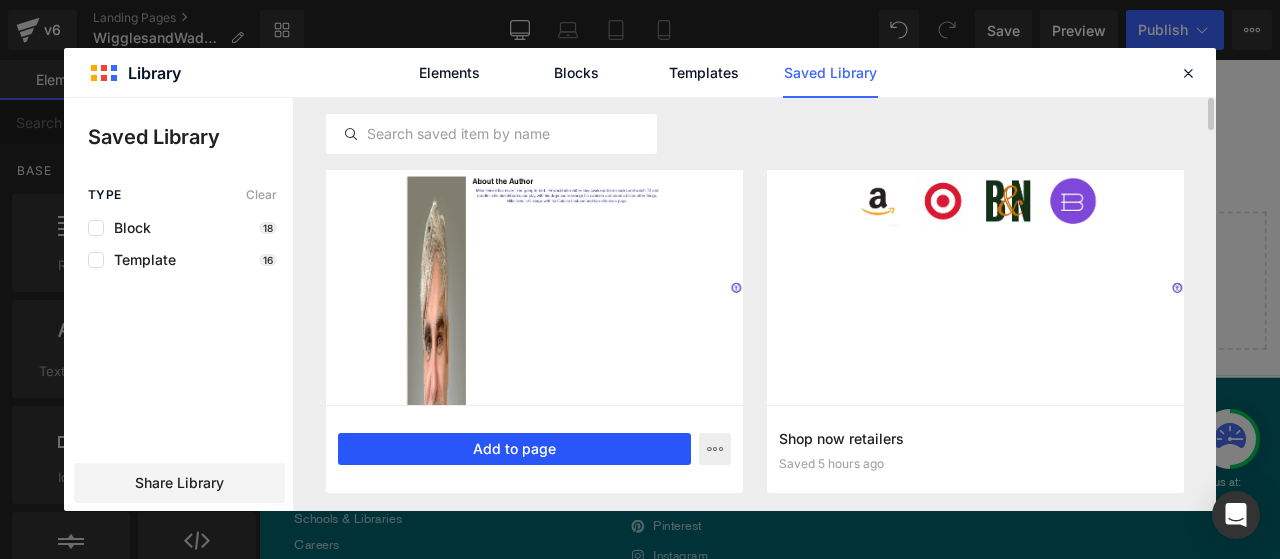 click on "Add to page" at bounding box center [514, 449] 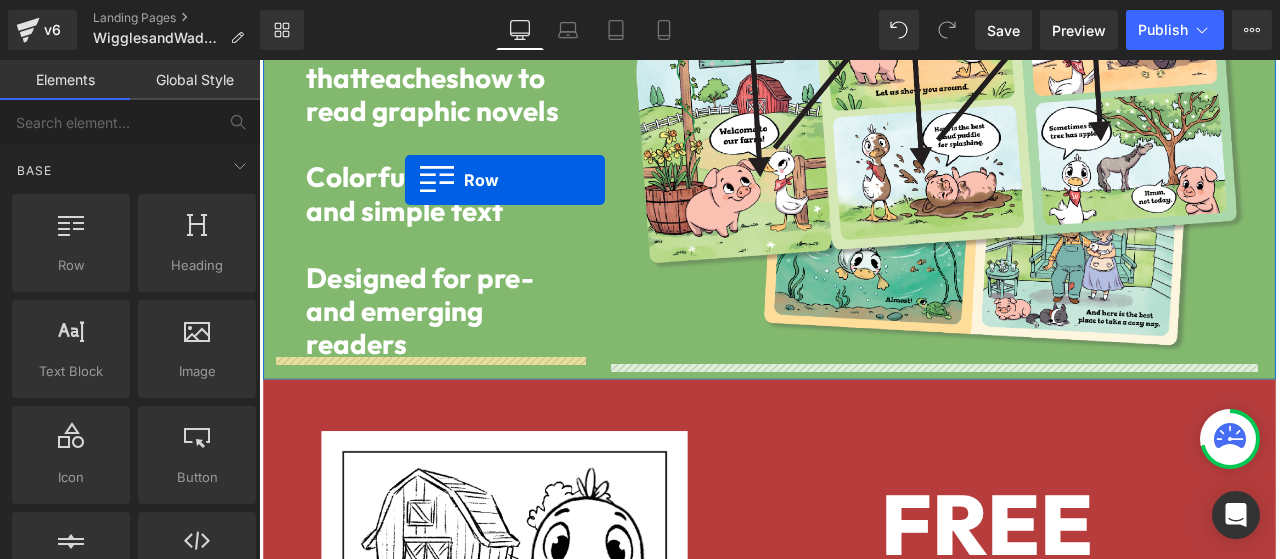 scroll, scrollTop: 2099, scrollLeft: 0, axis: vertical 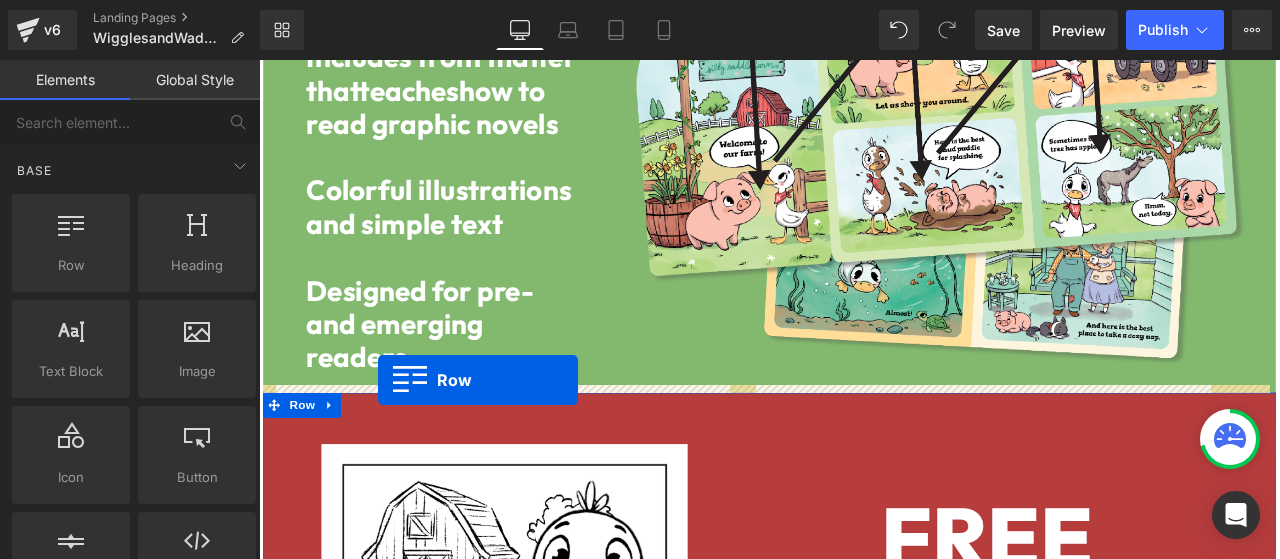 drag, startPoint x: 273, startPoint y: 210, endPoint x: 400, endPoint y: 438, distance: 260.98468 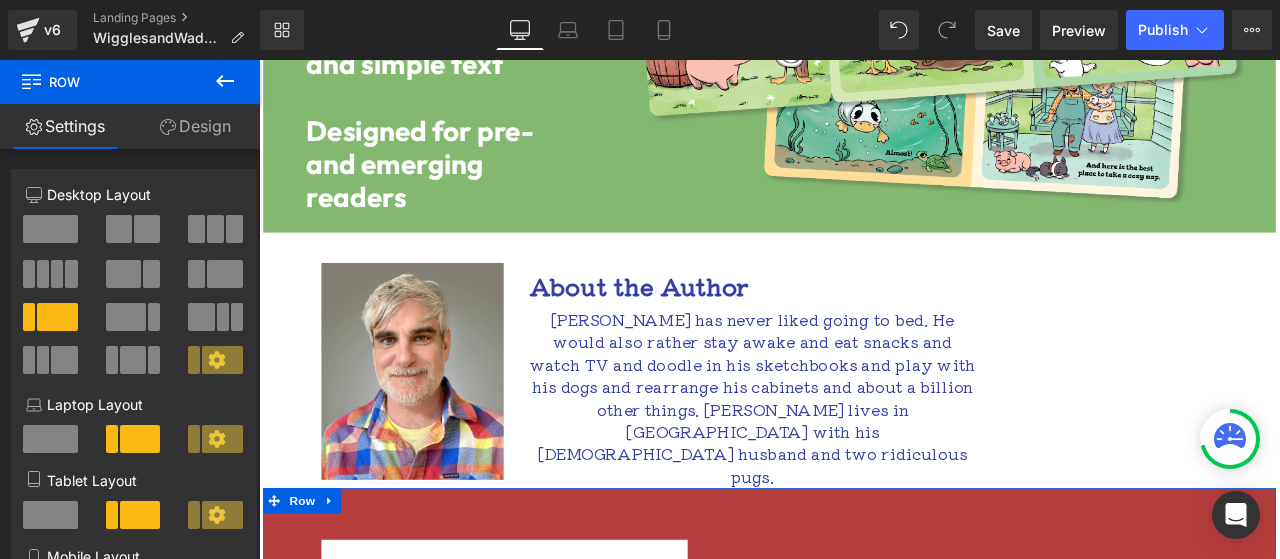 scroll, scrollTop: 2281, scrollLeft: 0, axis: vertical 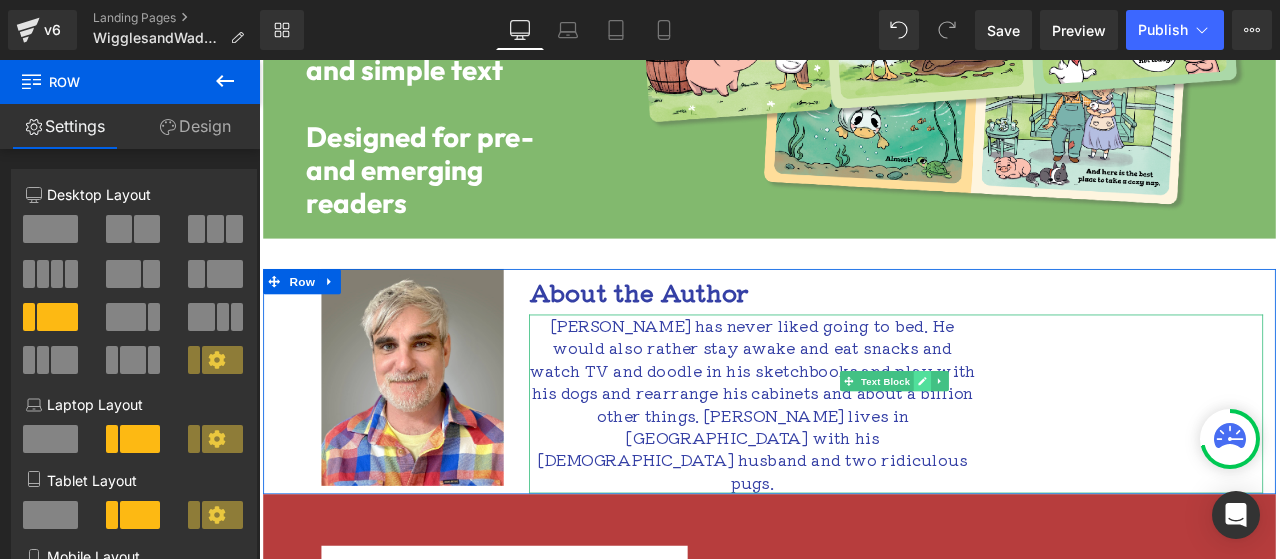 click 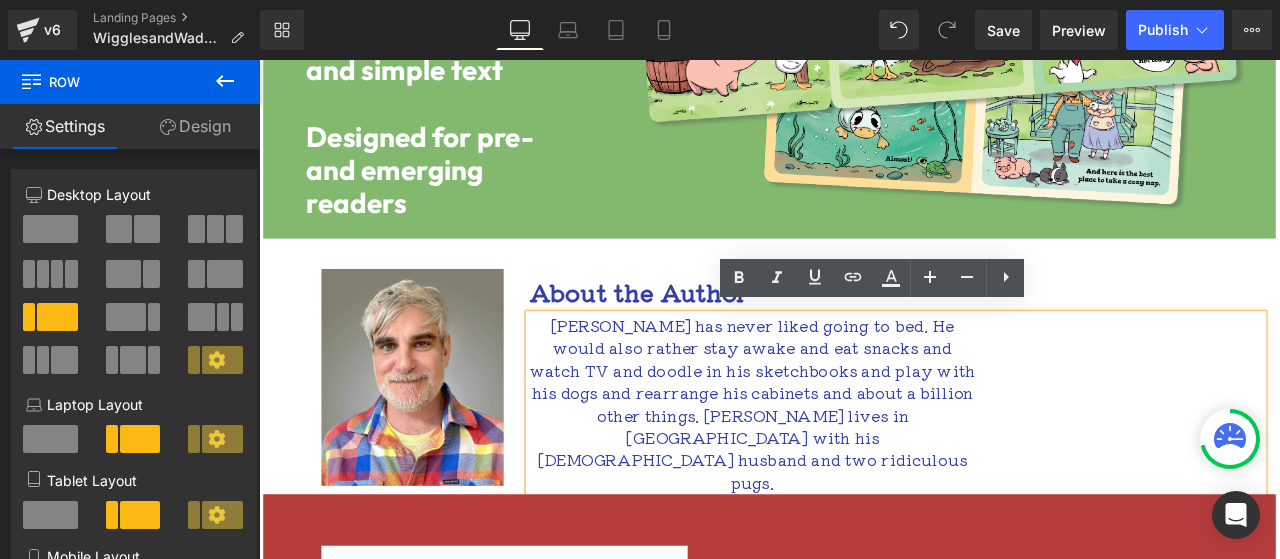 click on "[PERSON_NAME] has never liked going to bed. He would also rather stay awake and eat snacks and watch TV and doodle in his sketchbooks and play with his dogs and rearrange his cabinets and about a billion other things. [PERSON_NAME] lives in [GEOGRAPHIC_DATA] with his [DEMOGRAPHIC_DATA] husband and two ridiculous pugs." at bounding box center (844, 467) 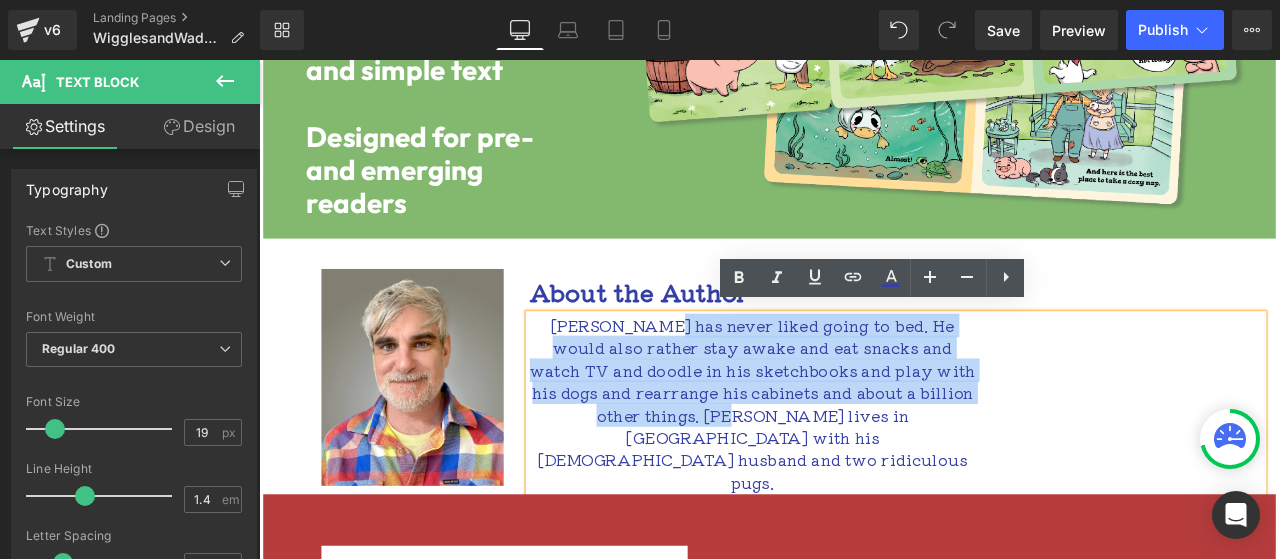 drag, startPoint x: 738, startPoint y: 470, endPoint x: 712, endPoint y: 375, distance: 98.49365 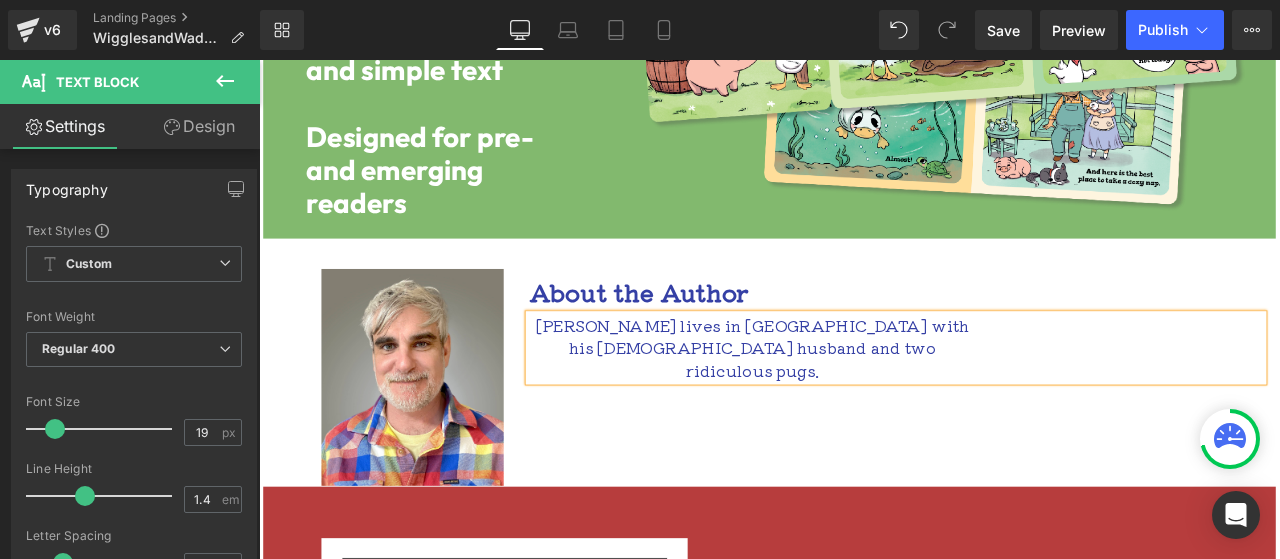 click on "[PERSON_NAME] lives in [GEOGRAPHIC_DATA] with his [DEMOGRAPHIC_DATA] husband and two ridiculous pugs." at bounding box center [844, 401] 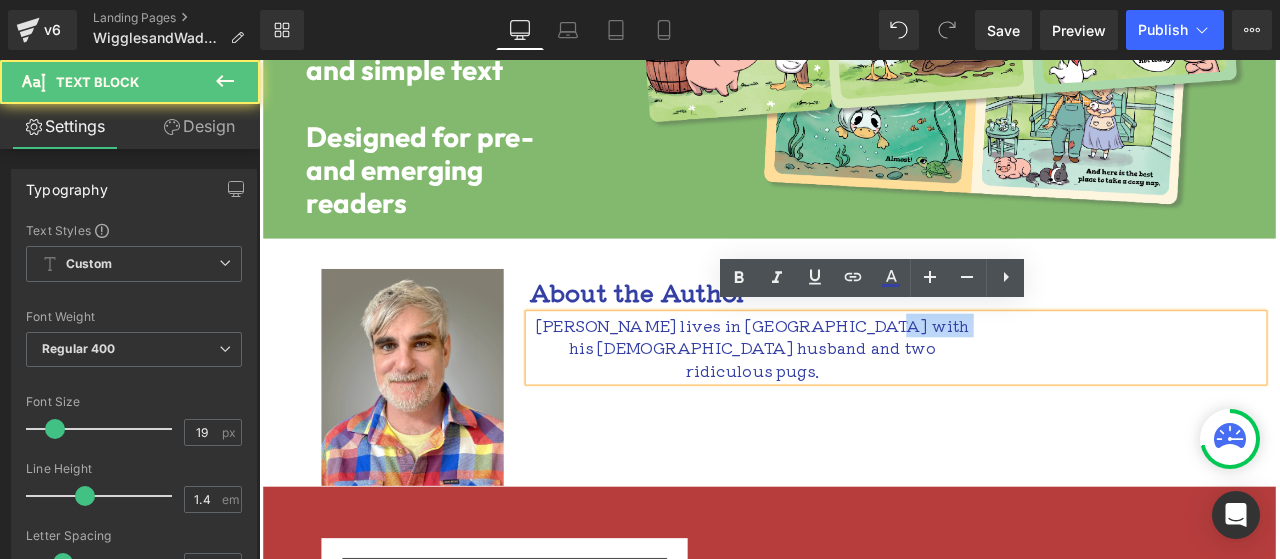 click on "[PERSON_NAME] lives in [GEOGRAPHIC_DATA] with his [DEMOGRAPHIC_DATA] husband and two ridiculous pugs." at bounding box center (844, 401) 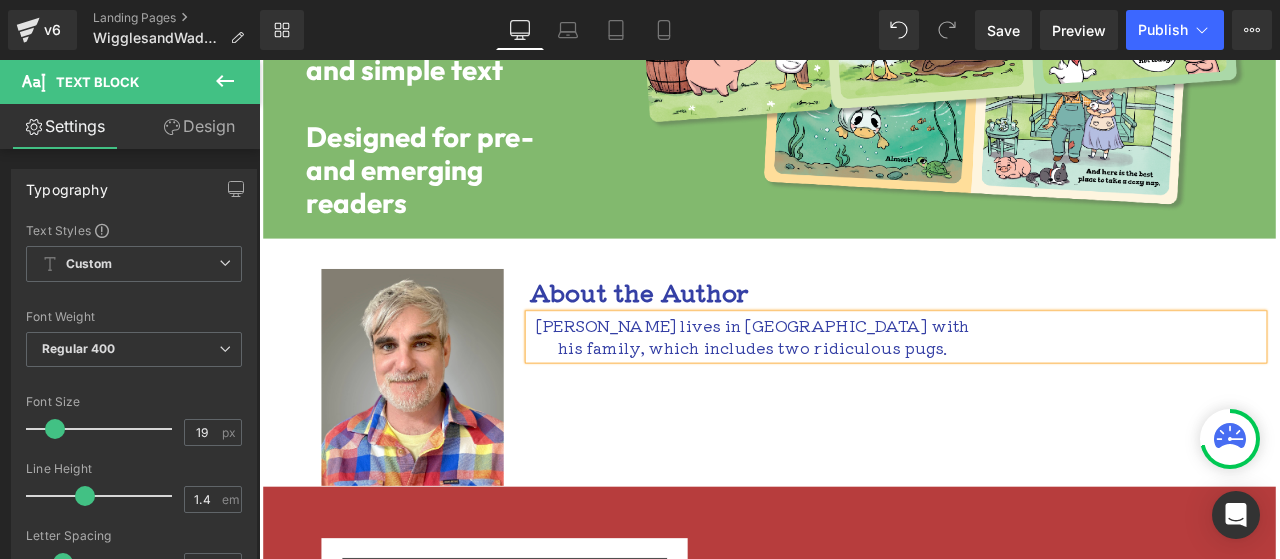 click on "Image         About the Author Heading         [PERSON_NAME] lives in [GEOGRAPHIC_DATA] with his family, which includes two ridiculous pugs. Text Block         Row" at bounding box center [864, 436] 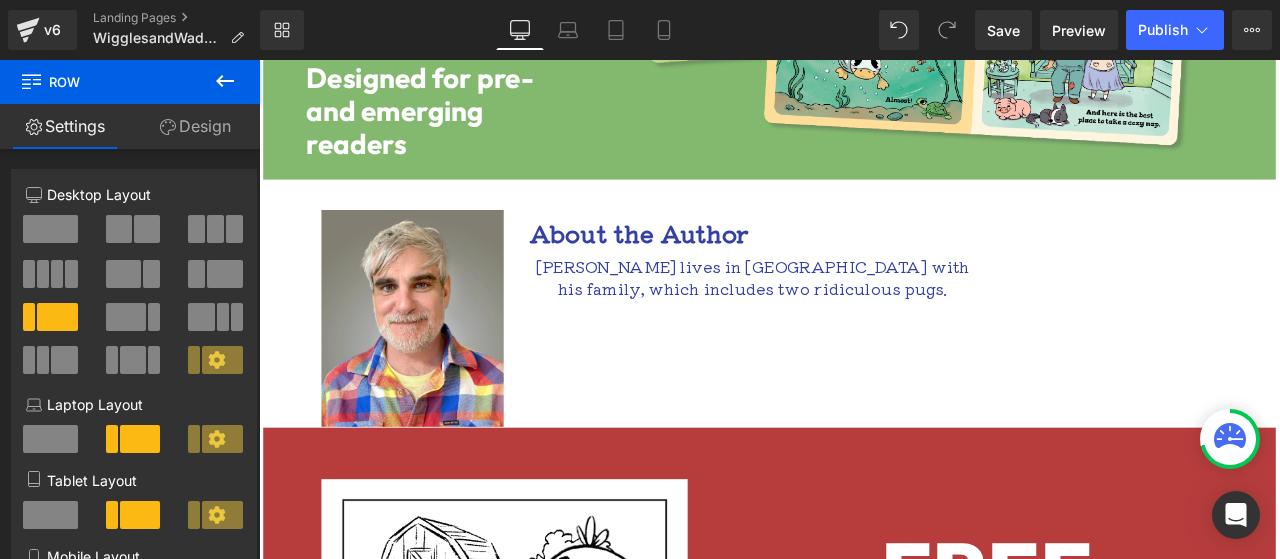 scroll, scrollTop: 2358, scrollLeft: 0, axis: vertical 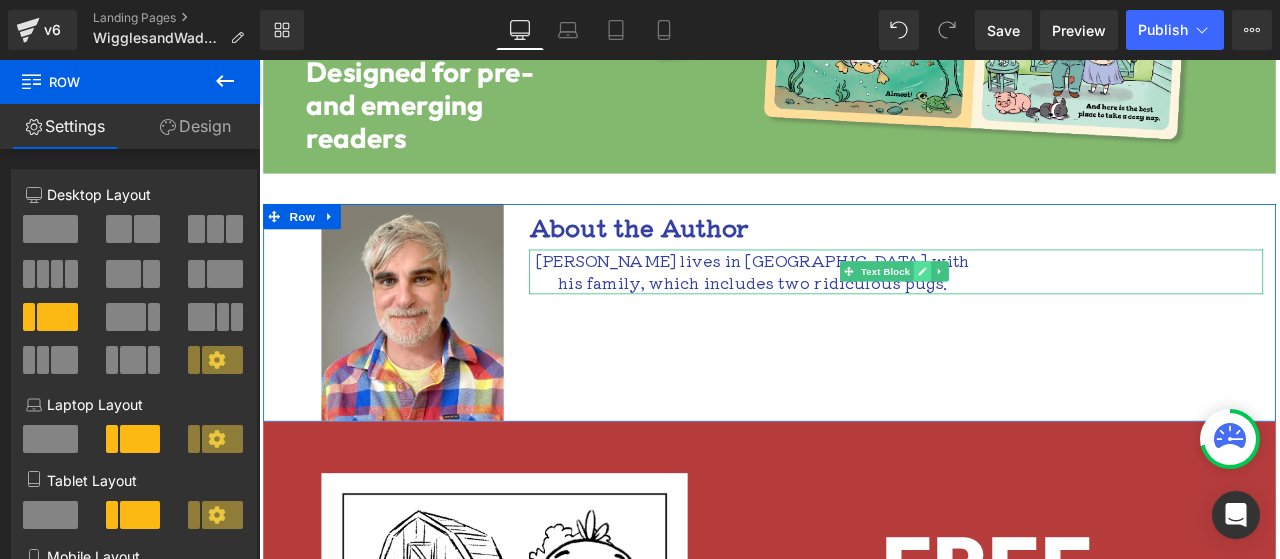 click 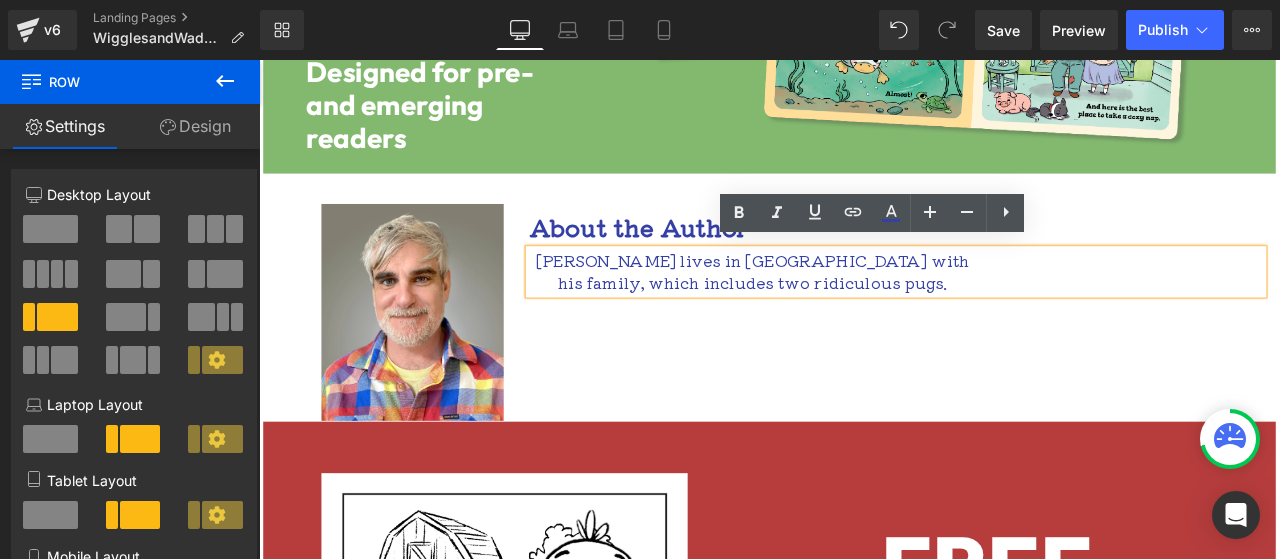 click on "[PERSON_NAME] lives in [GEOGRAPHIC_DATA] with his family, which includes two ridiculous pugs." at bounding box center (844, 311) 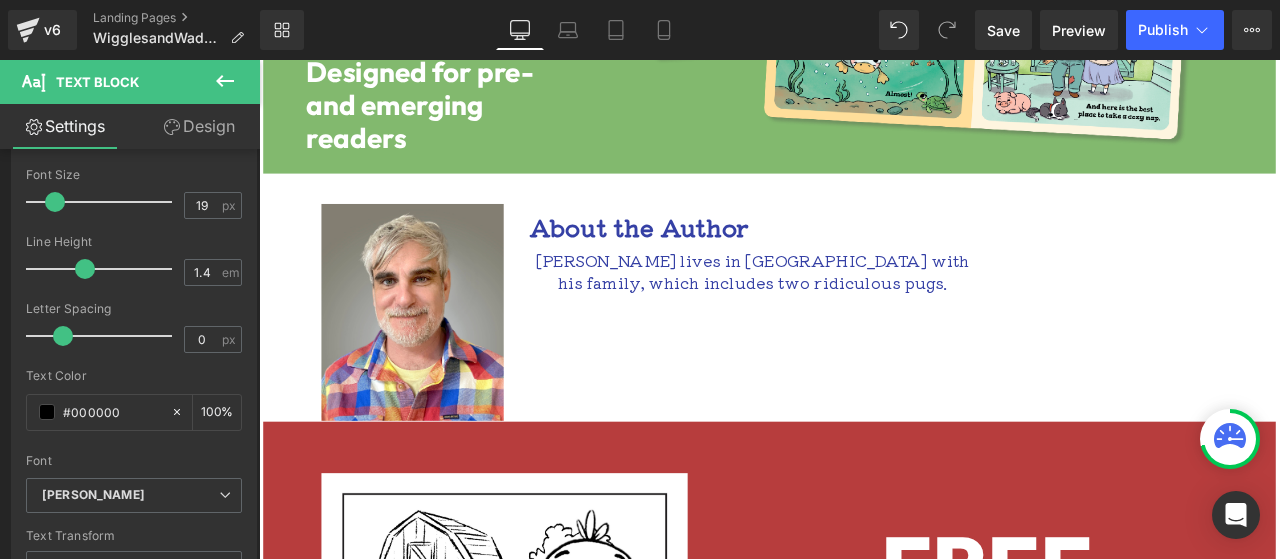 scroll, scrollTop: 264, scrollLeft: 0, axis: vertical 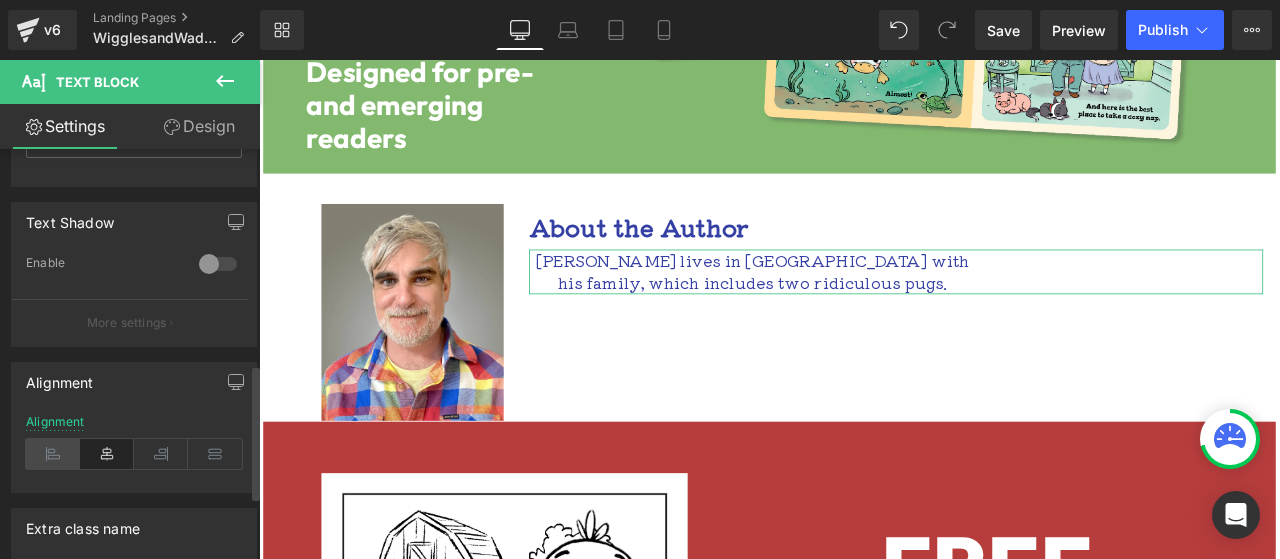 click at bounding box center (53, 454) 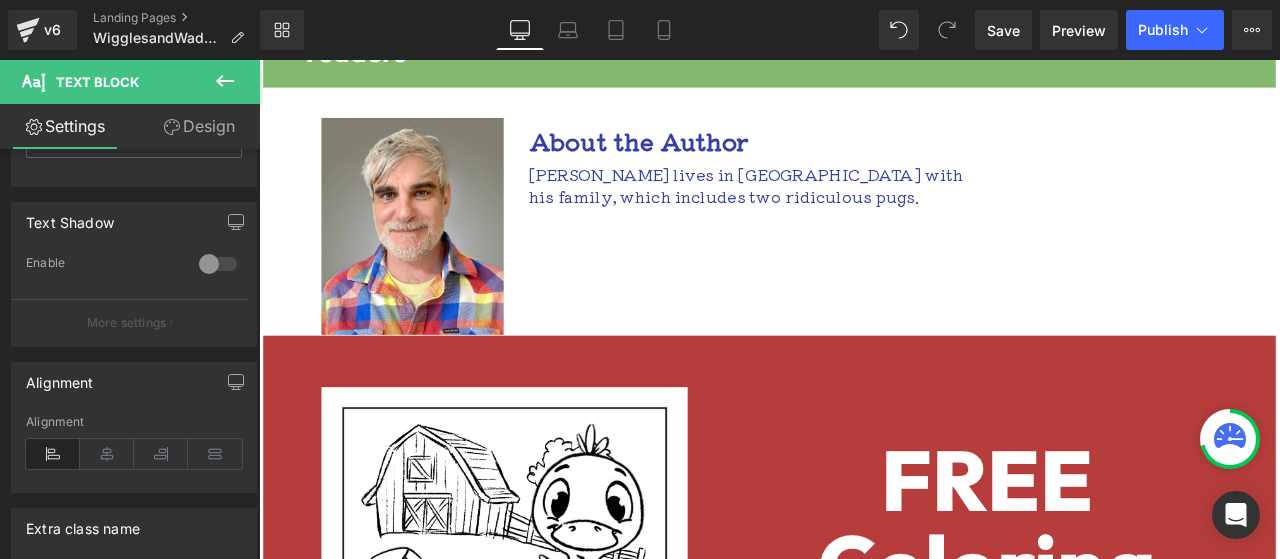 scroll, scrollTop: 2288, scrollLeft: 0, axis: vertical 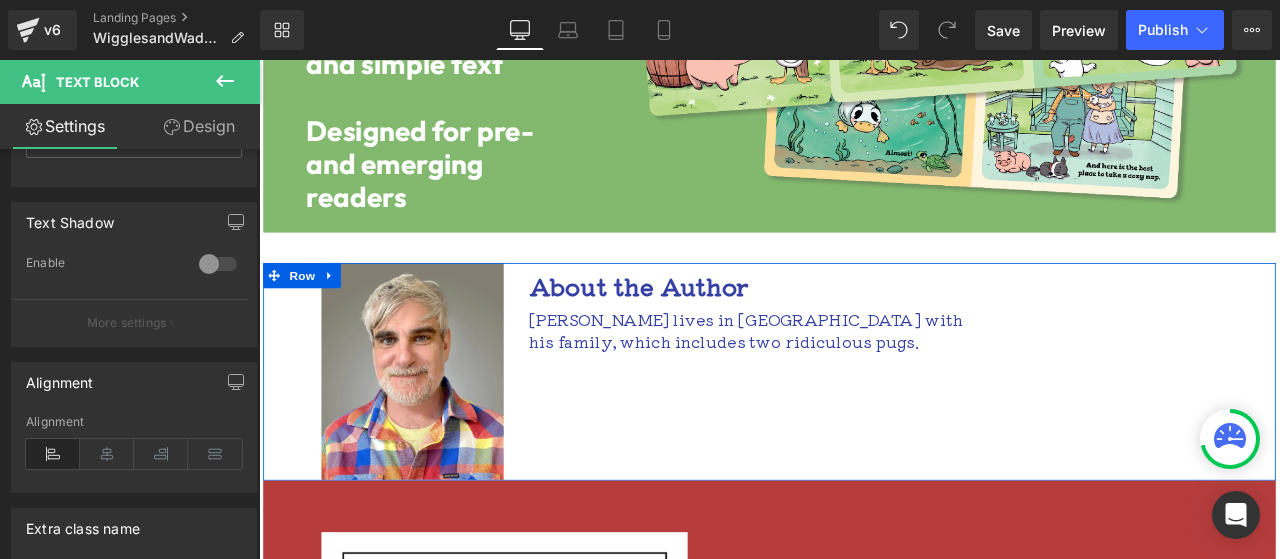 click on "Image         About the Author Heading         [PERSON_NAME] lives in [GEOGRAPHIC_DATA] with his family, which includes two ridiculous pugs. Text Block         Row" at bounding box center [864, 429] 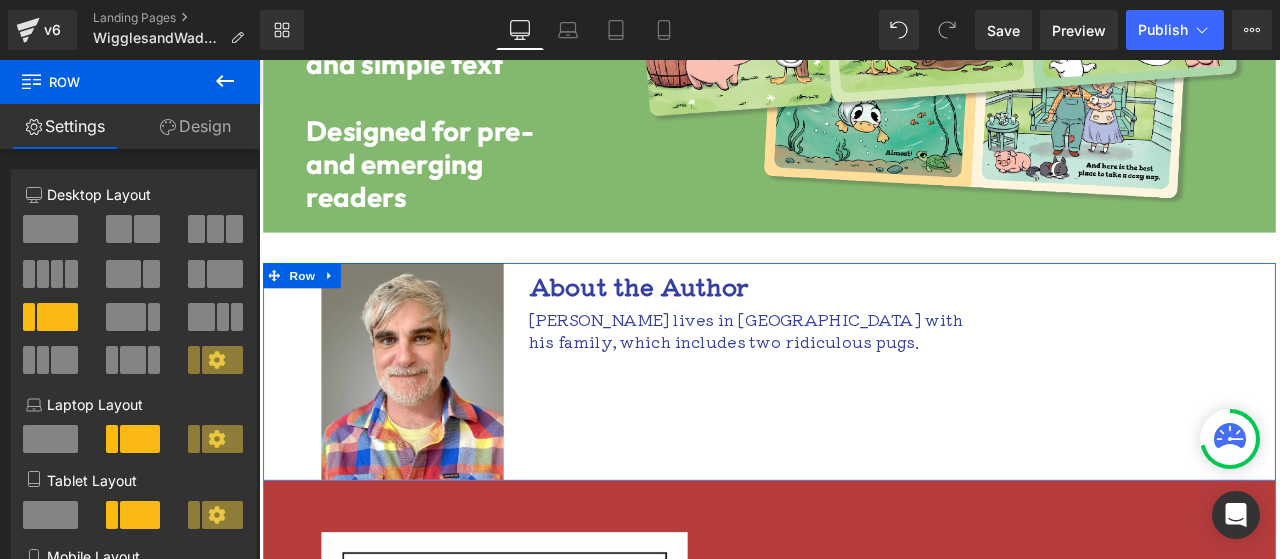 click on "Design" at bounding box center (195, 126) 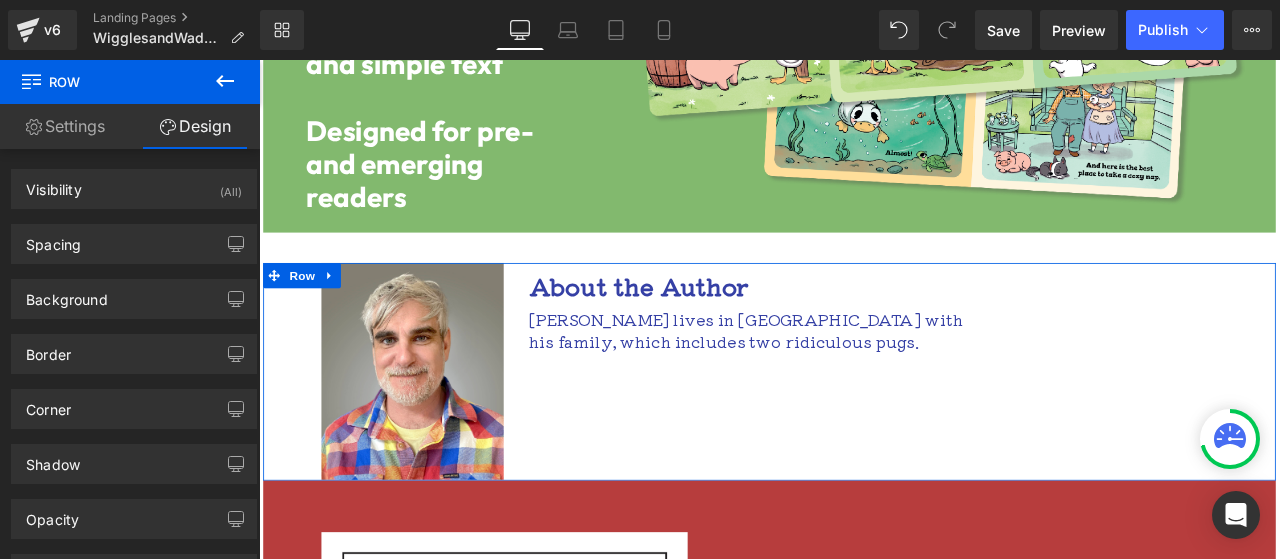 type on "36" 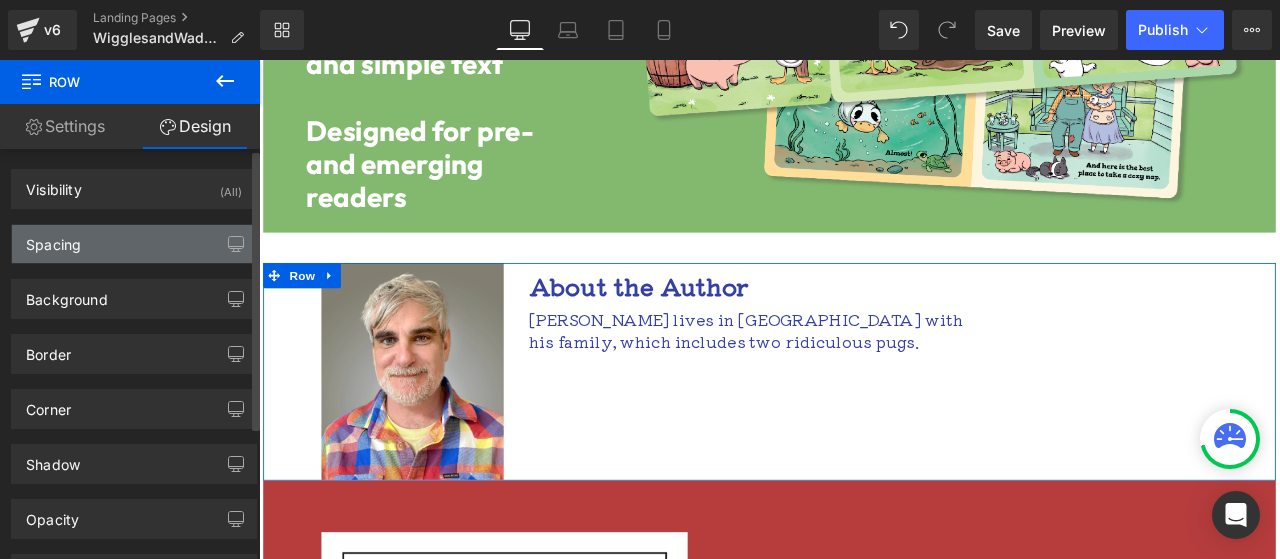 click on "Spacing" at bounding box center (134, 244) 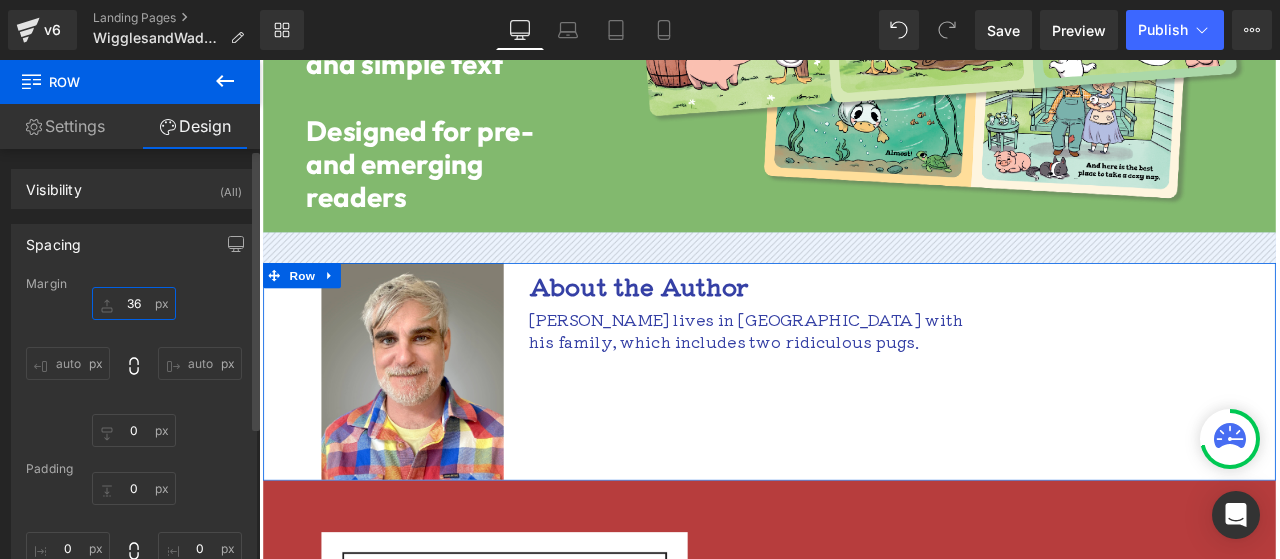 click on "36" at bounding box center (134, 303) 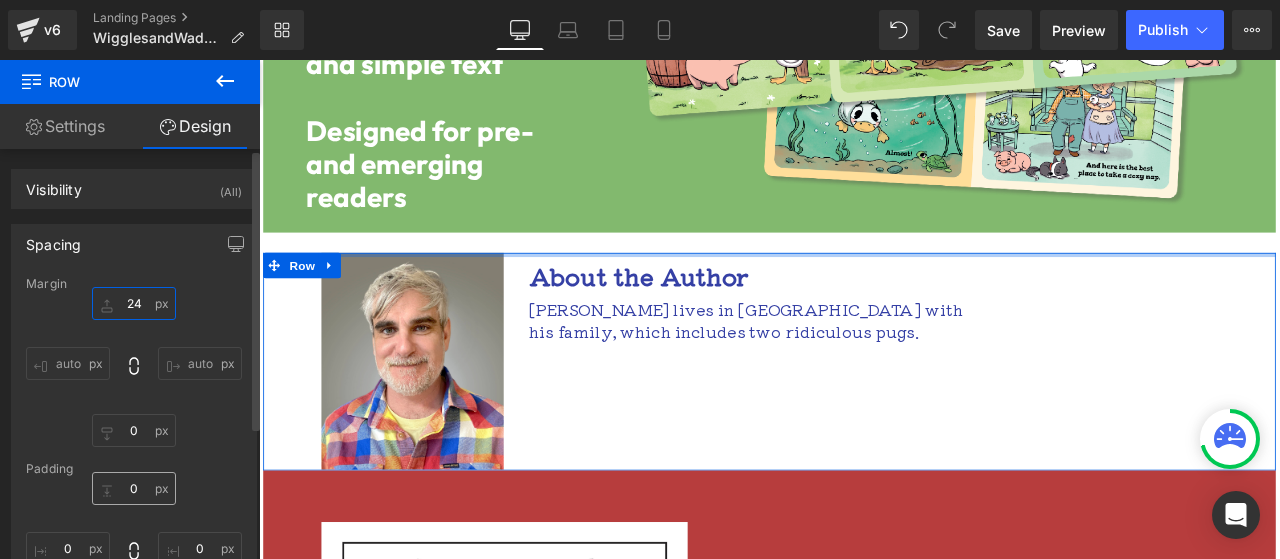 type on "24" 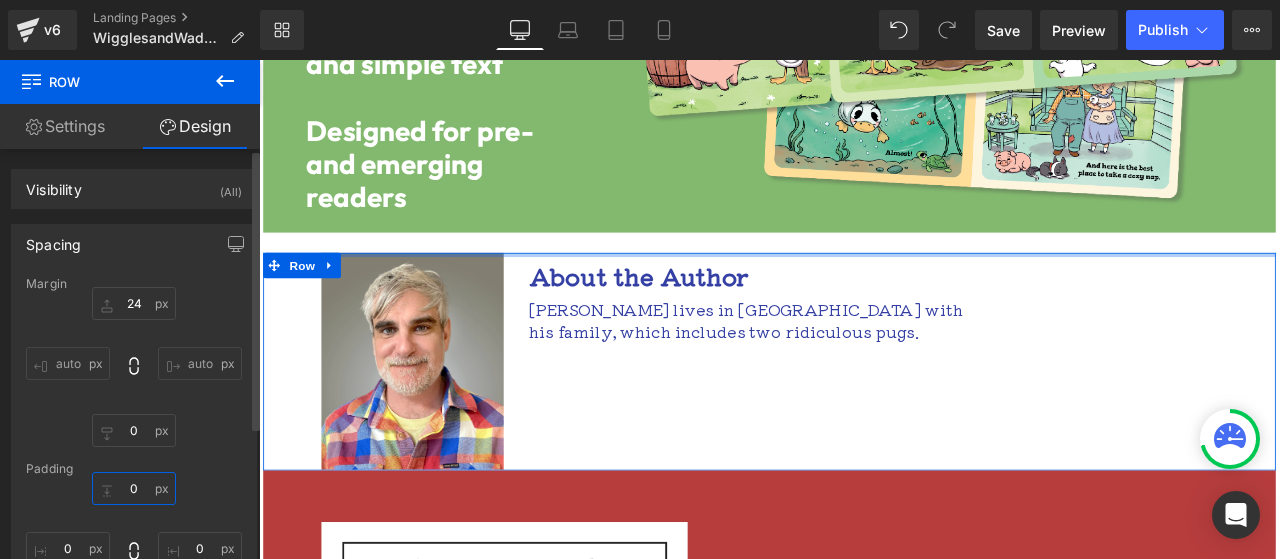 click on "0" at bounding box center [134, 488] 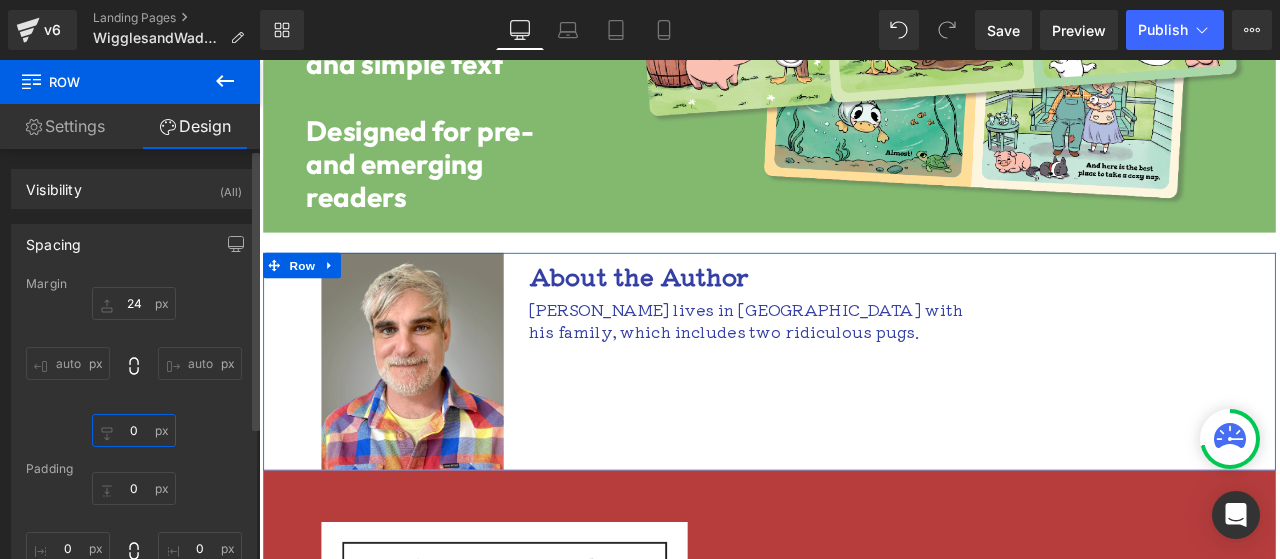 click on "0" at bounding box center (134, 430) 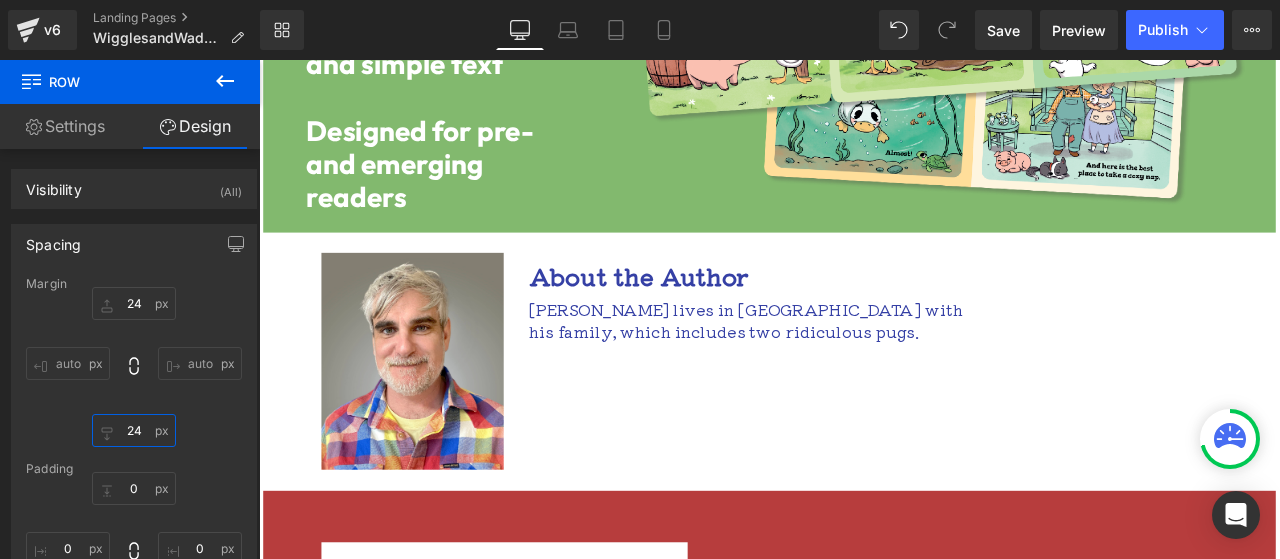 scroll, scrollTop: 2391, scrollLeft: 0, axis: vertical 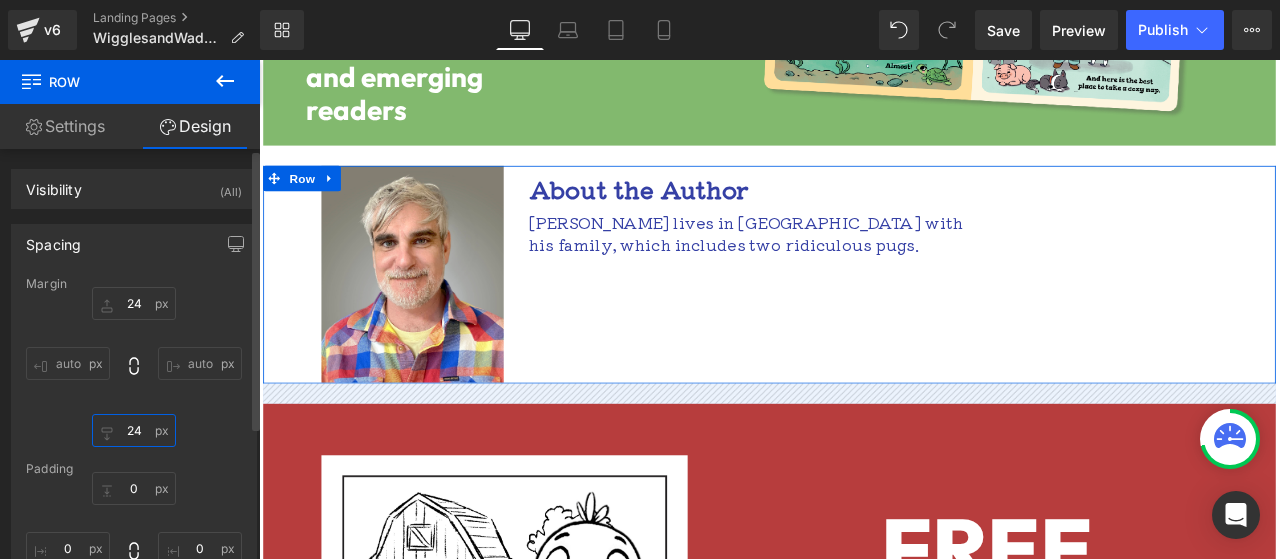 type on "2" 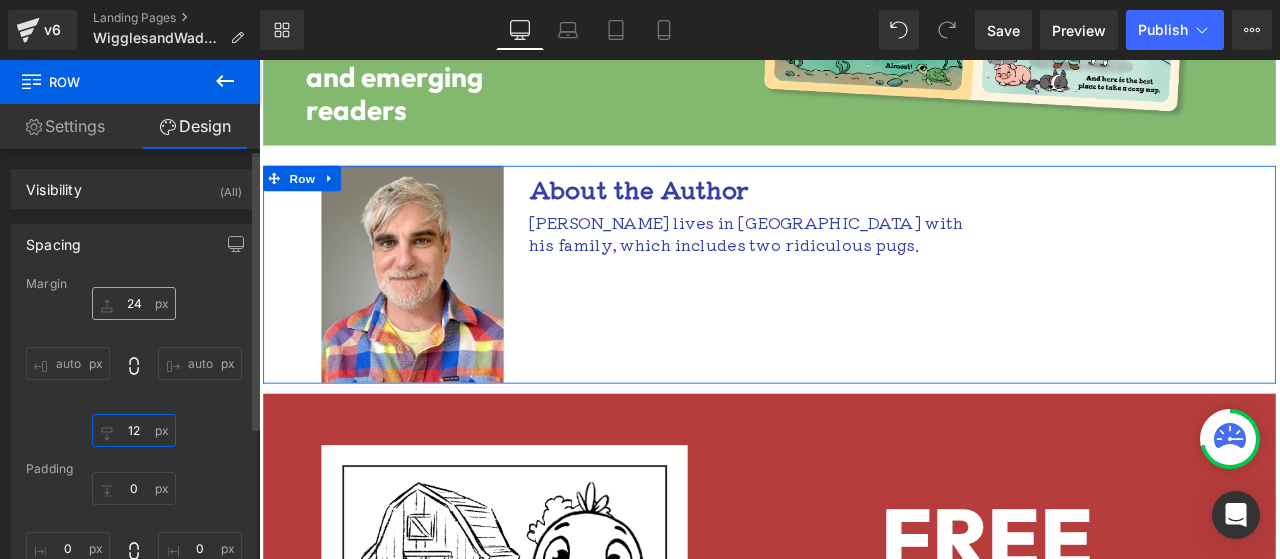 type on "12" 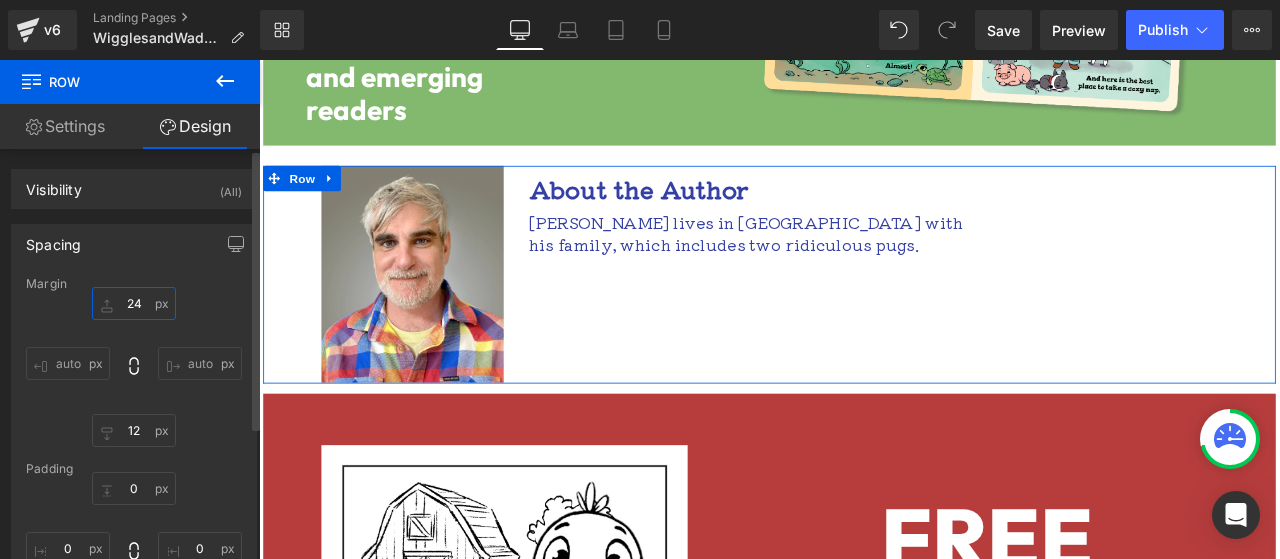 click on "24" at bounding box center [134, 303] 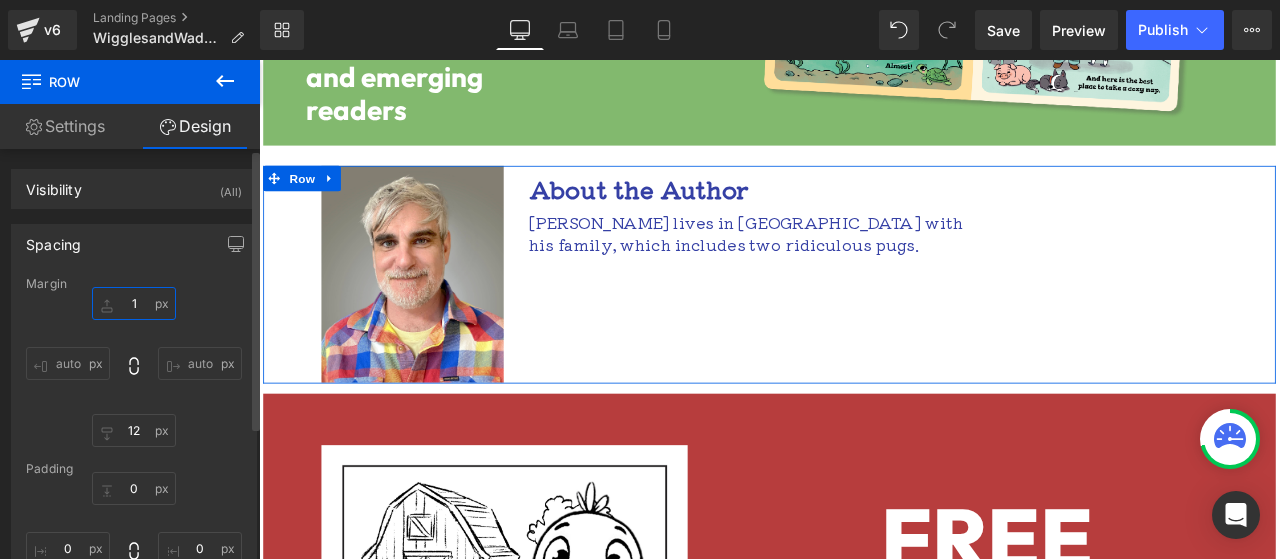 type on "12" 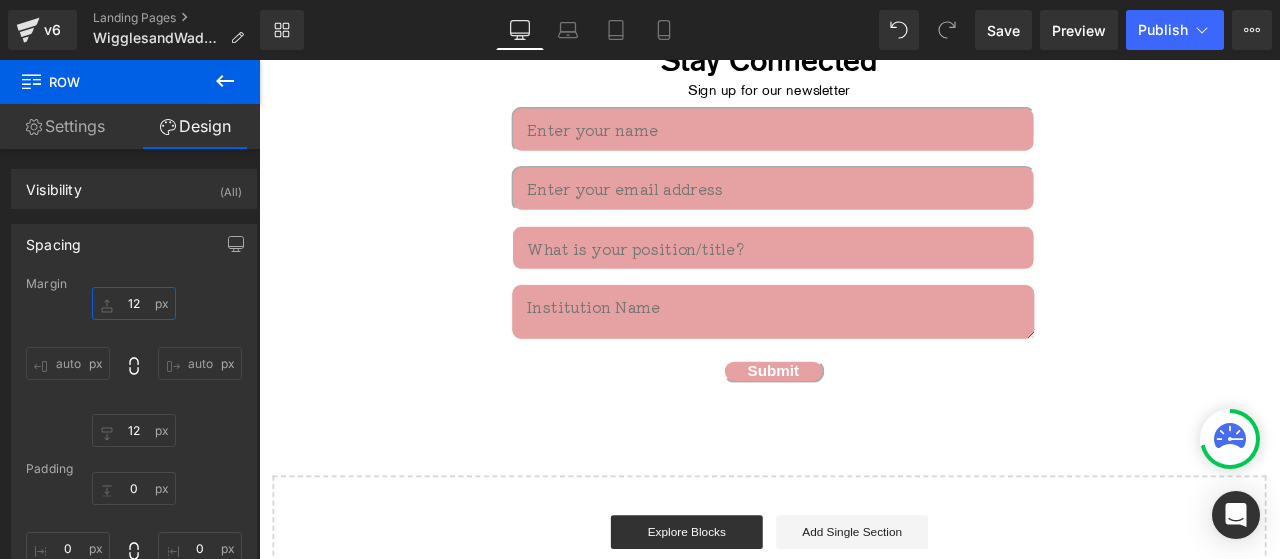 scroll, scrollTop: 3366, scrollLeft: 0, axis: vertical 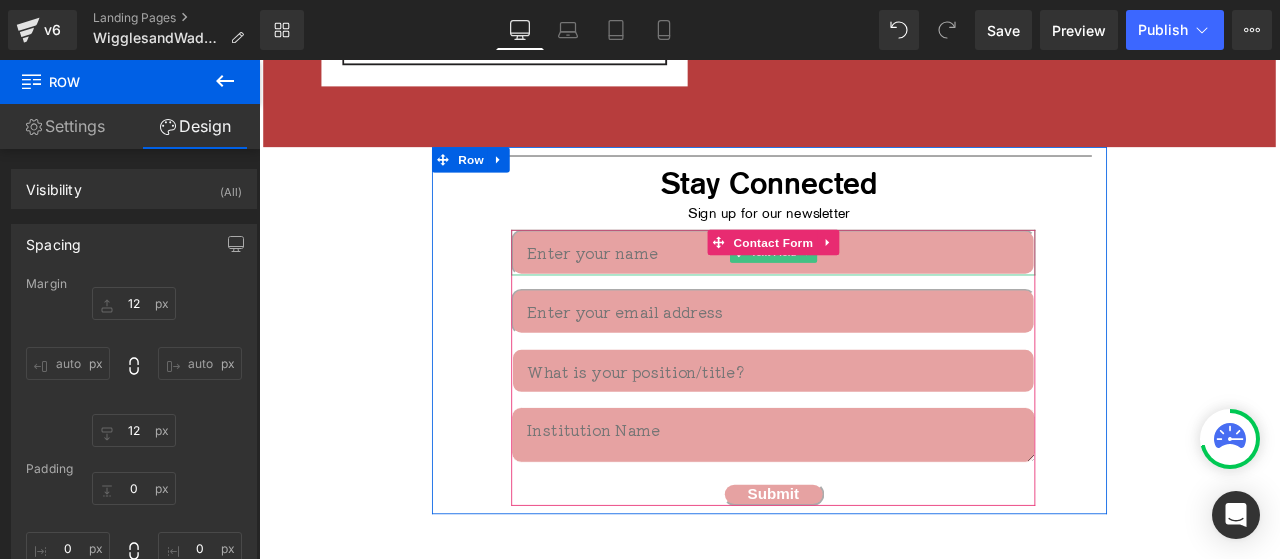 click at bounding box center [868, 288] 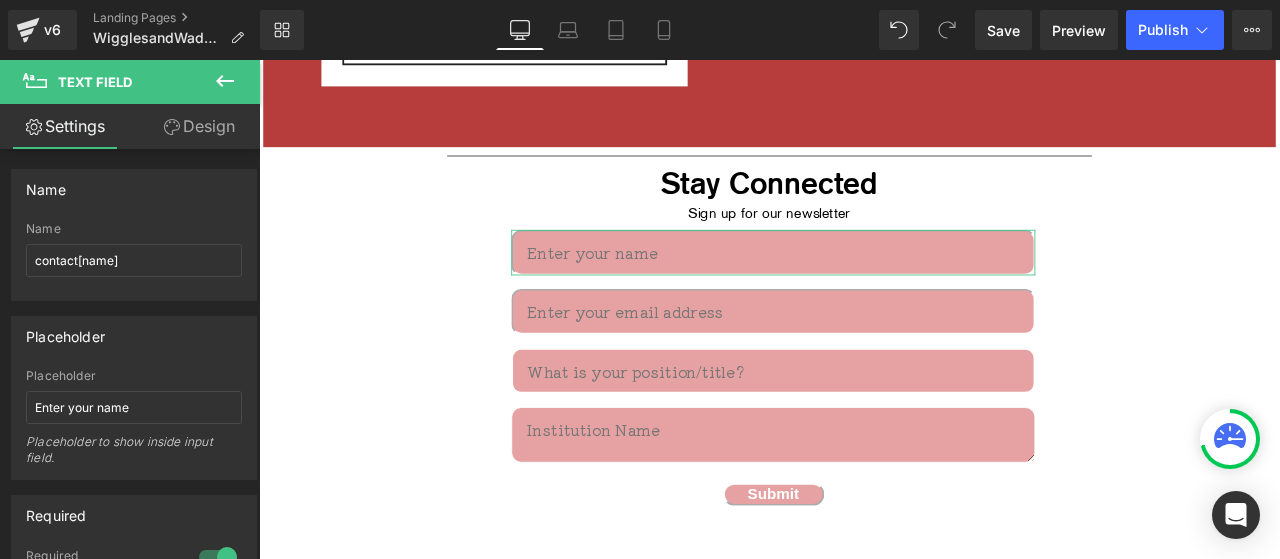 click on "Design" at bounding box center [199, 126] 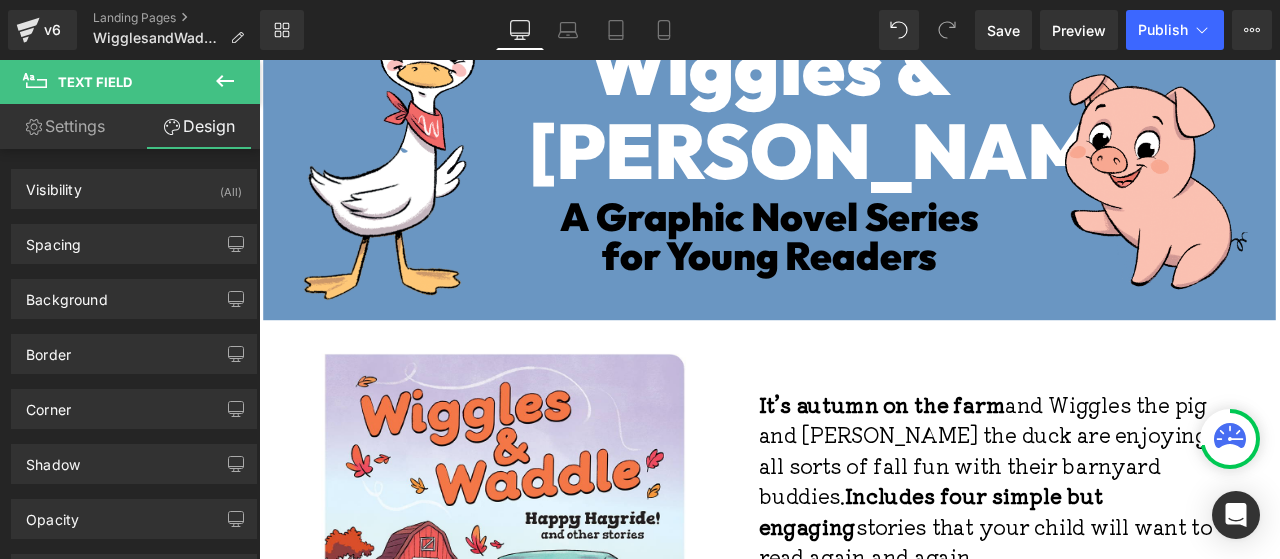scroll, scrollTop: 300, scrollLeft: 0, axis: vertical 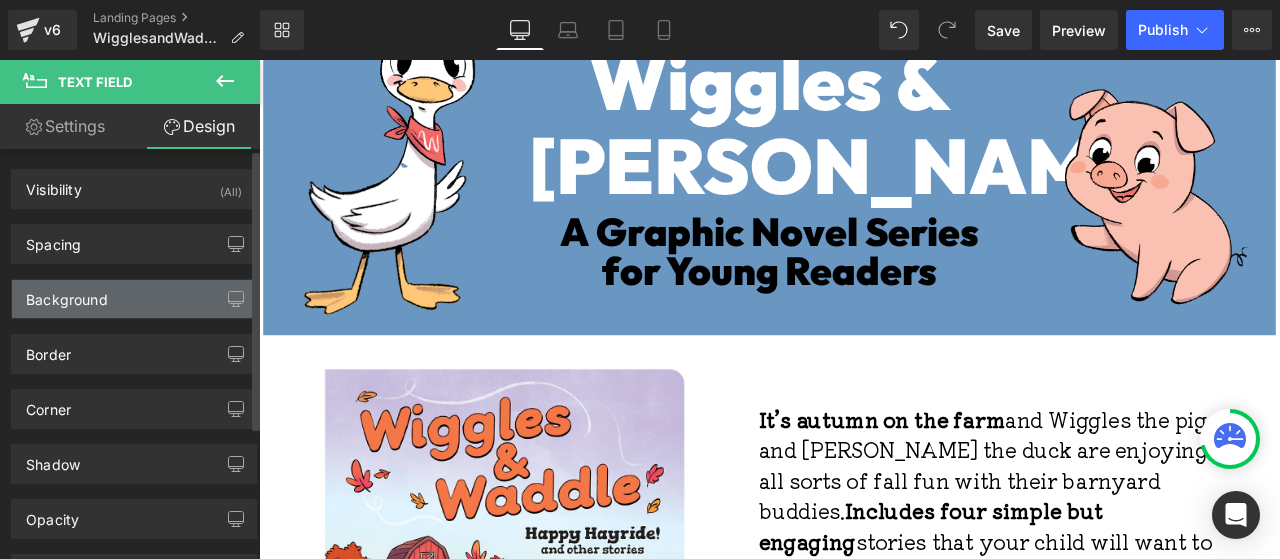 click on "Background" at bounding box center [134, 299] 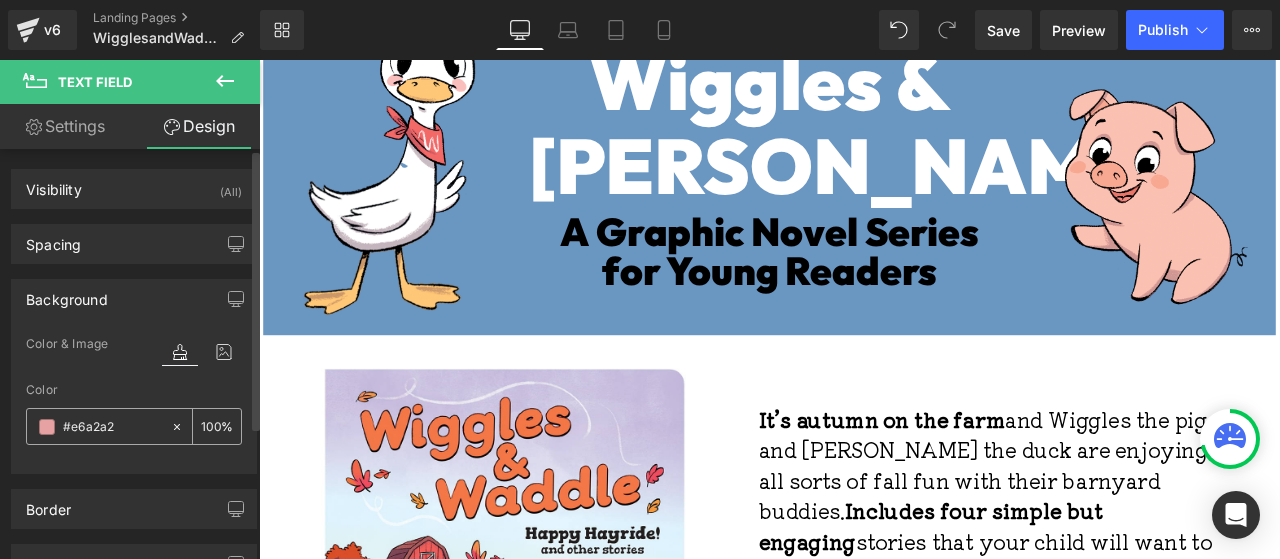 click at bounding box center (47, 427) 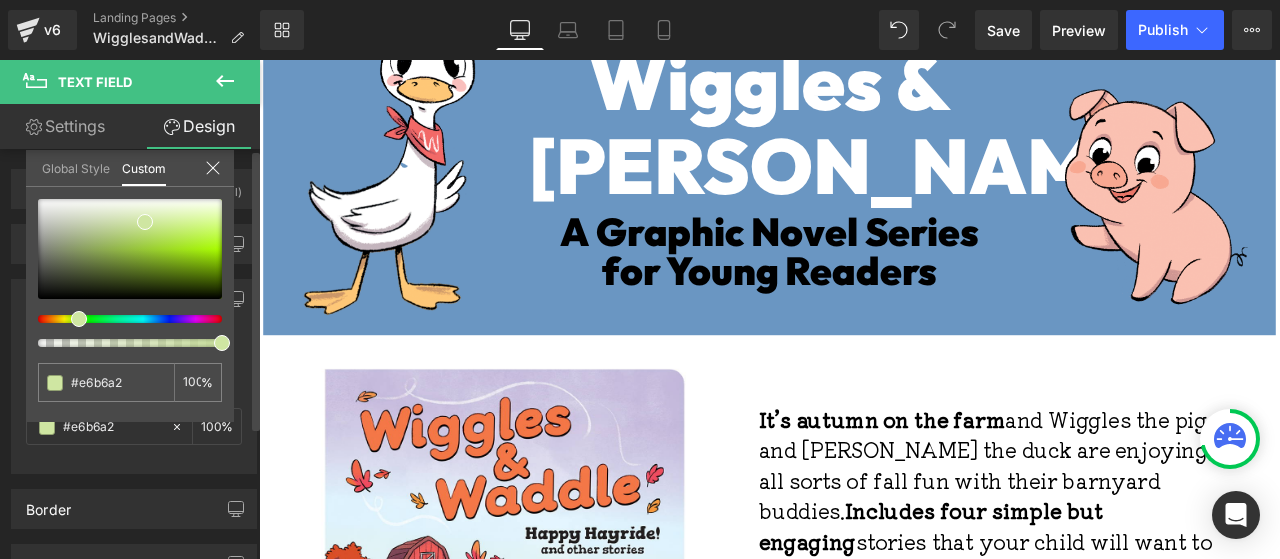 type on "#e6b6a2" 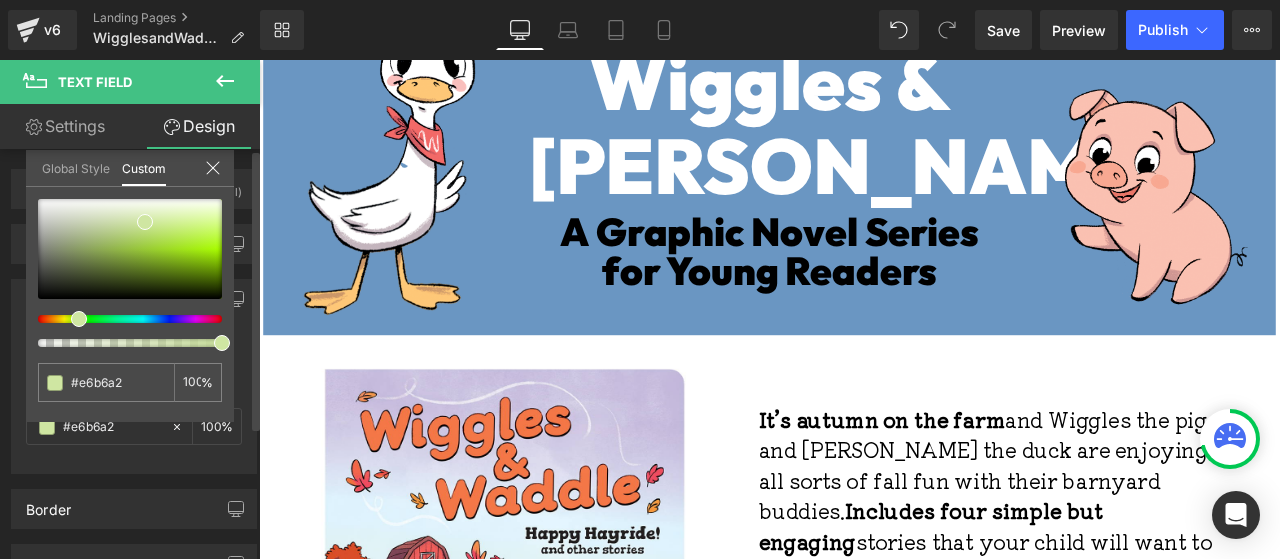 type on "#e6b6a2" 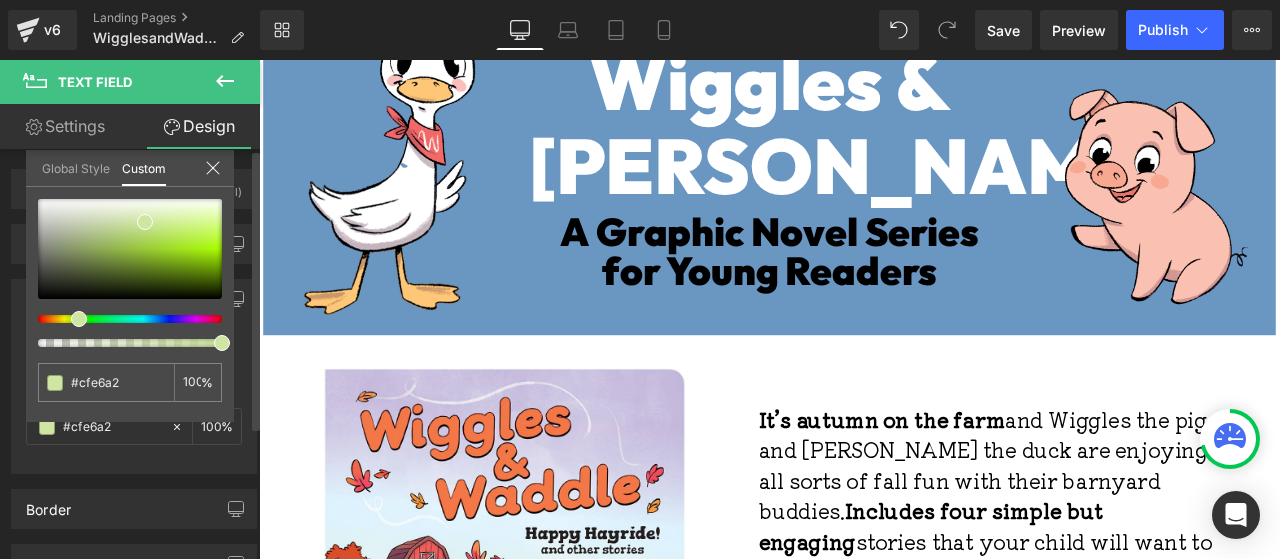 type on "#b6e6a2" 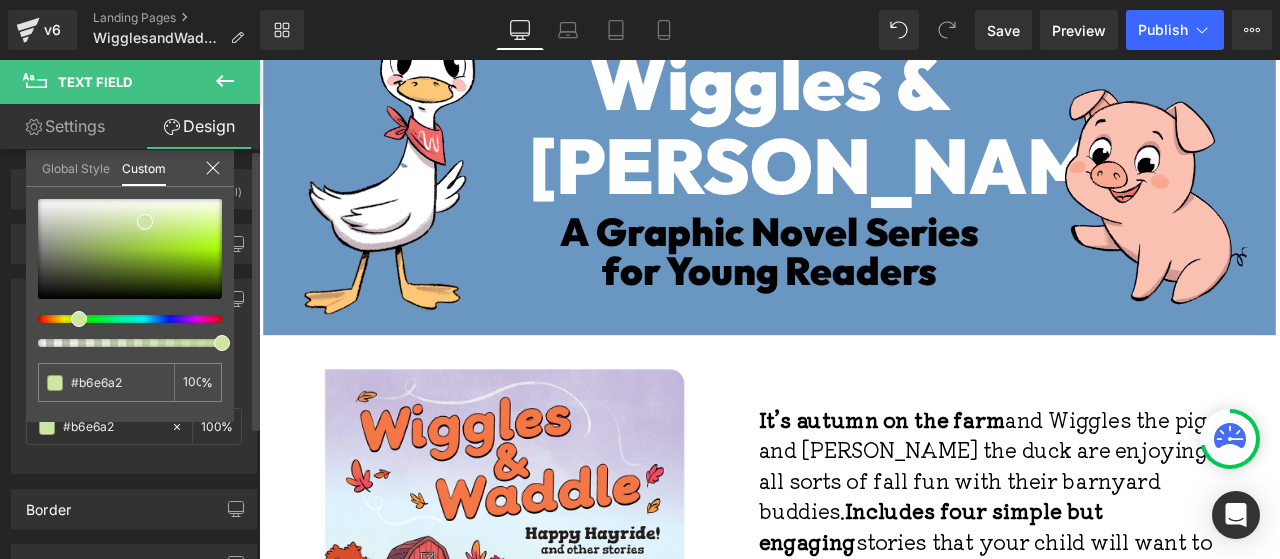 type on "#ade6a2" 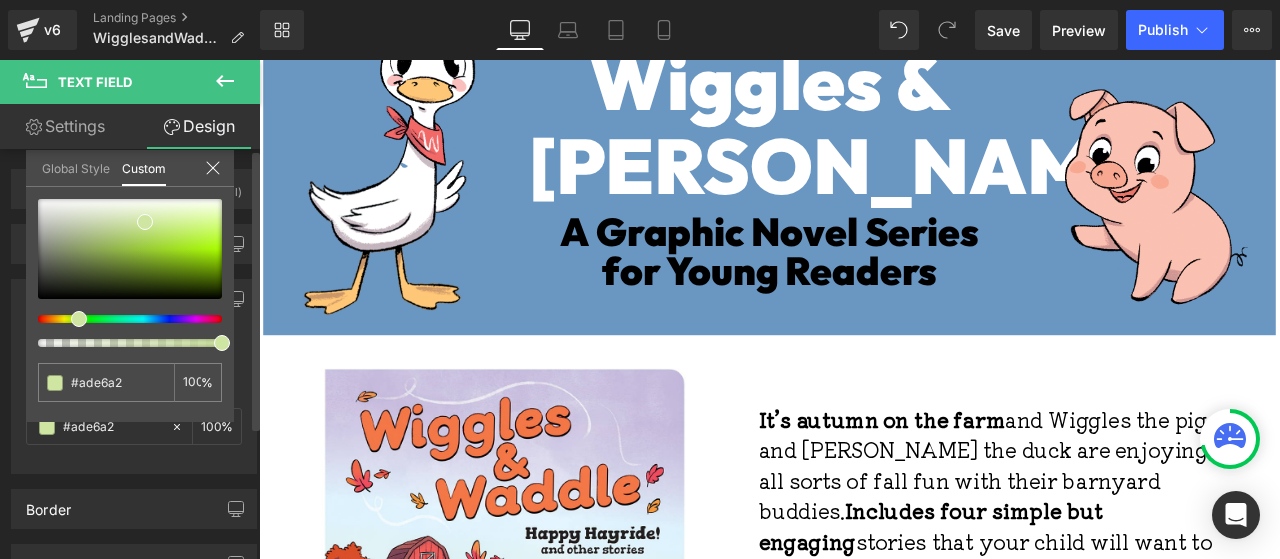 type on "#a2e6b5" 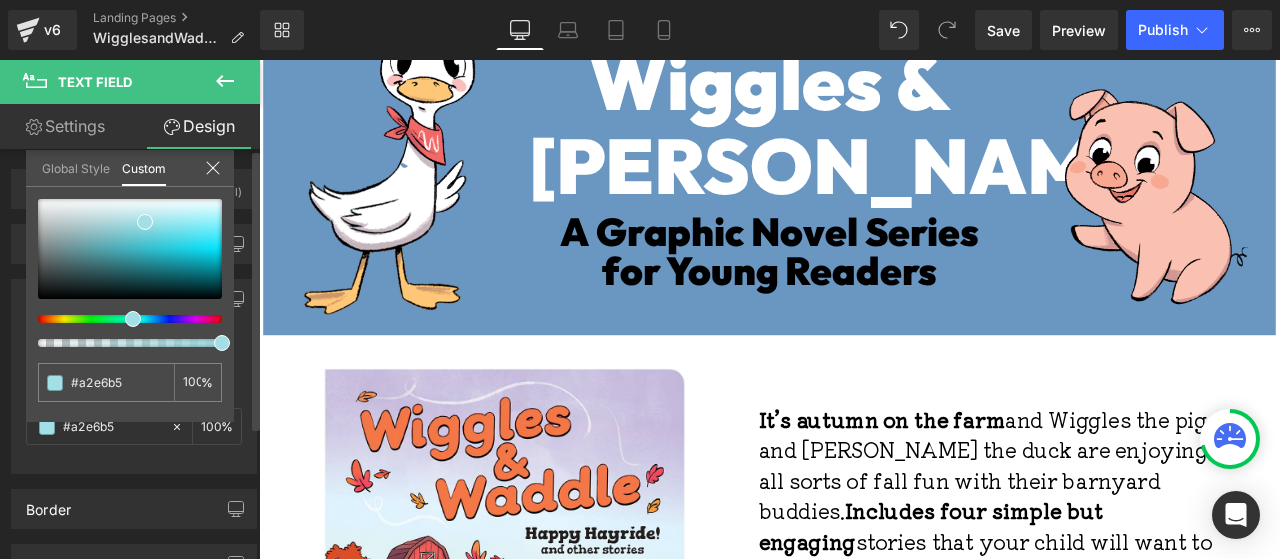type on "#a2e6cf" 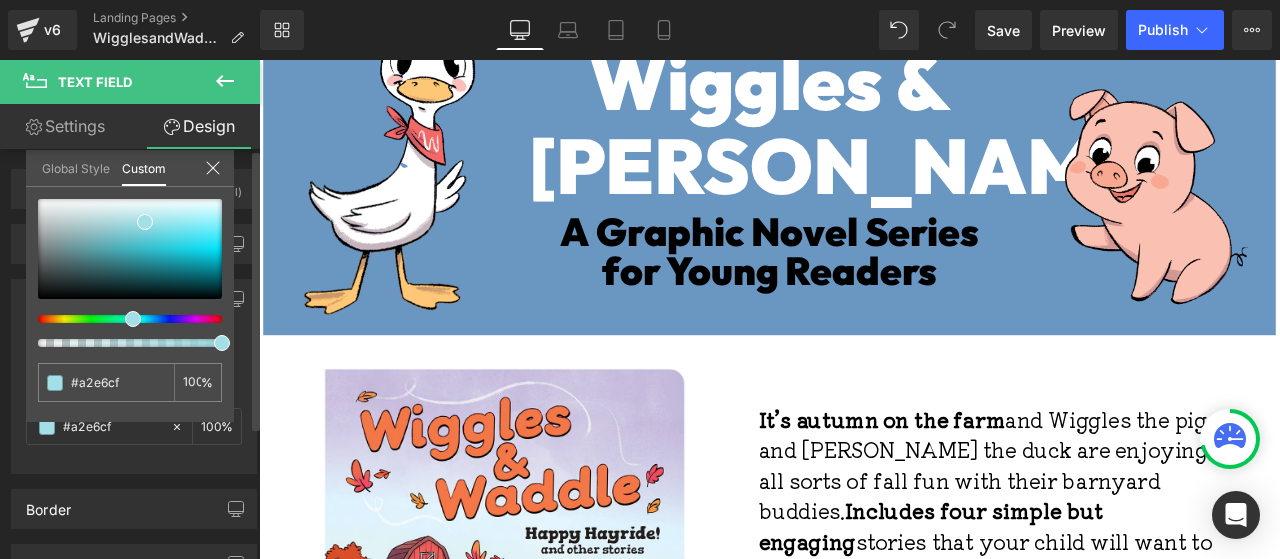type on "#a2e6e4" 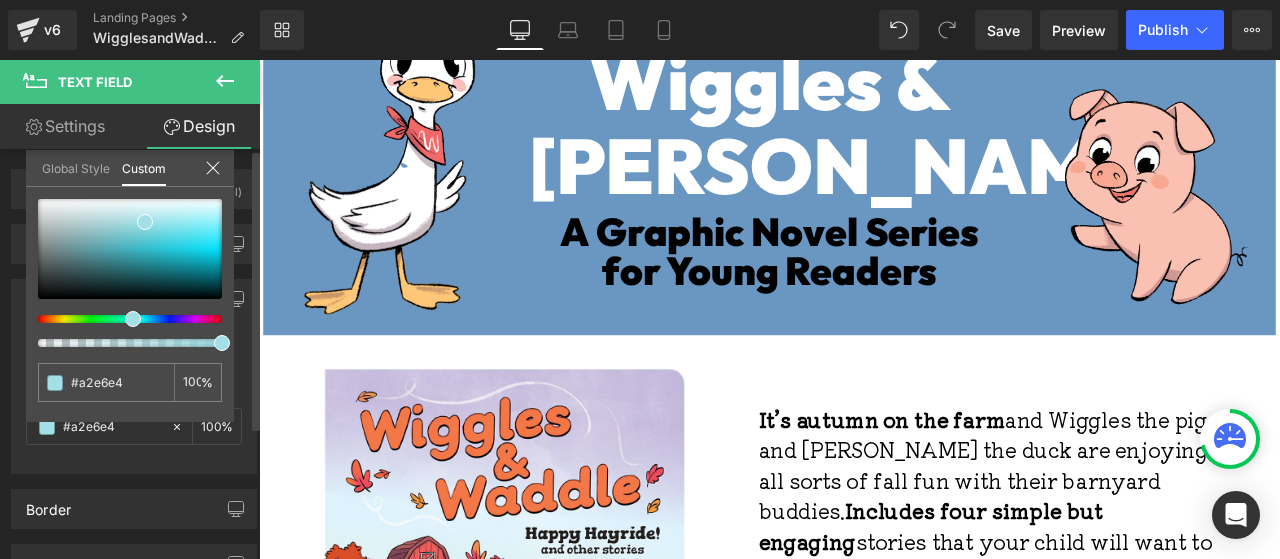 type on "#a2cfe6" 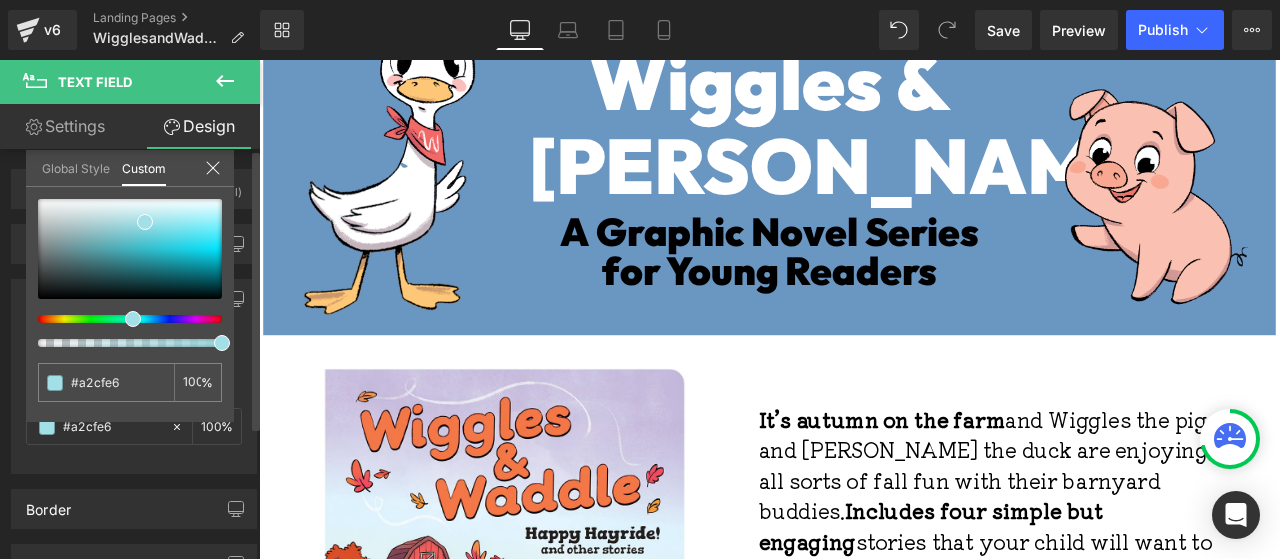 type on "#a2cae6" 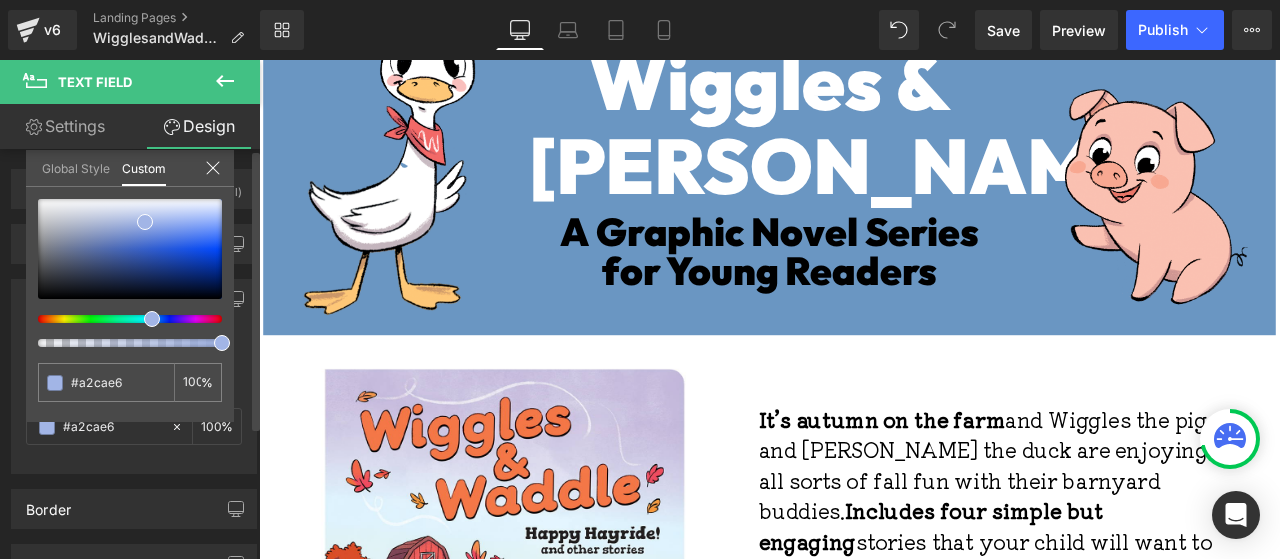 type on "#a2c0e6" 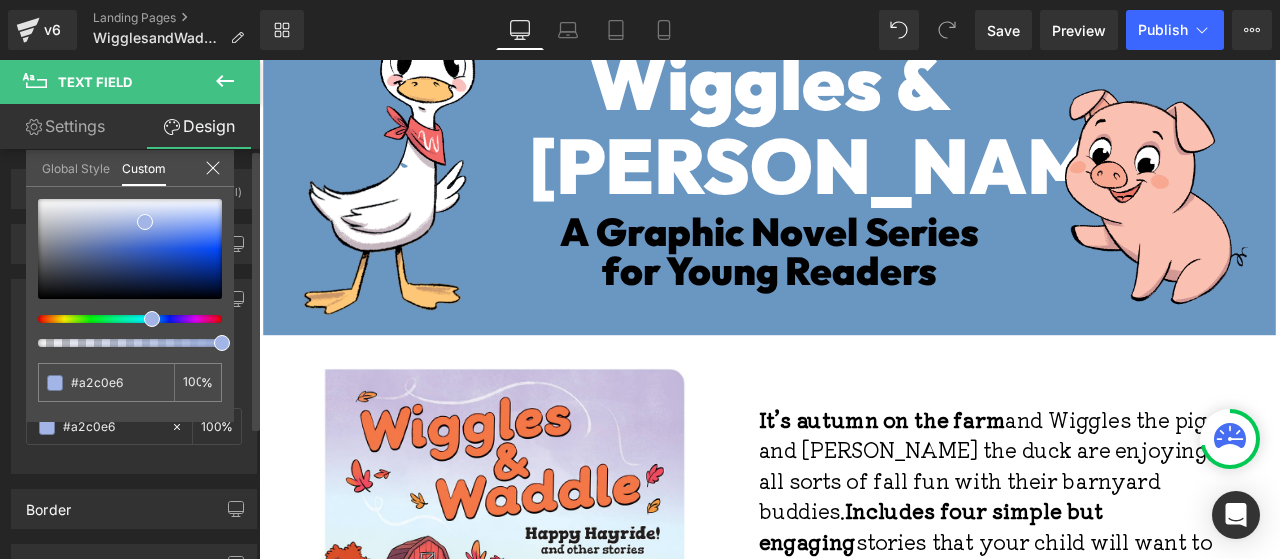type on "#a2b7e6" 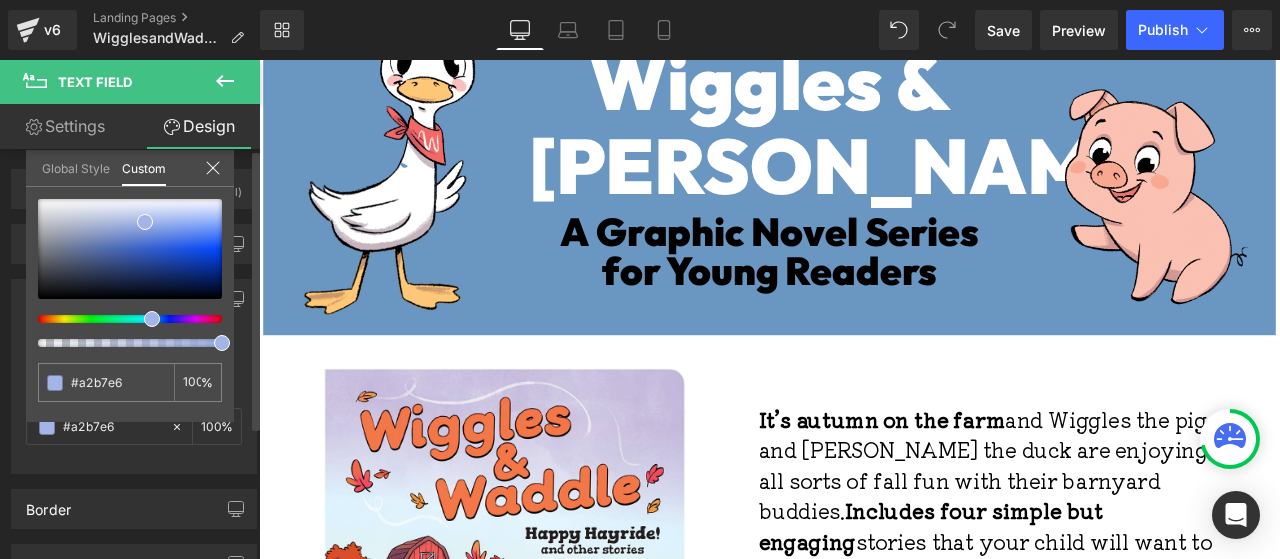 type on "#a2aee6" 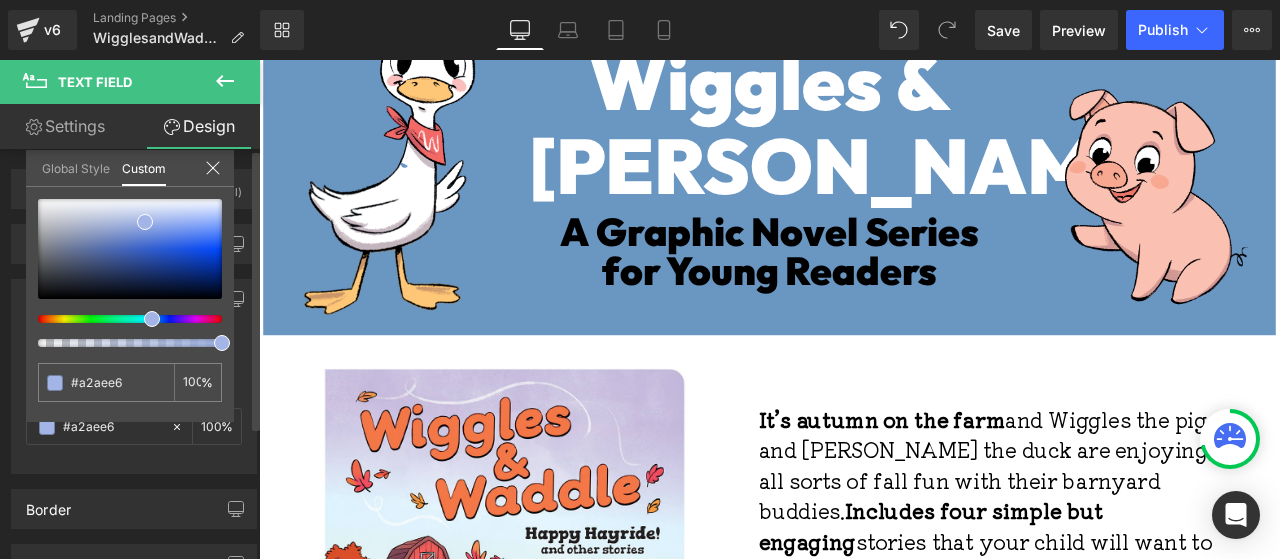 type on "#a2a8e6" 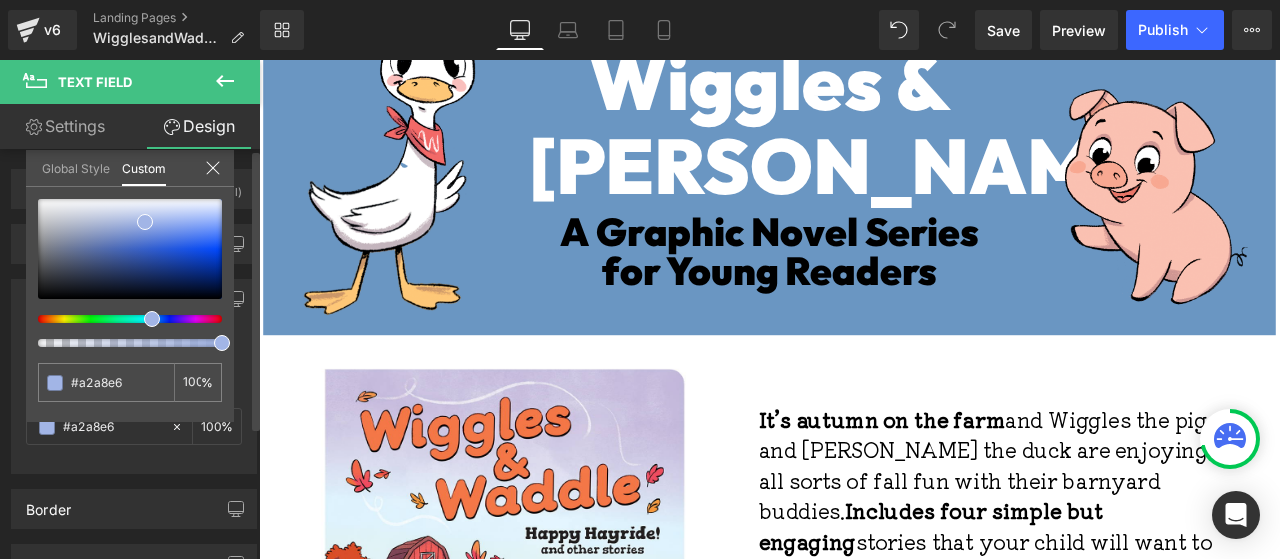 type on "#a2a3e6" 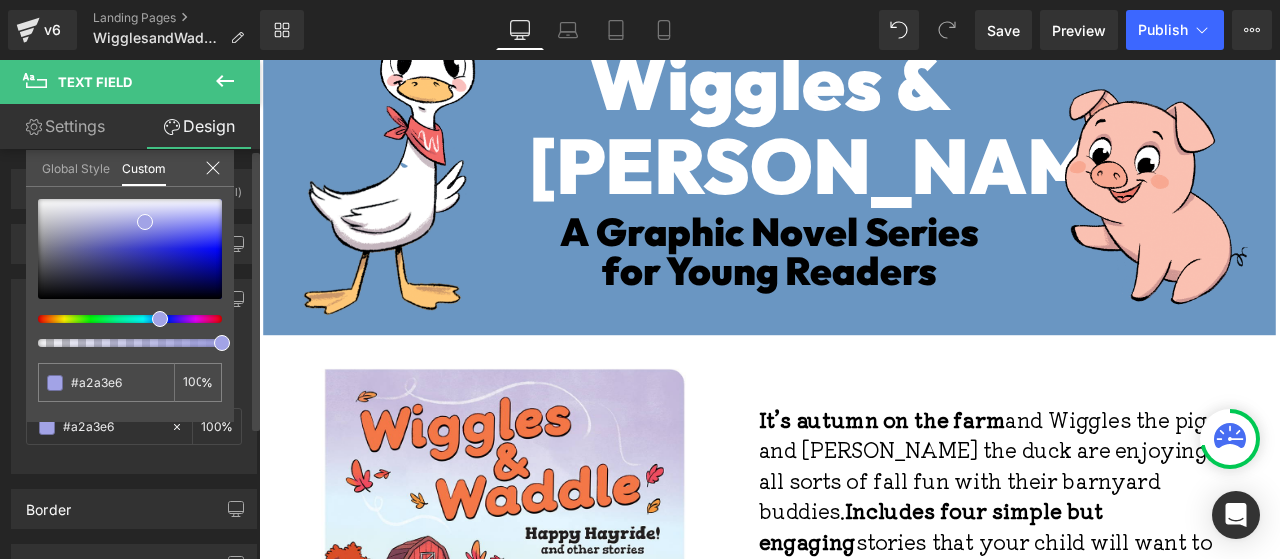 type on "#a3a2e6" 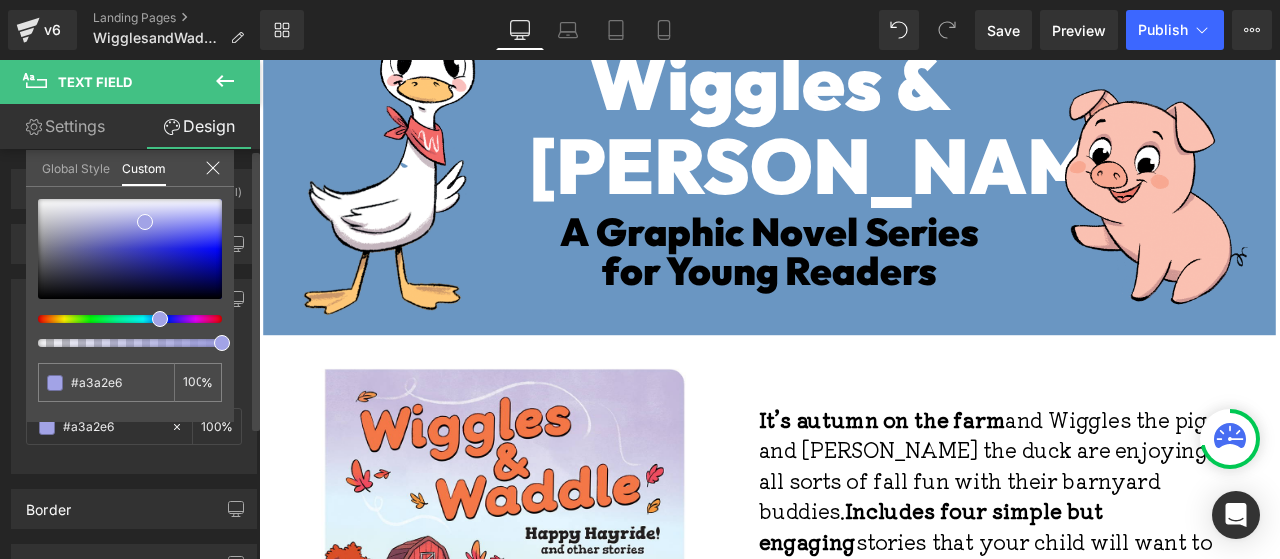 type on "#a5a2e6" 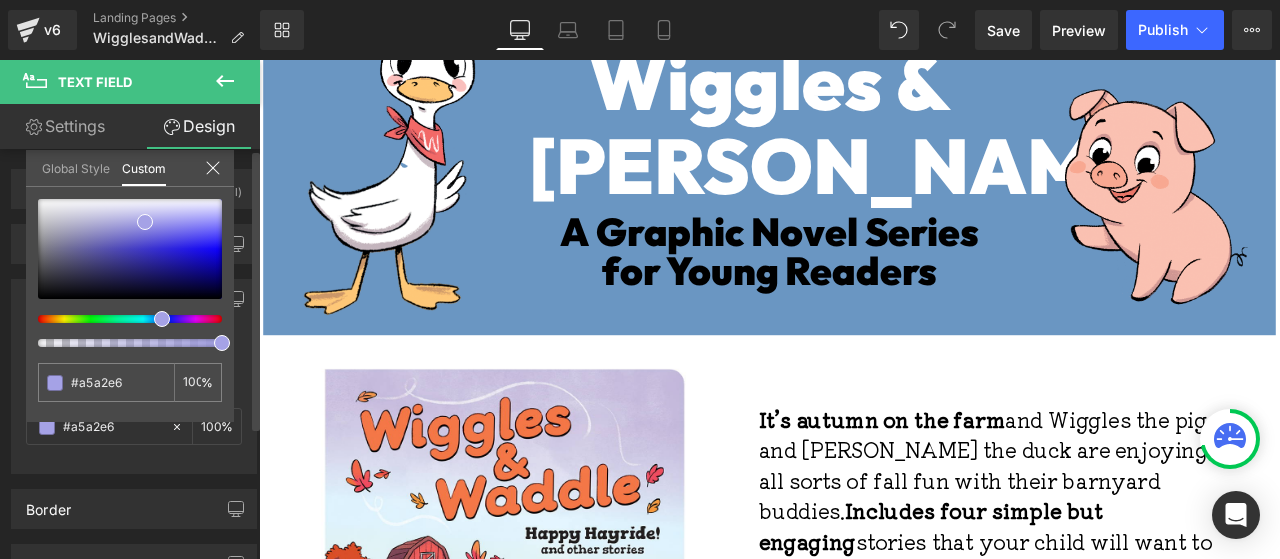type on "#a8a2e6" 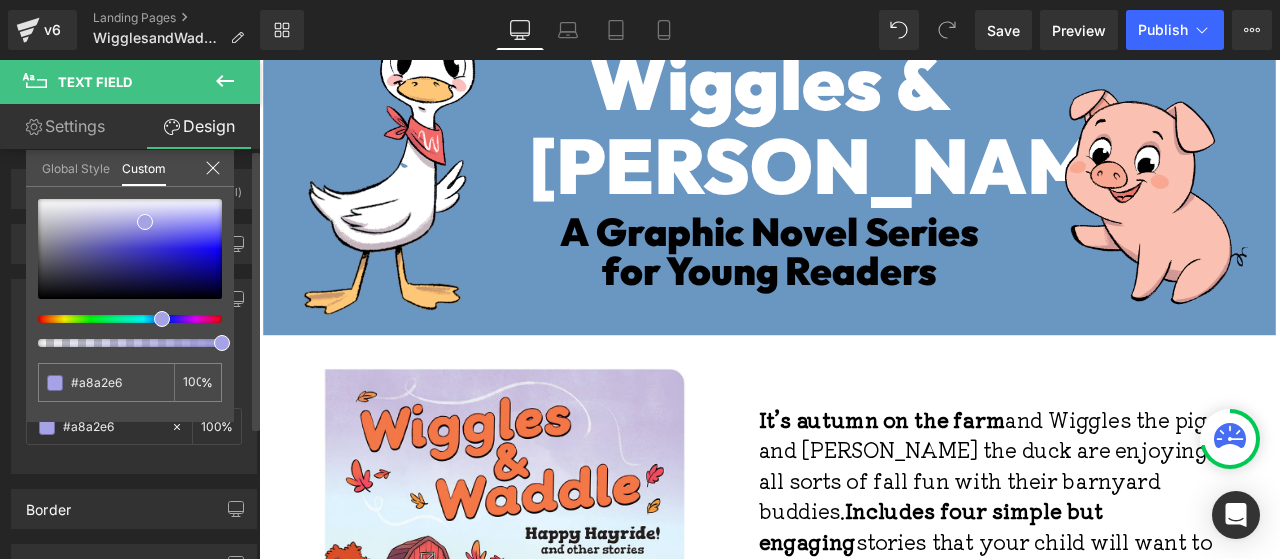 type on "#aaa2e6" 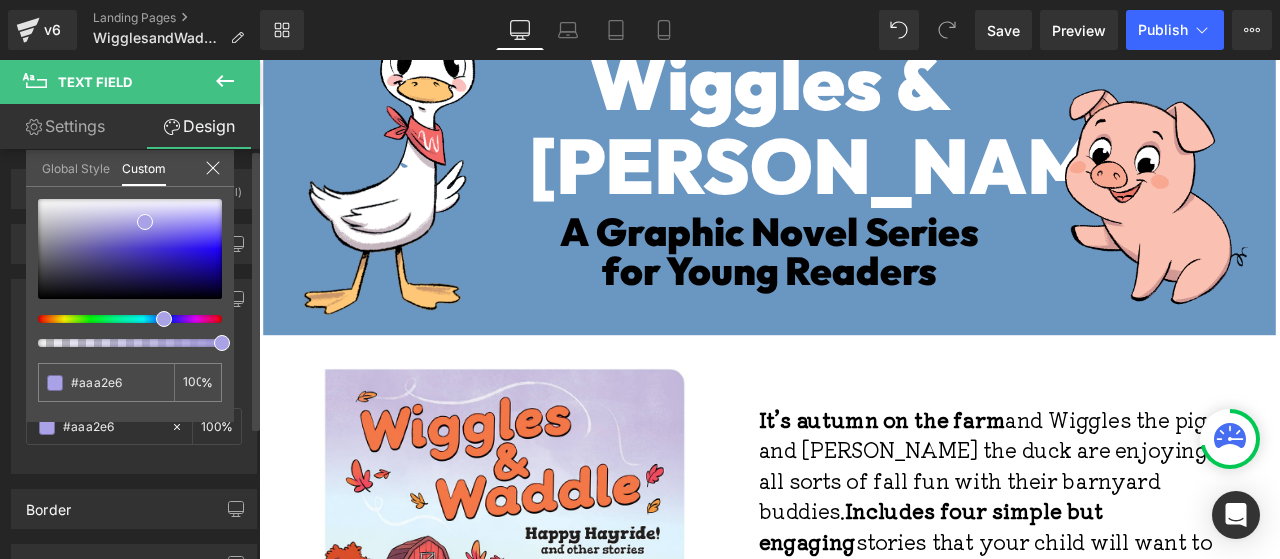 type on "#a5a2e6" 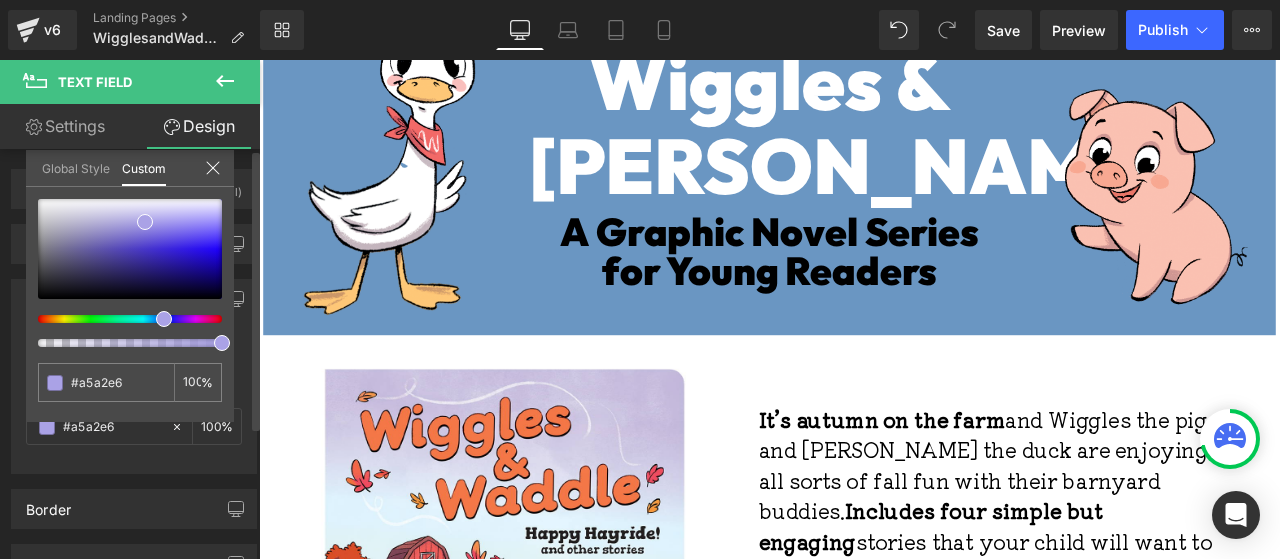 type on "#a2a3e6" 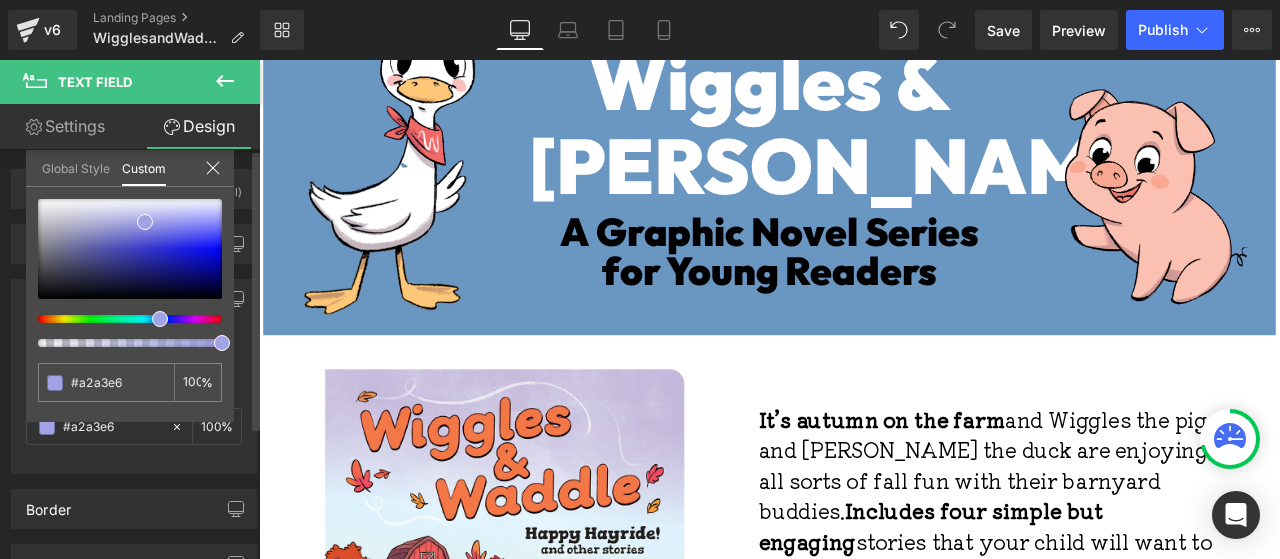type on "#a3a2e6" 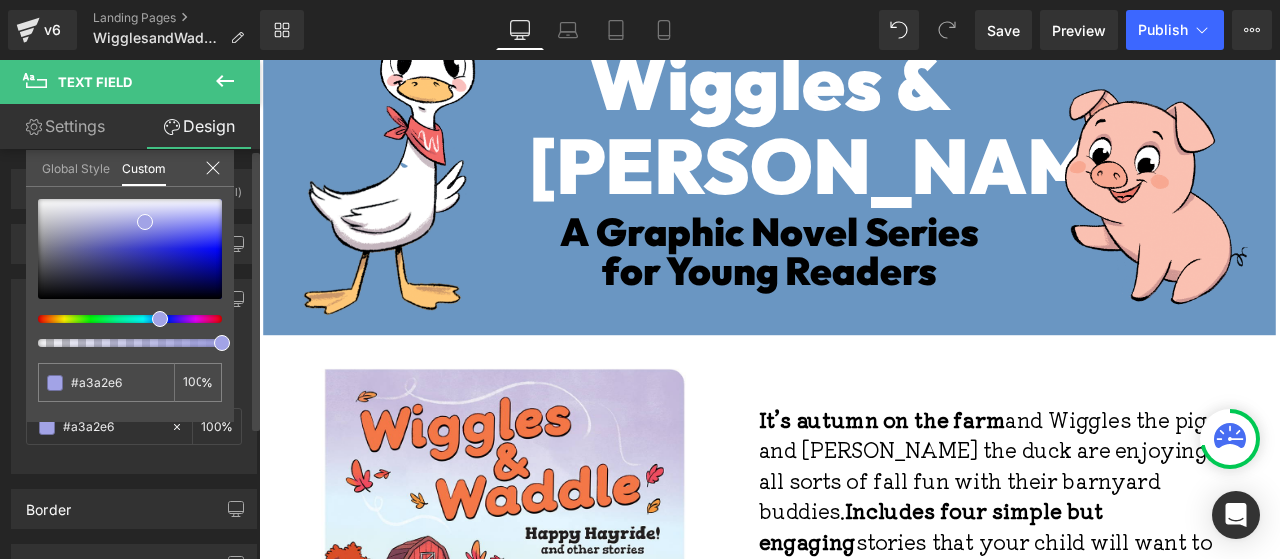 type on "#a5a2e6" 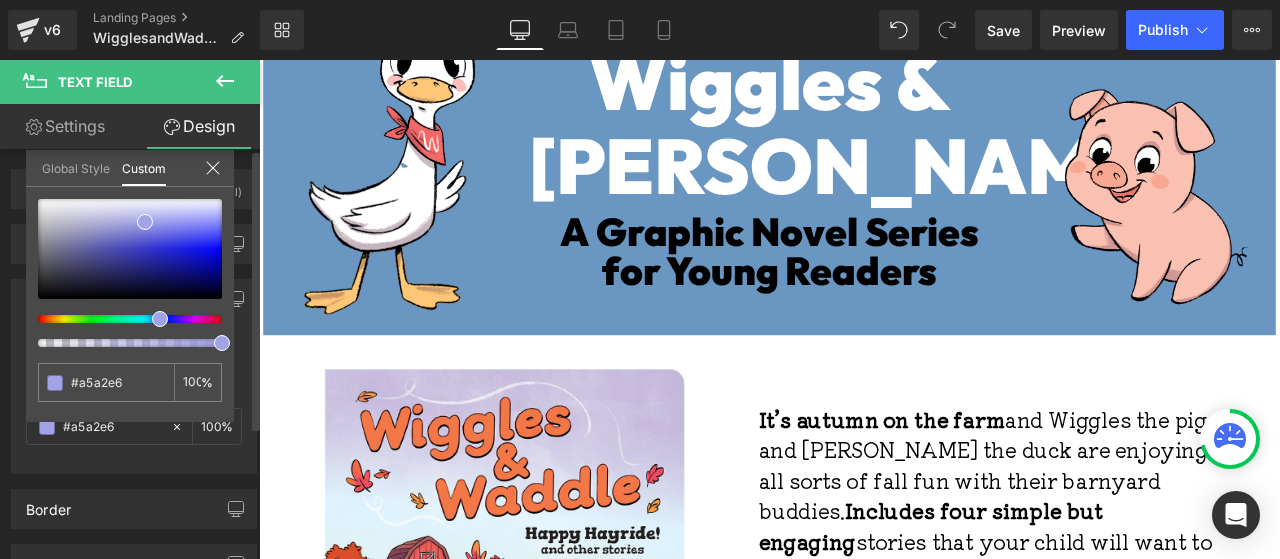 type on "#a8a2e6" 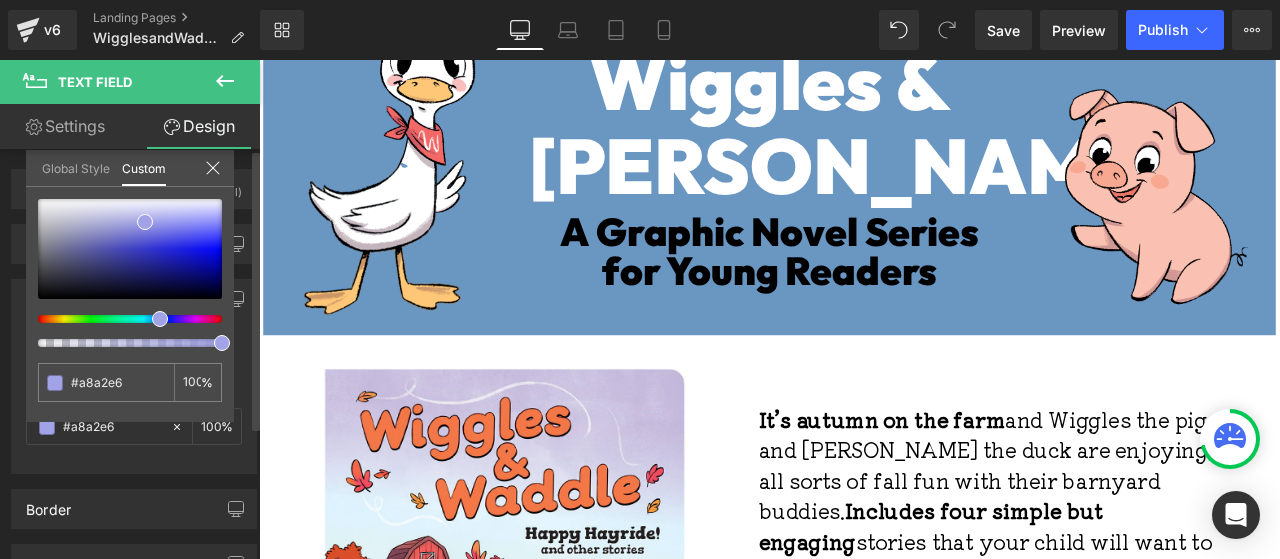 type on "#aaa2e6" 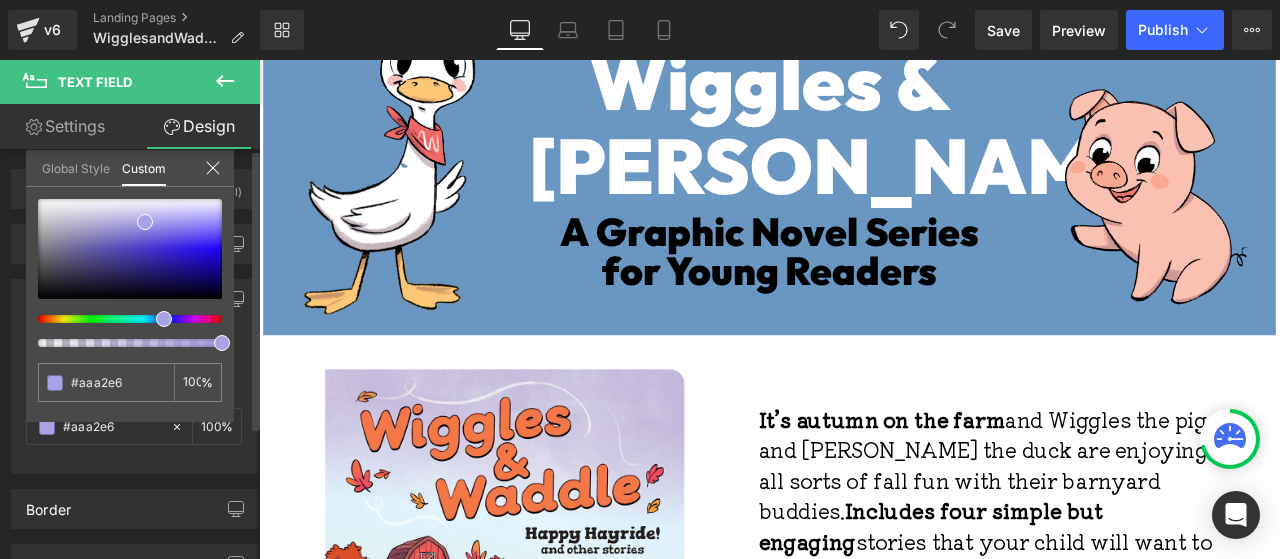 type on "#aba2e6" 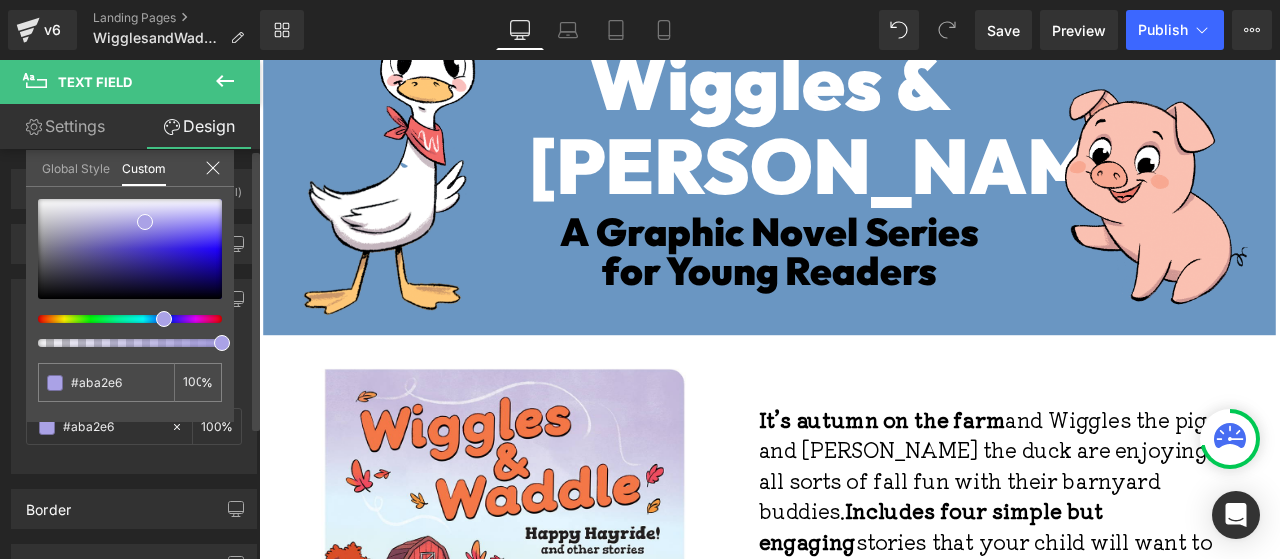 type on "#ada2e6" 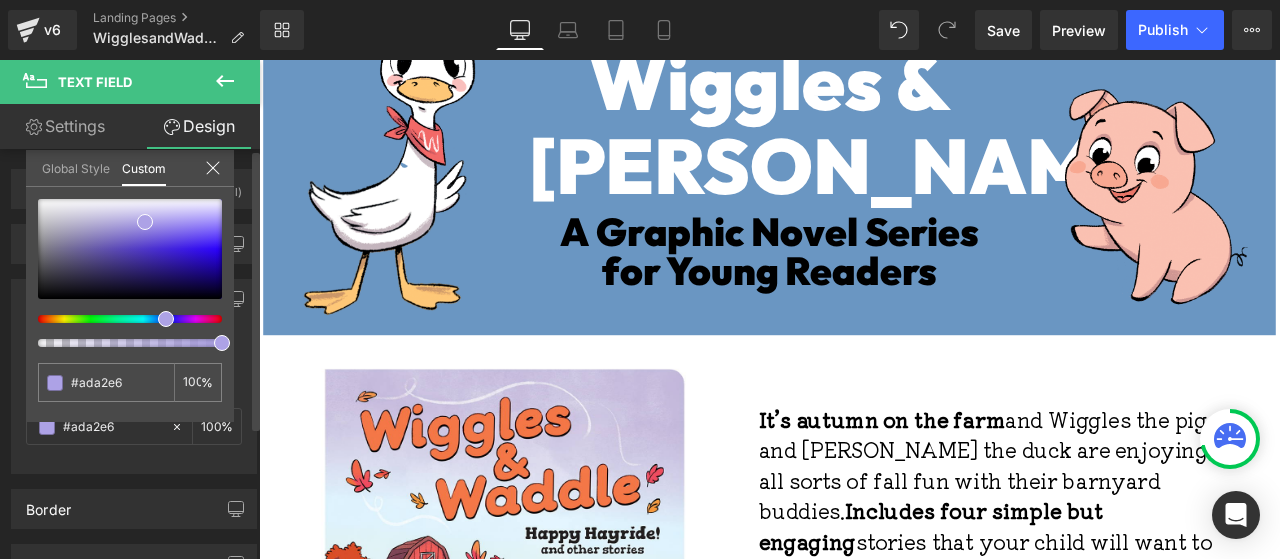 type on "#afa2e6" 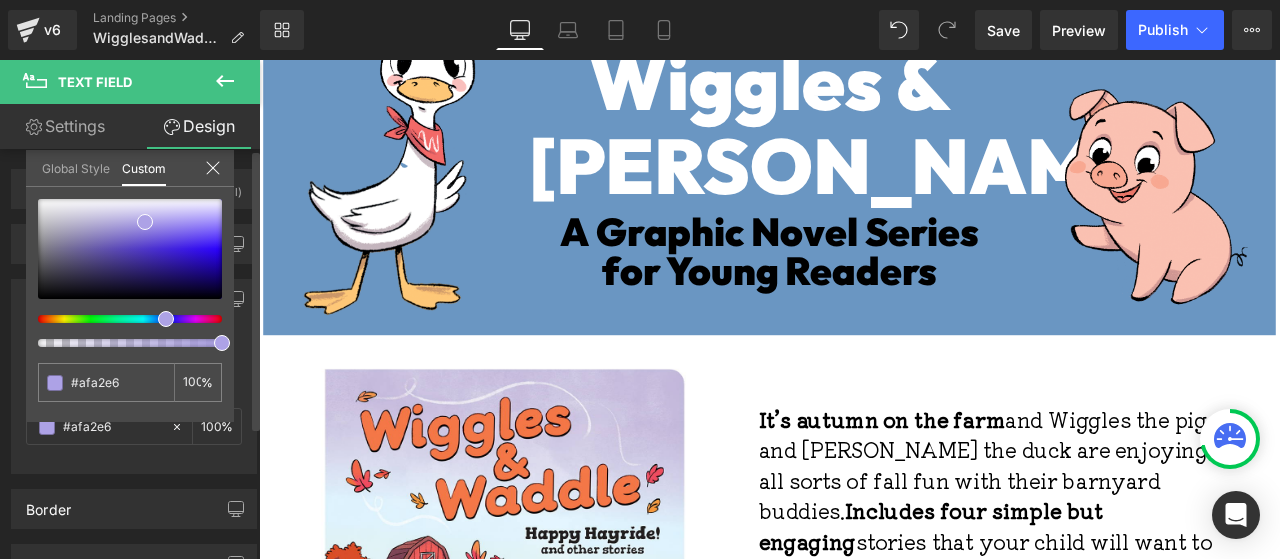 type on "#b2a2e6" 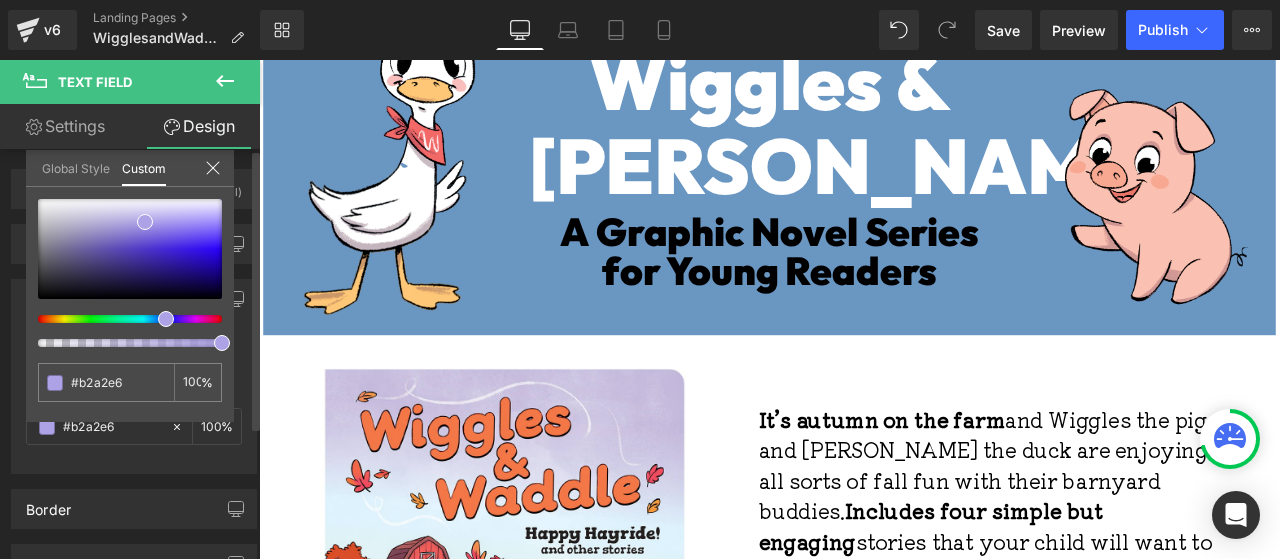 type on "#b6a2e6" 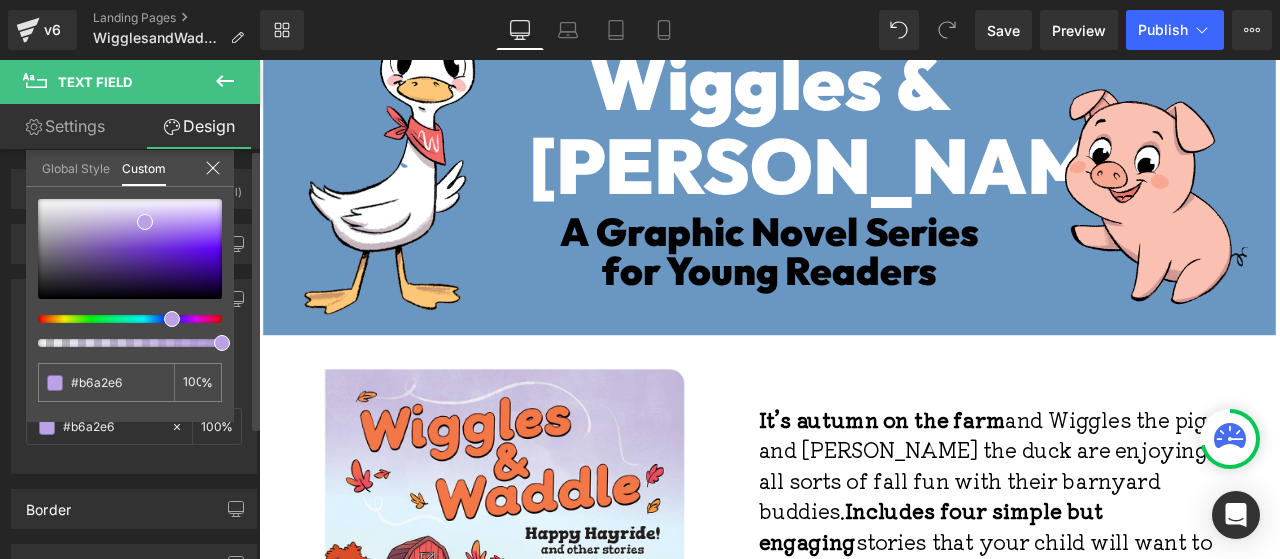 type on "#b9a2e6" 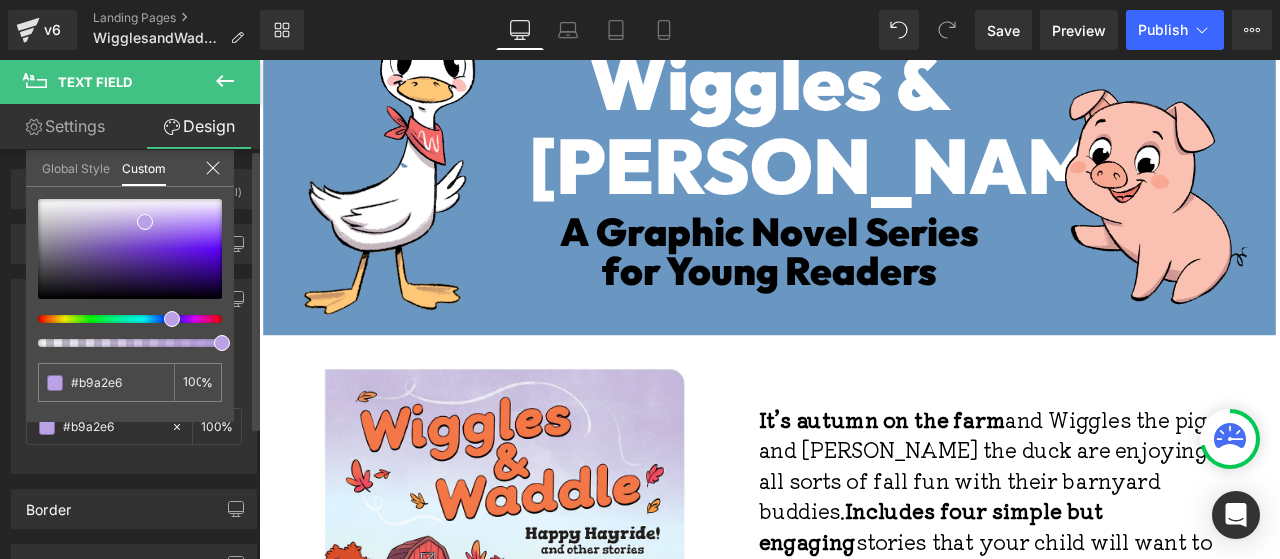 type on "#bda2e6" 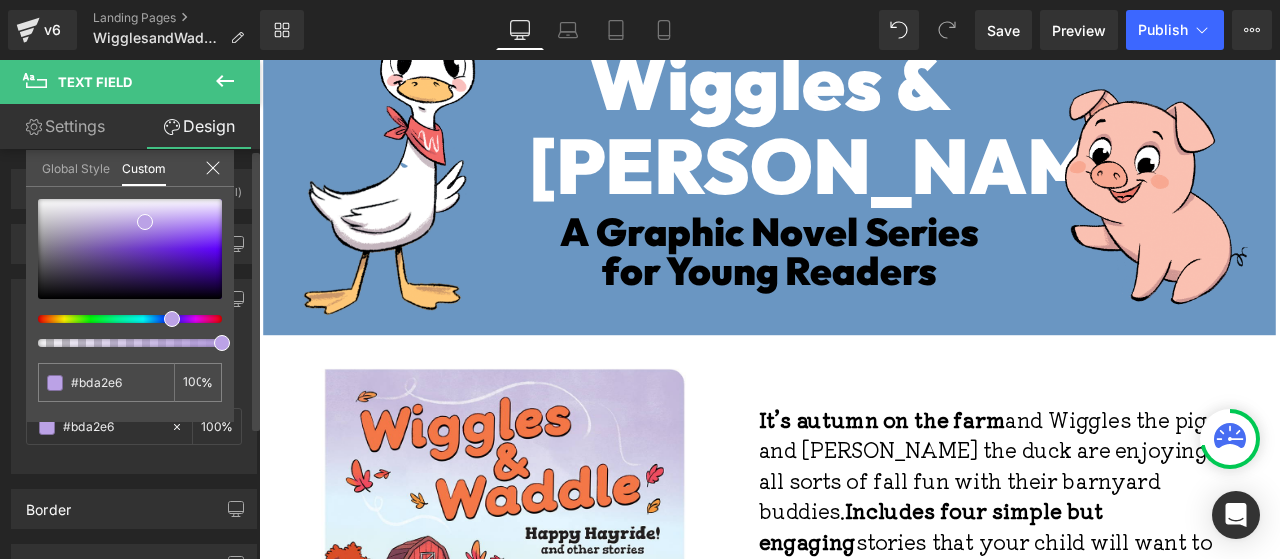 type on "#bfa2e6" 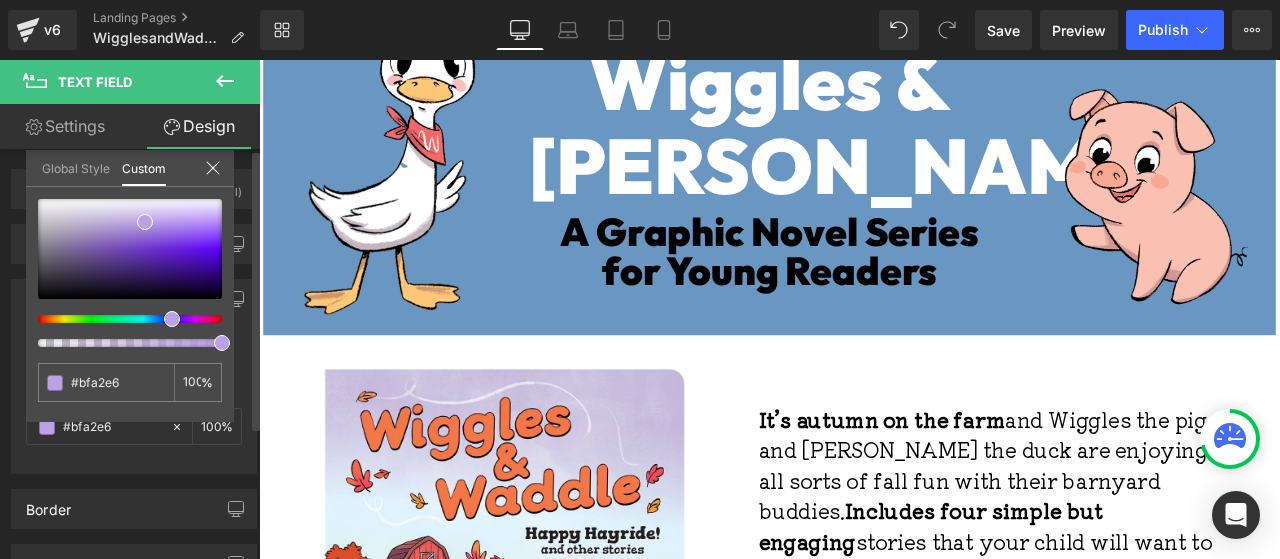 type on "#c2a2e6" 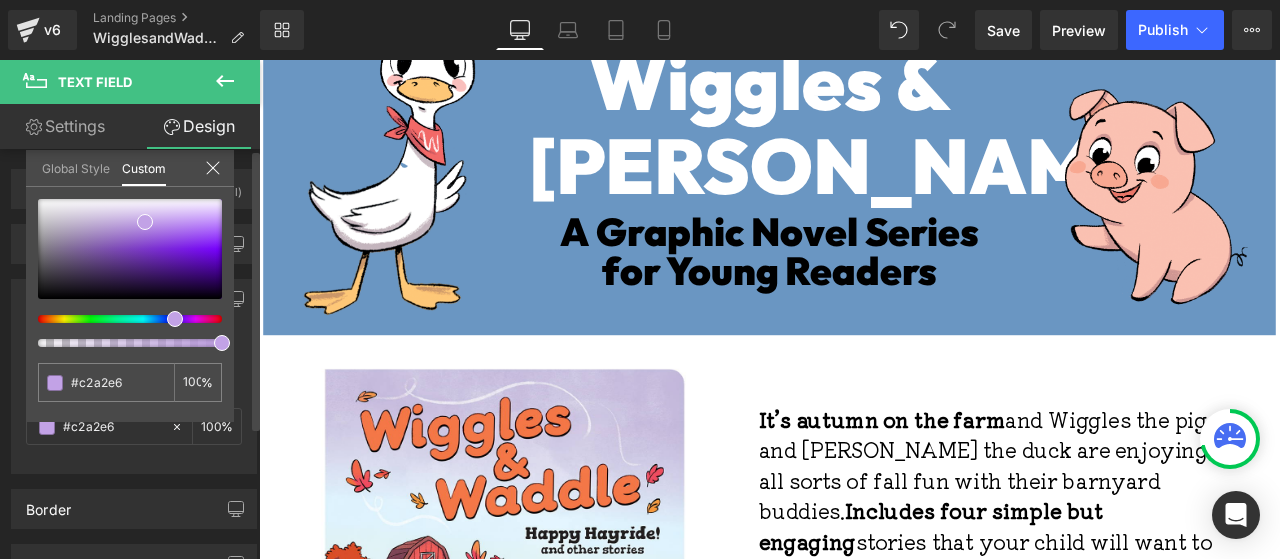 type on "#c4a2e6" 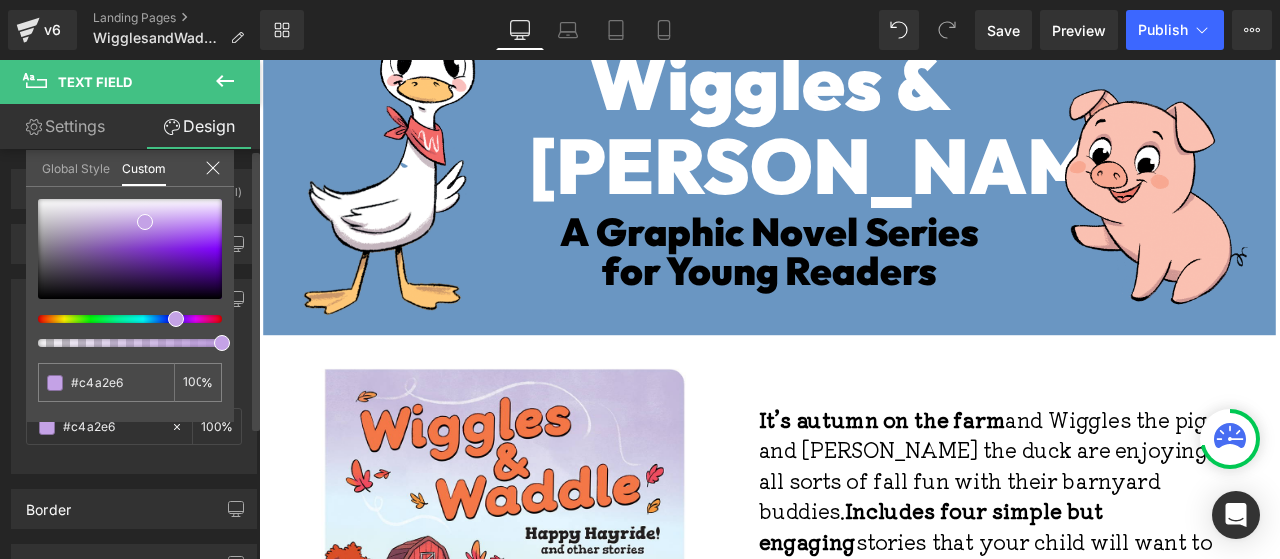 type on "#c2a2e6" 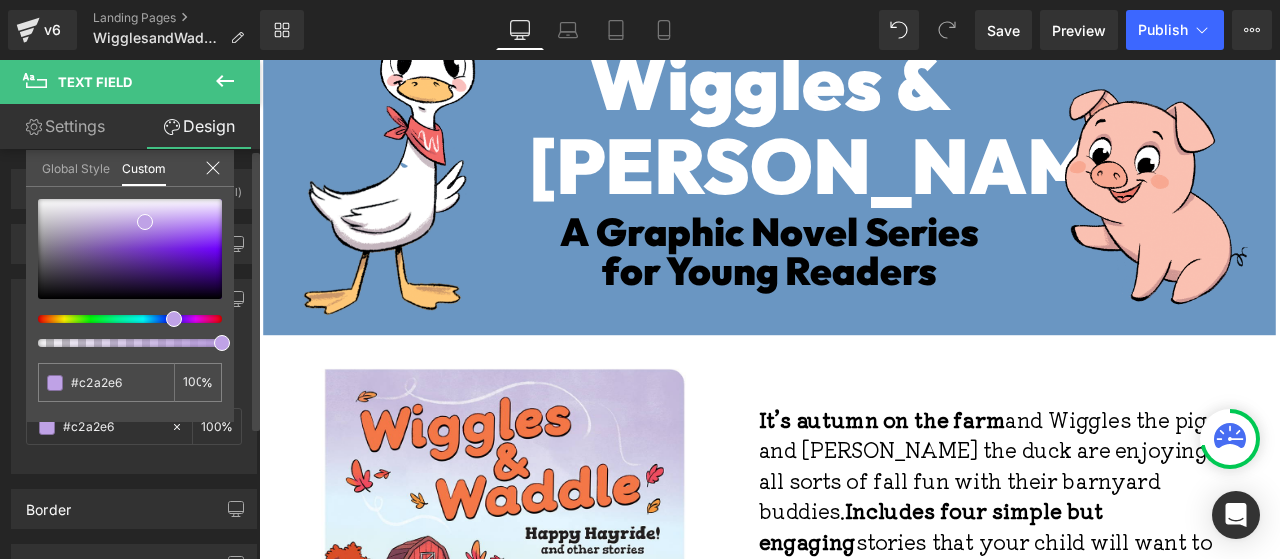type on "#bfa2e6" 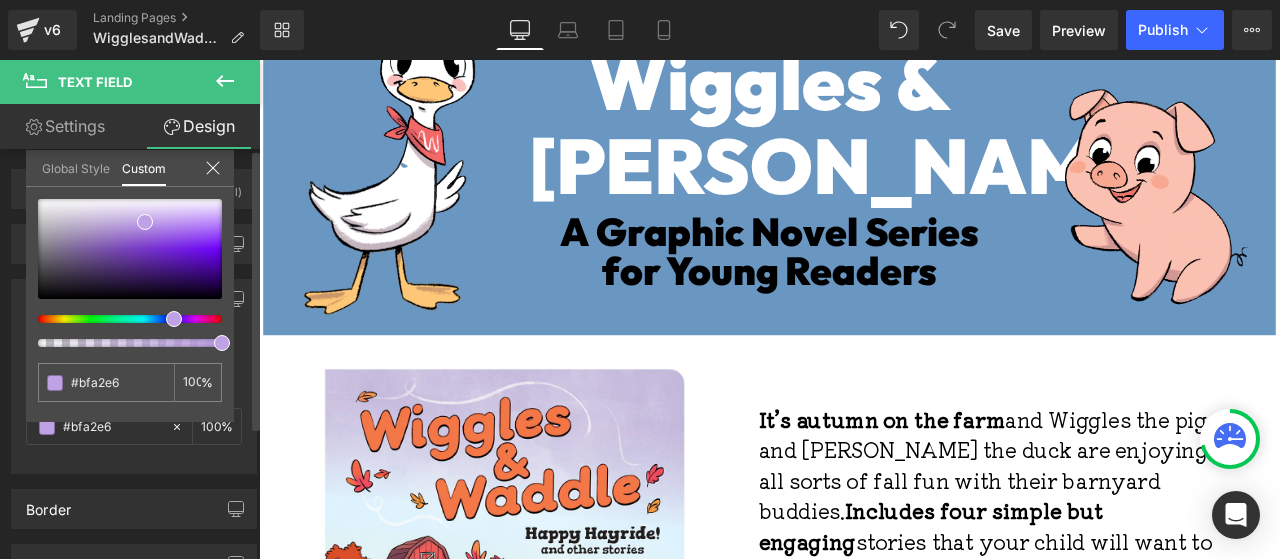type on "#bda2e6" 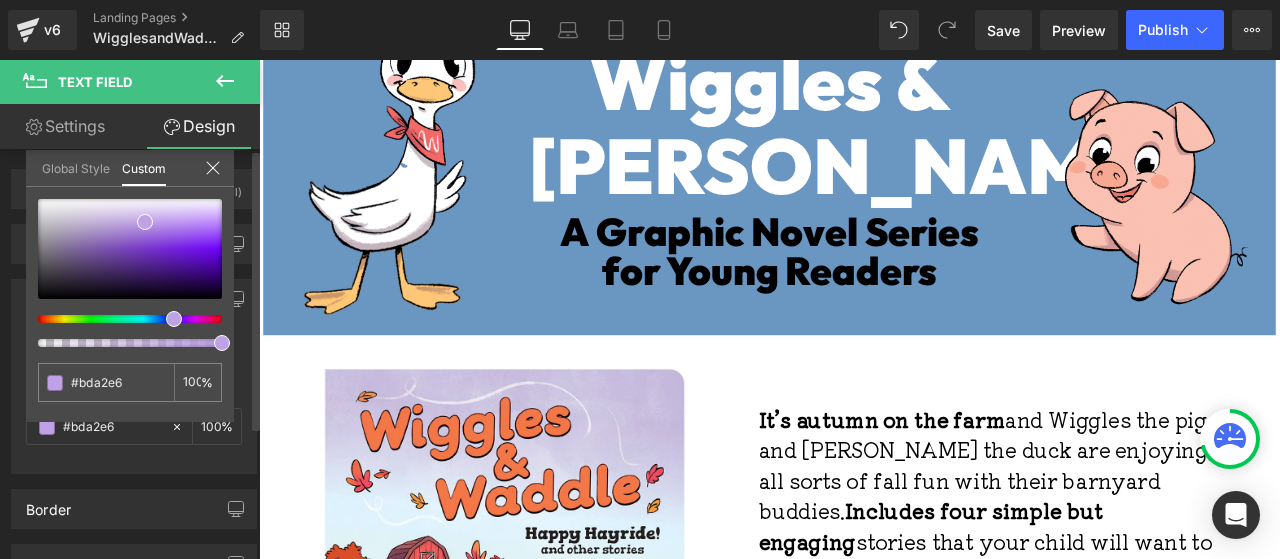 type on "#b9a2e6" 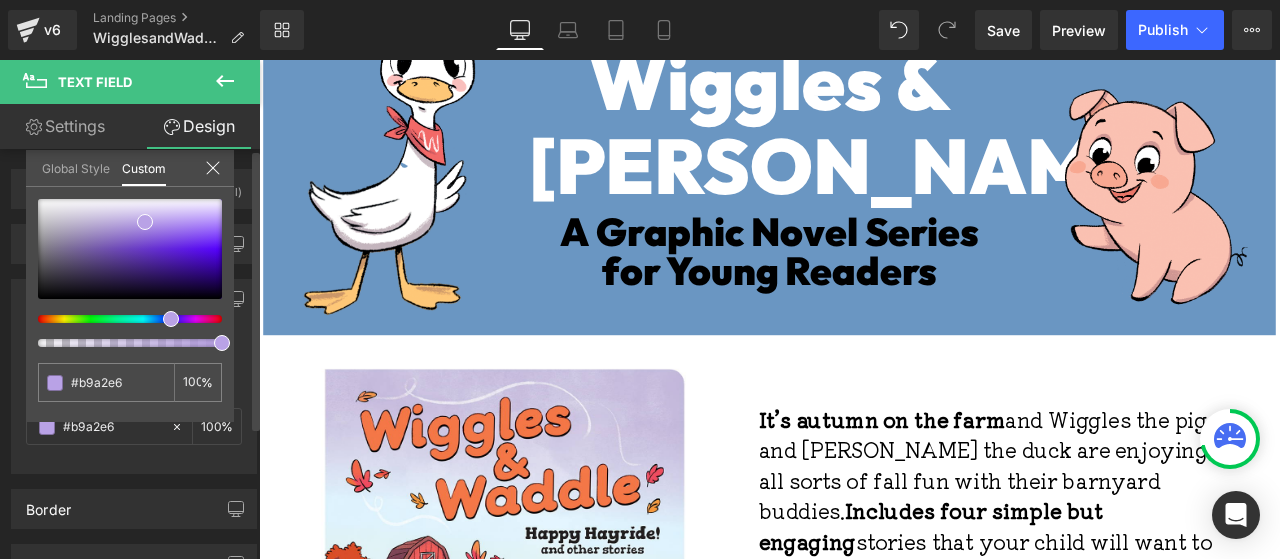 type on "#b6a2e6" 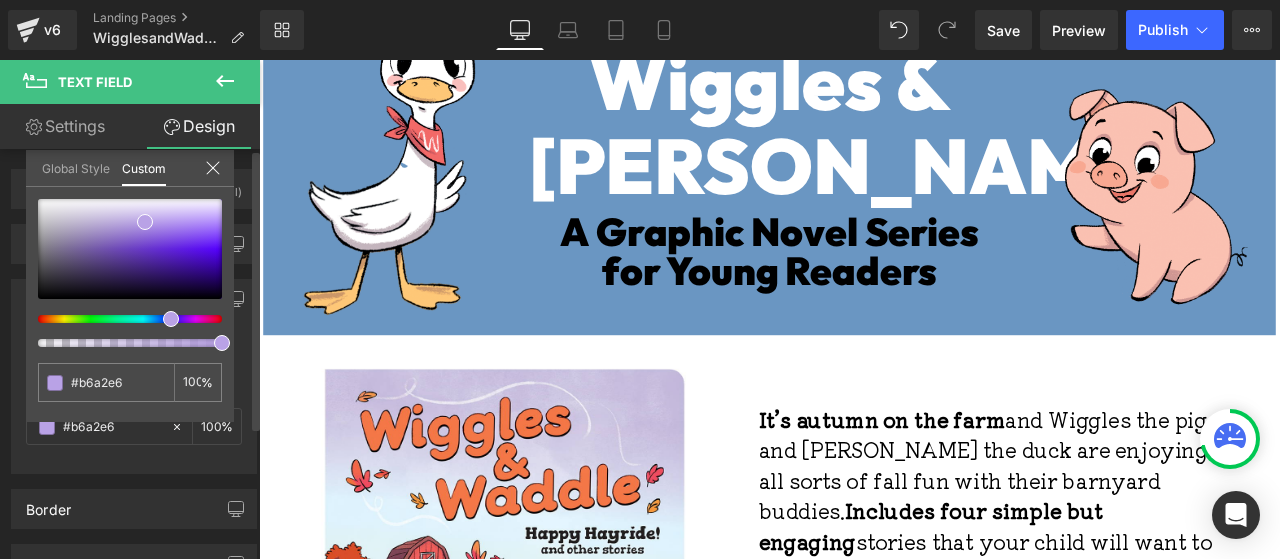 type on "#b4a2e6" 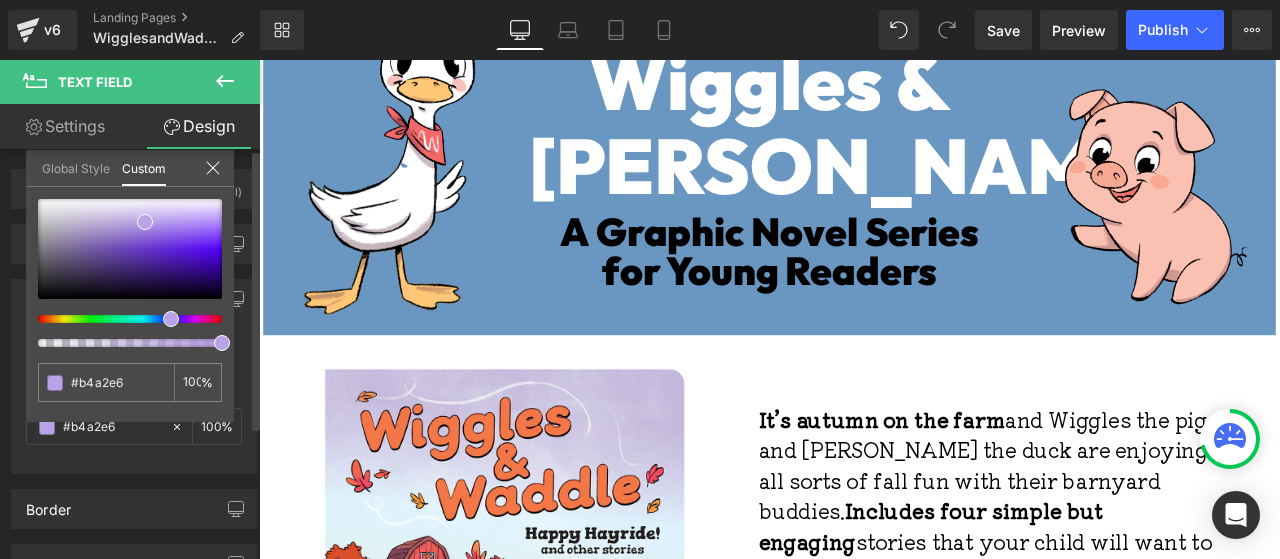 type on "#b2a2e6" 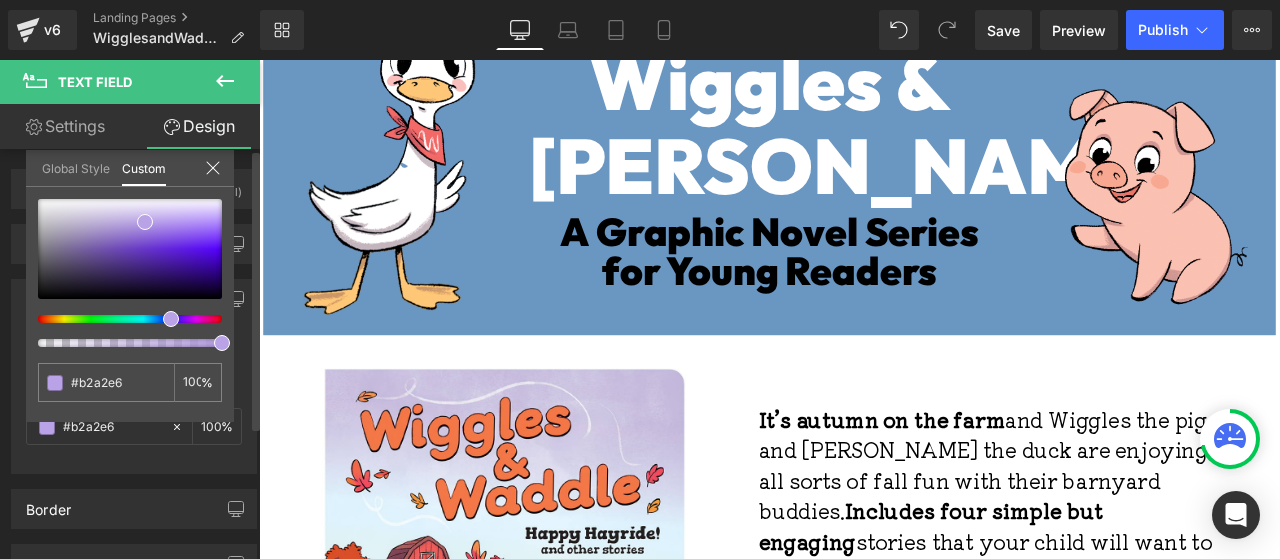 type on "#afa2e6" 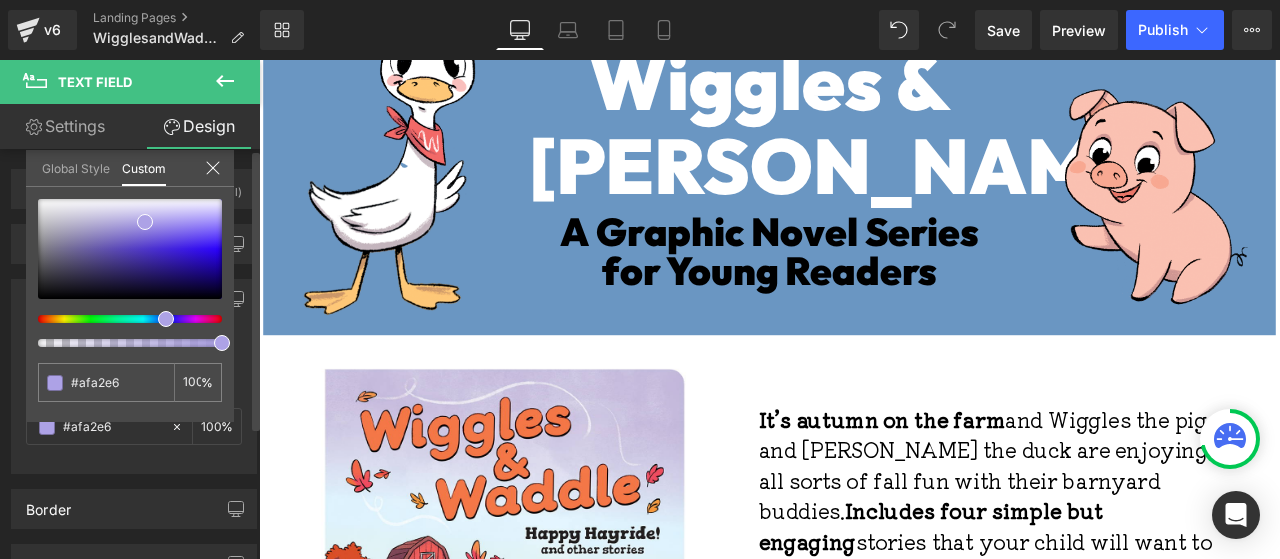 type on "#ada2e6" 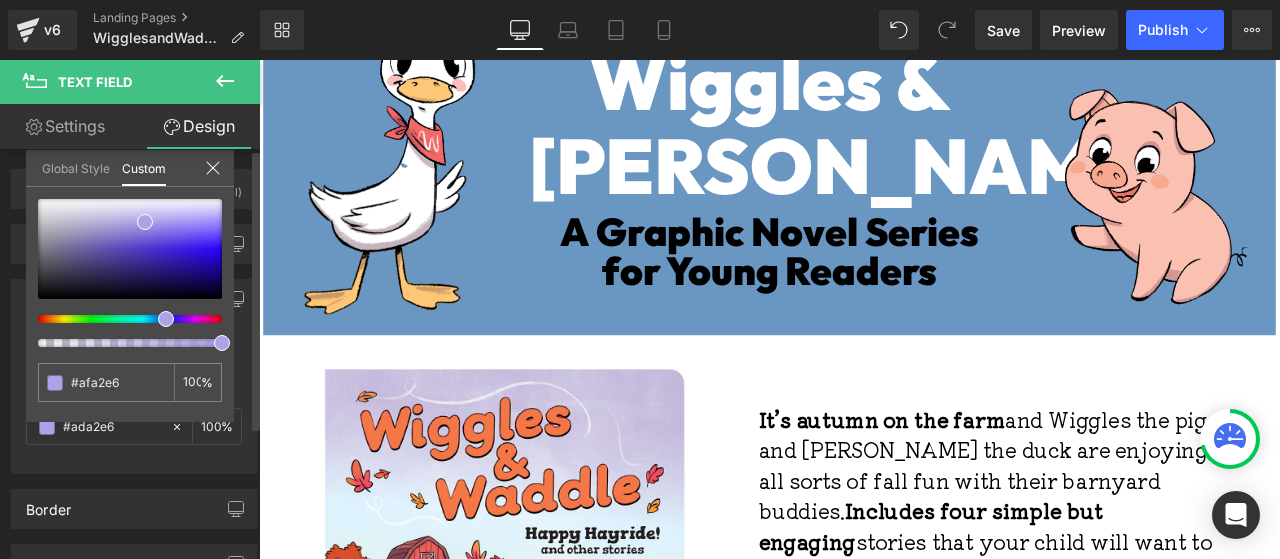 type on "#ada2e6" 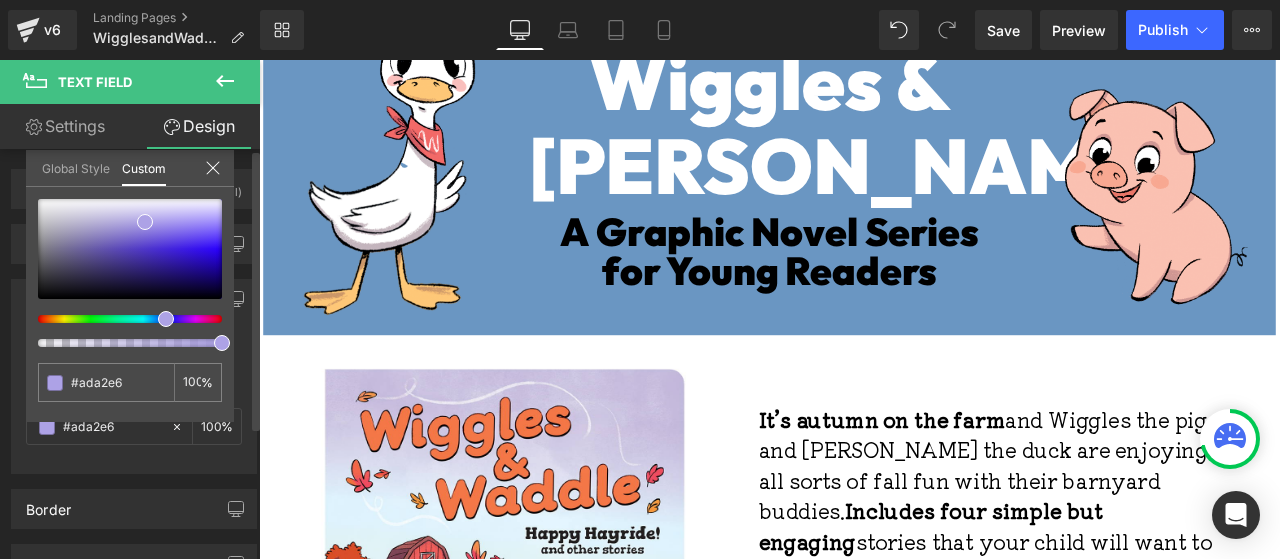 type on "#aba2e6" 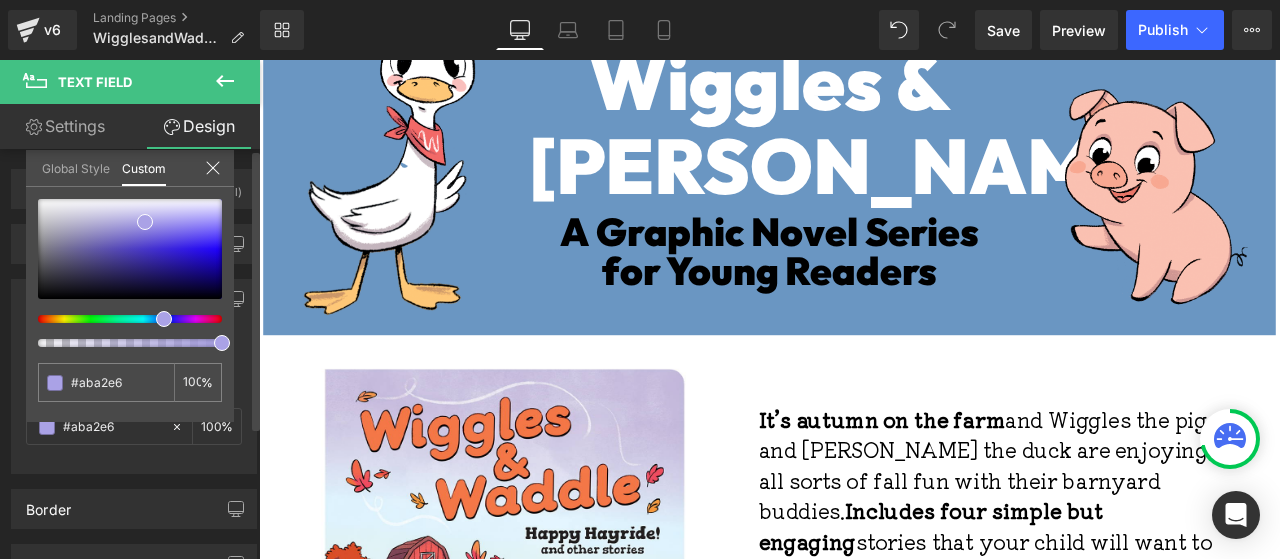 type on "#aaa2e6" 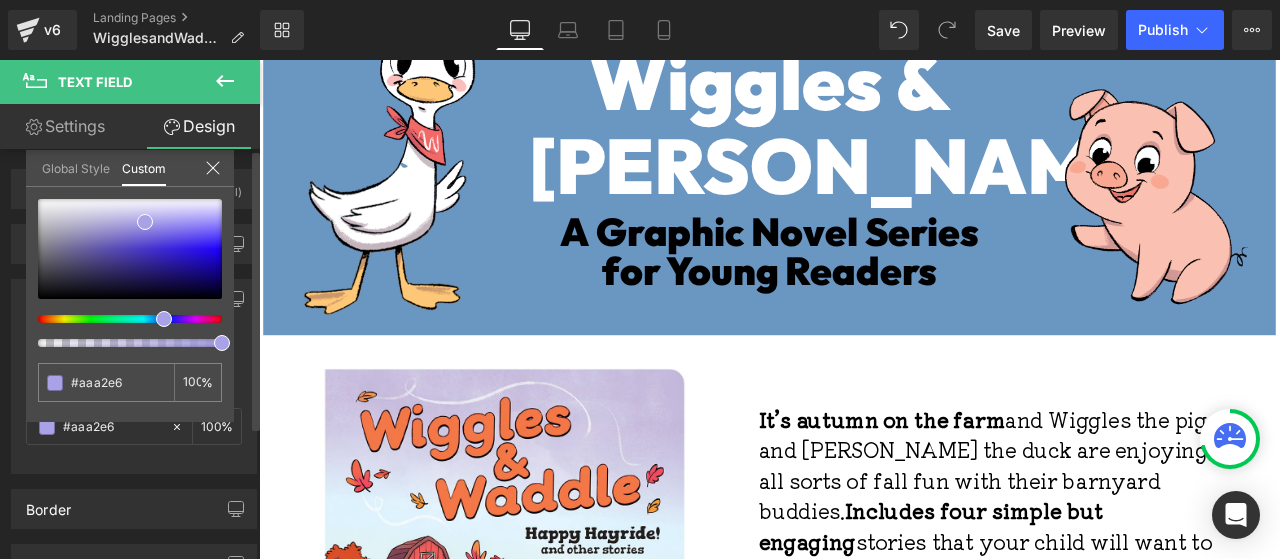type on "#a8a2e6" 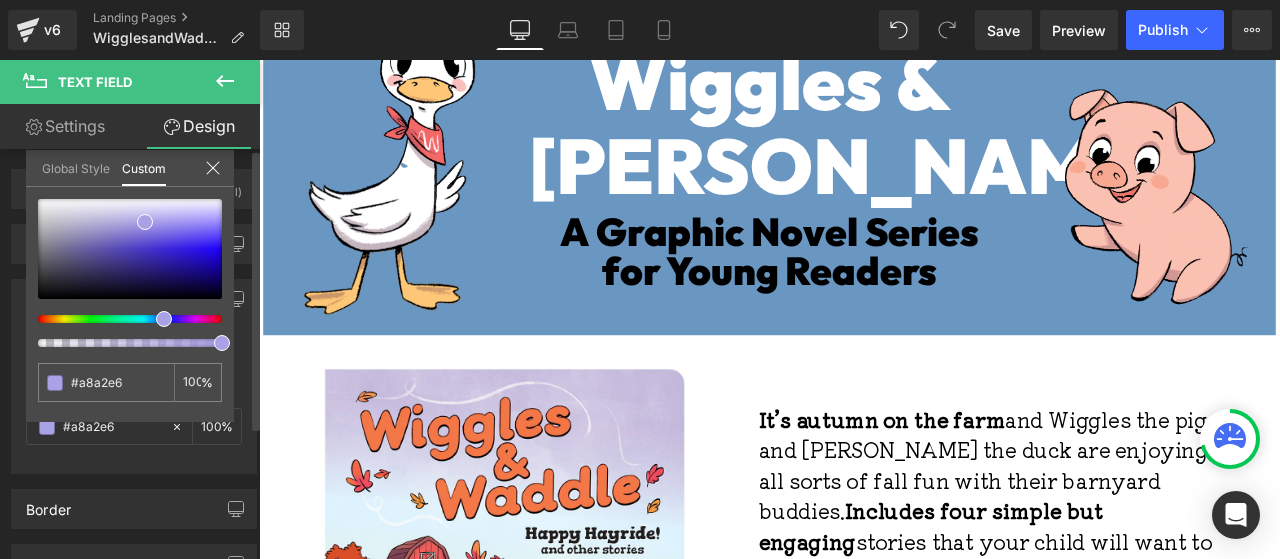 type on "#a5a2e6" 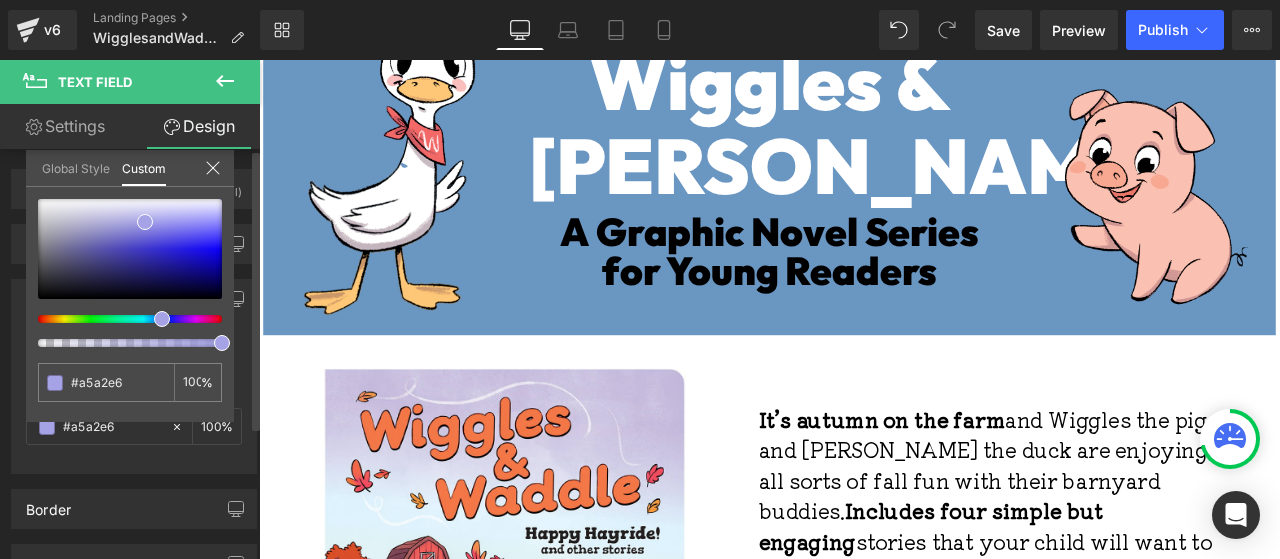 type on "#a3a2e6" 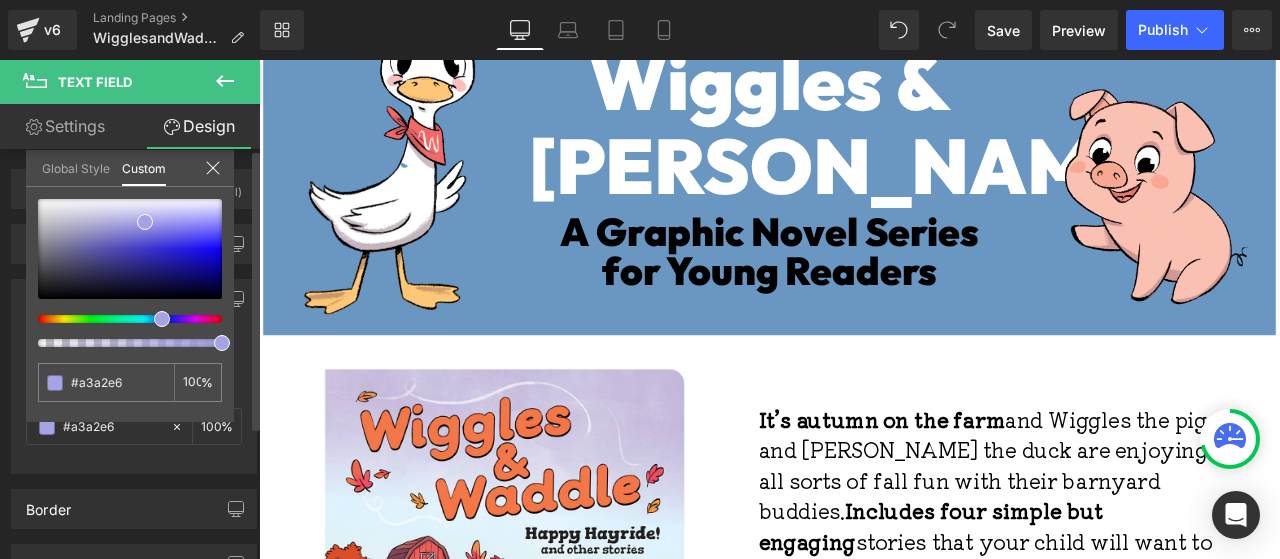 type on "#a2a3e6" 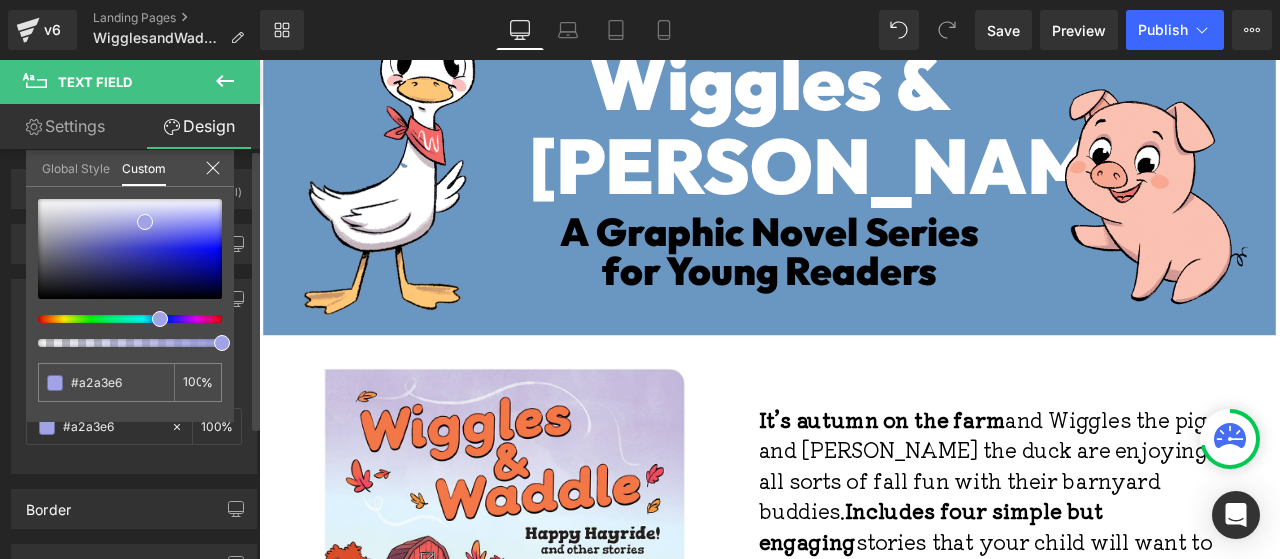 drag, startPoint x: 37, startPoint y: 319, endPoint x: 152, endPoint y: 330, distance: 115.52489 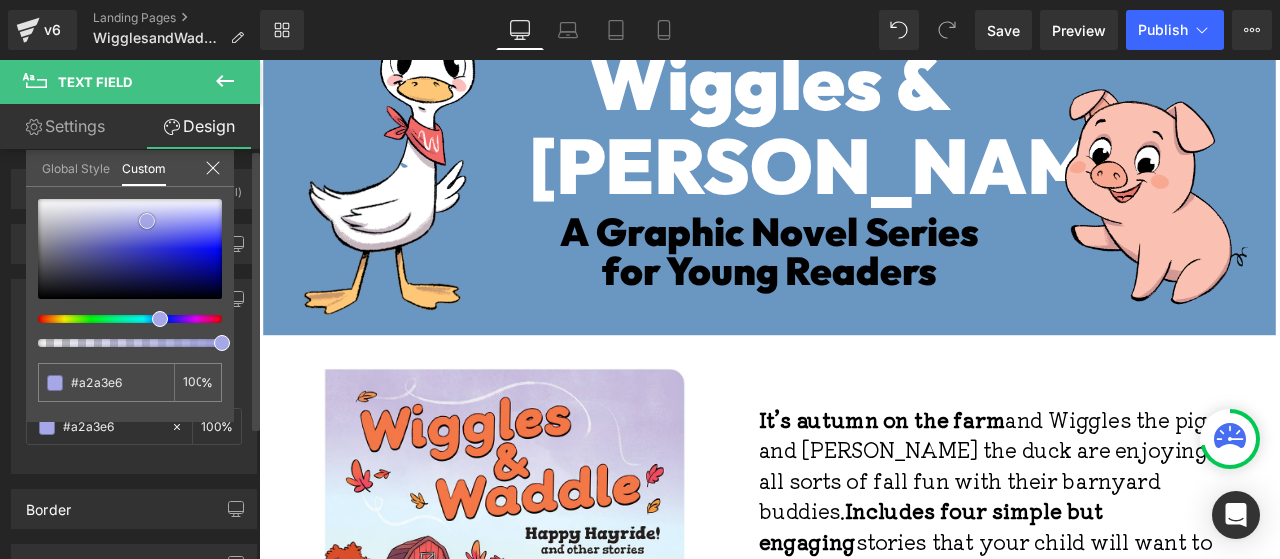type on "#a6a7e7" 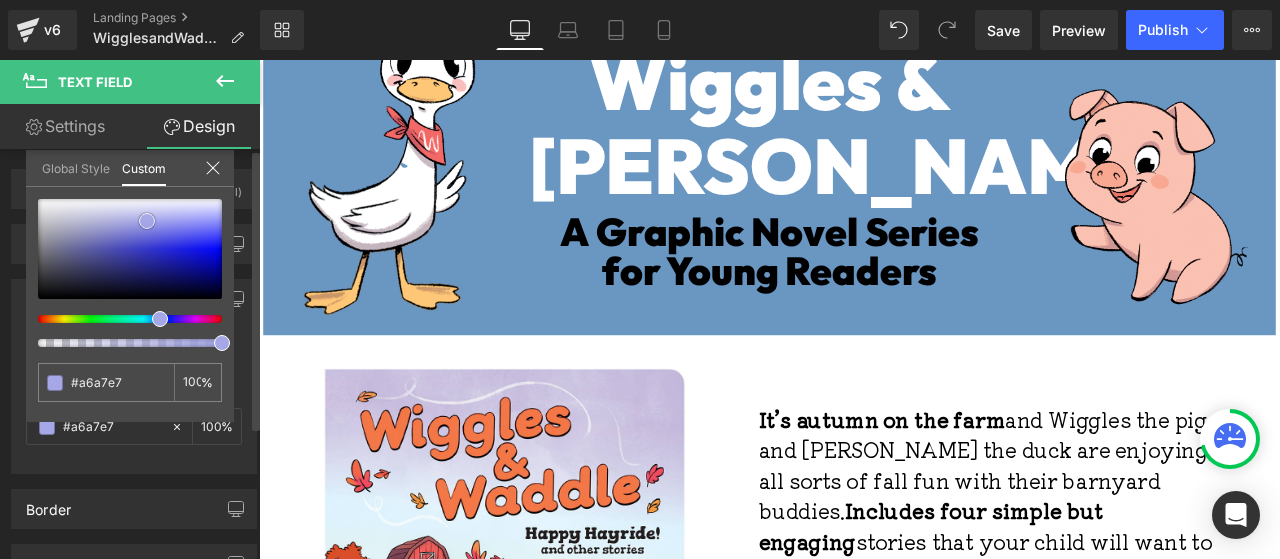 type on "#a5a6e7" 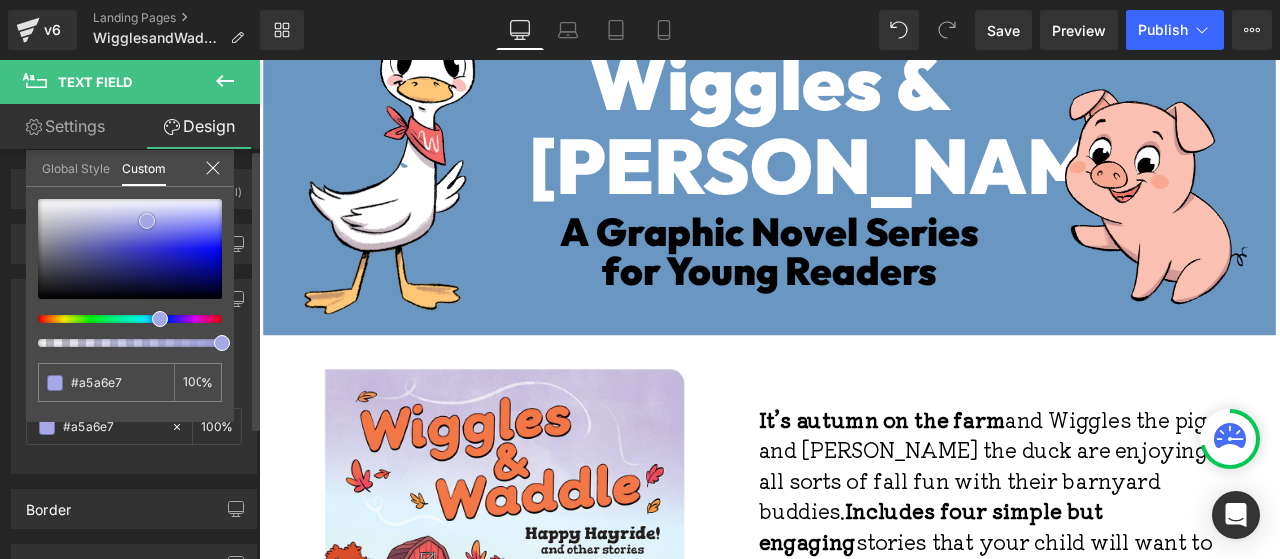 type on "#a4a5e9" 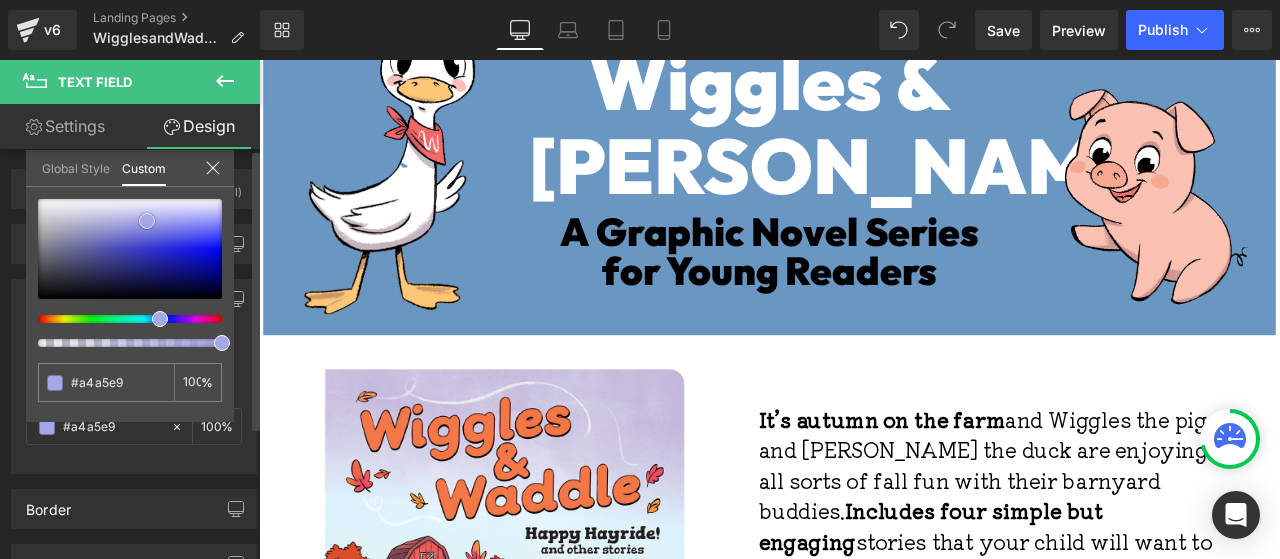type on "#a8a9ea" 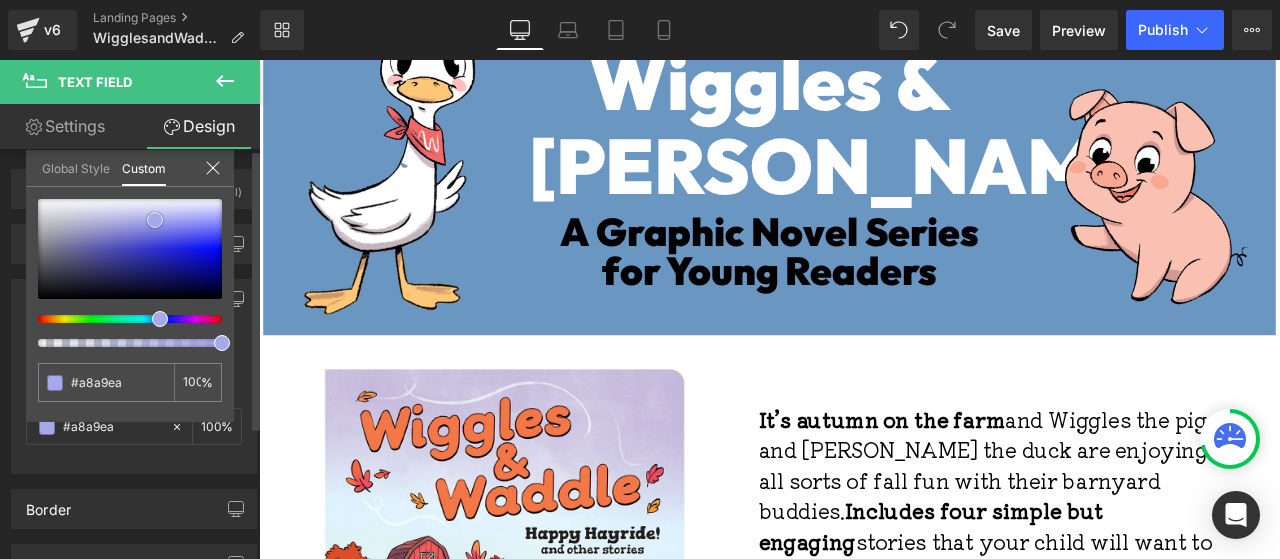type on "#a7a8eb" 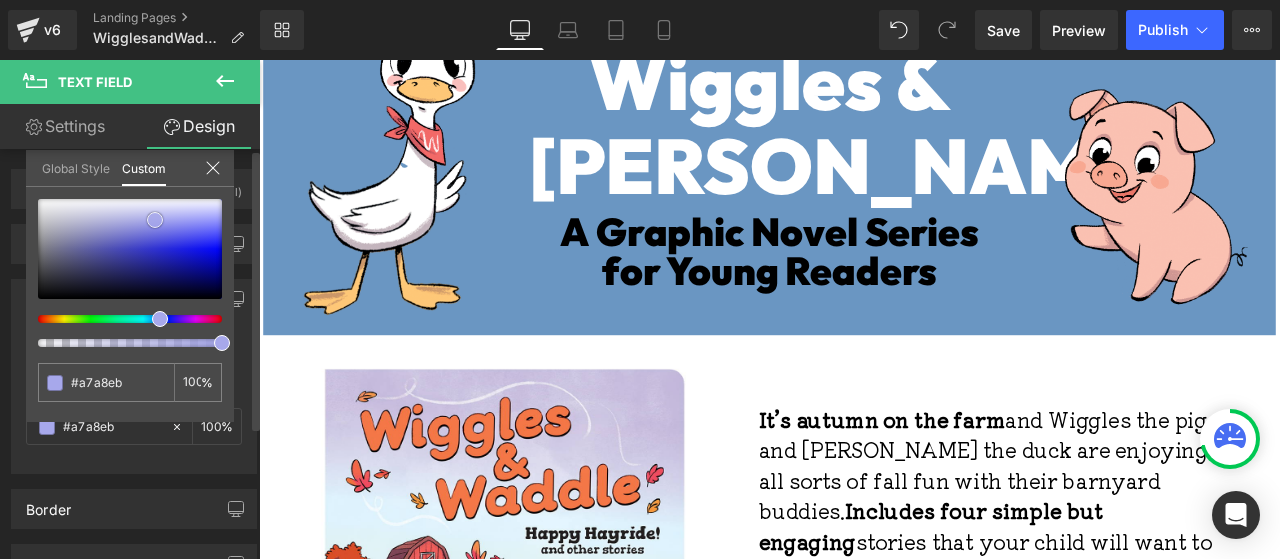 type on "#a6a7ec" 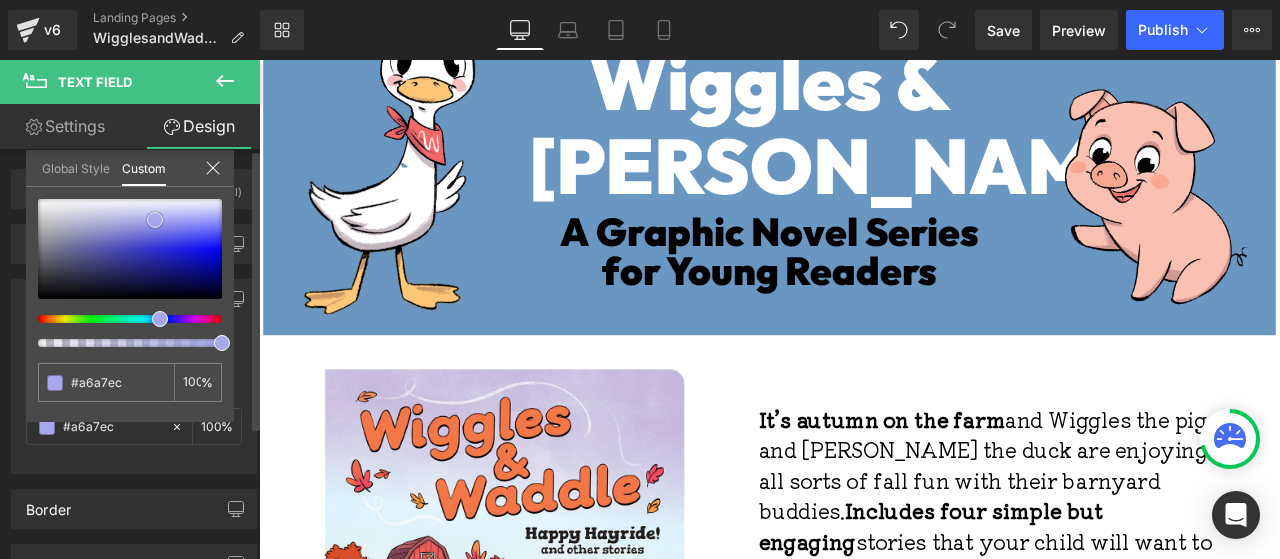 type on "#a2a3eb" 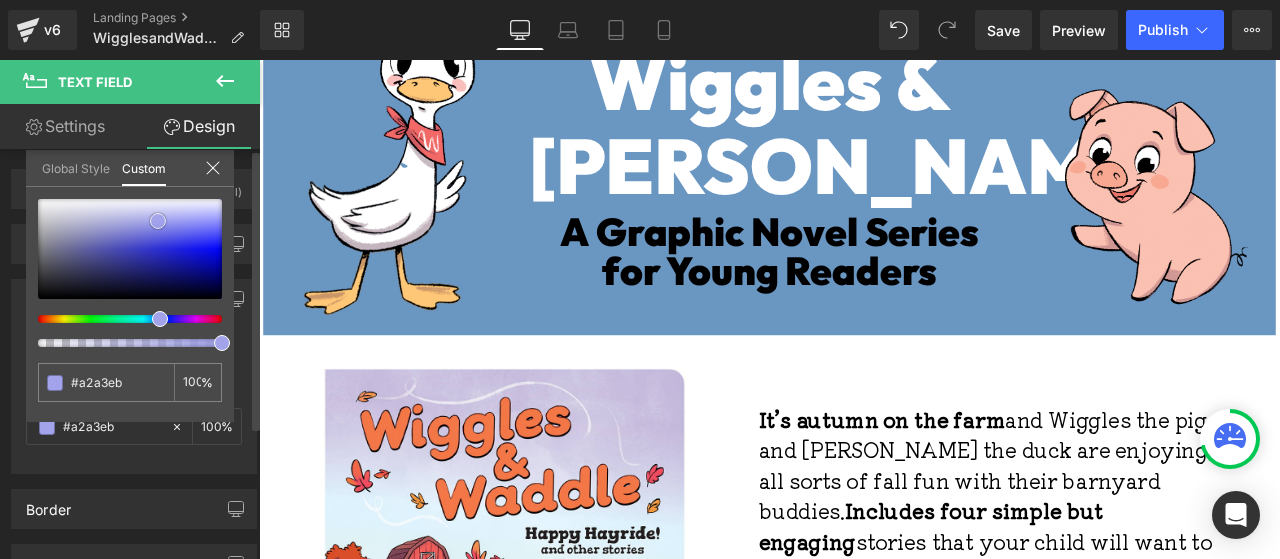 type on "#a5a6ed" 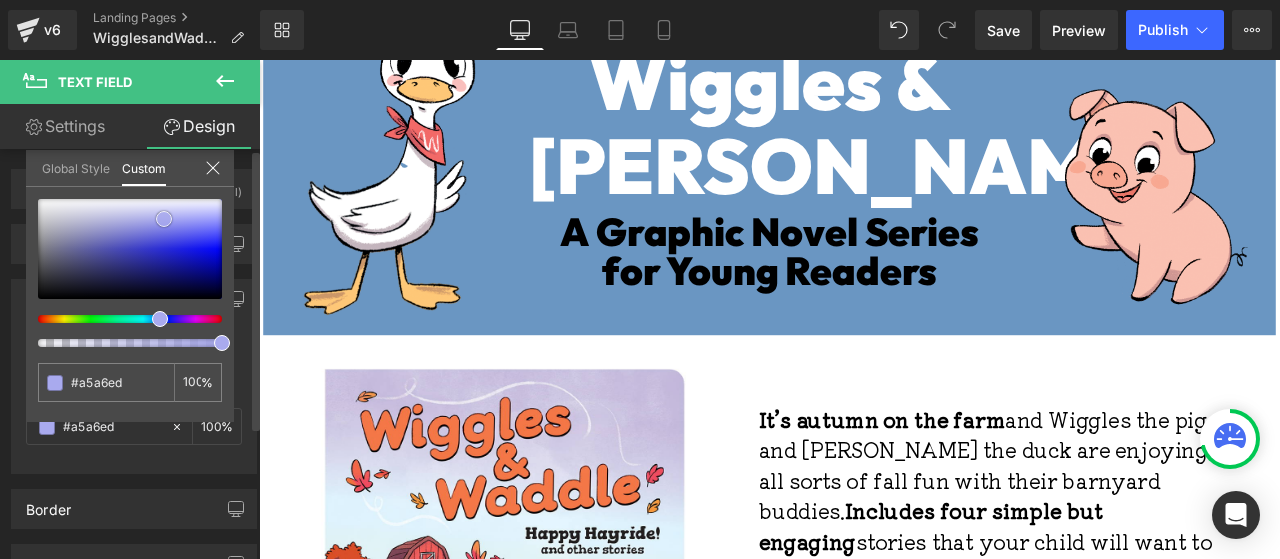 type on "#a9aaee" 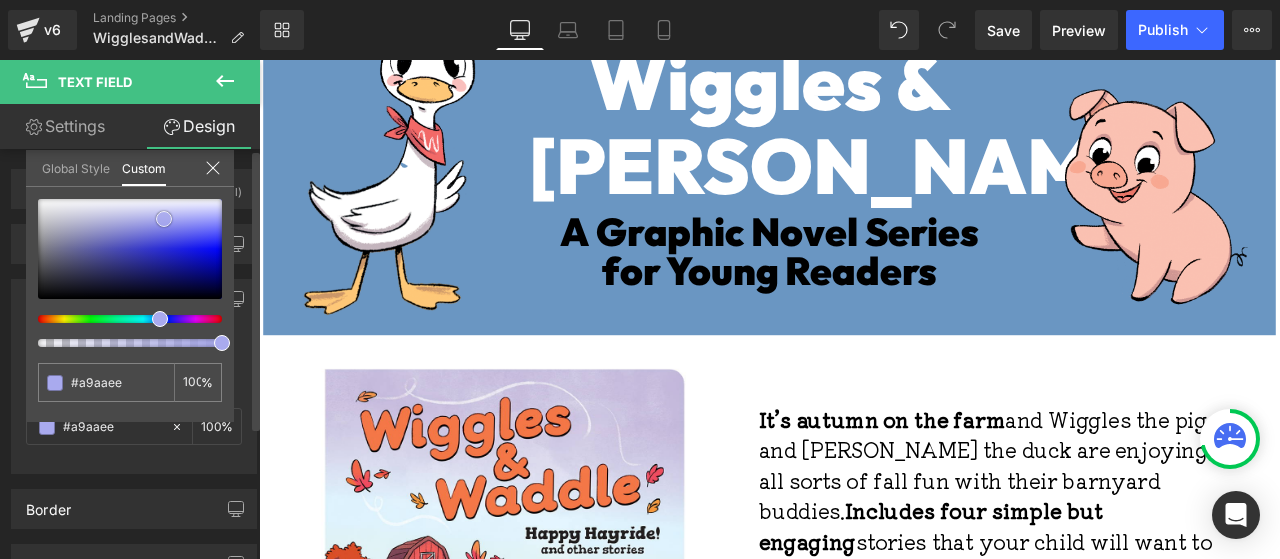 type on "#a8a9ef" 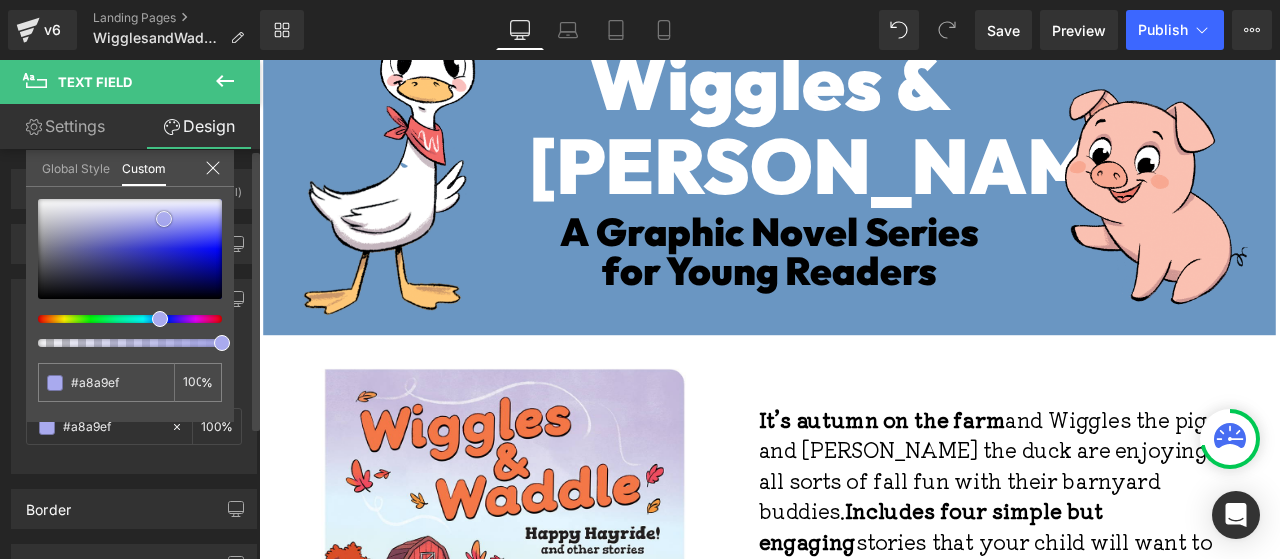 type on "#acadf0" 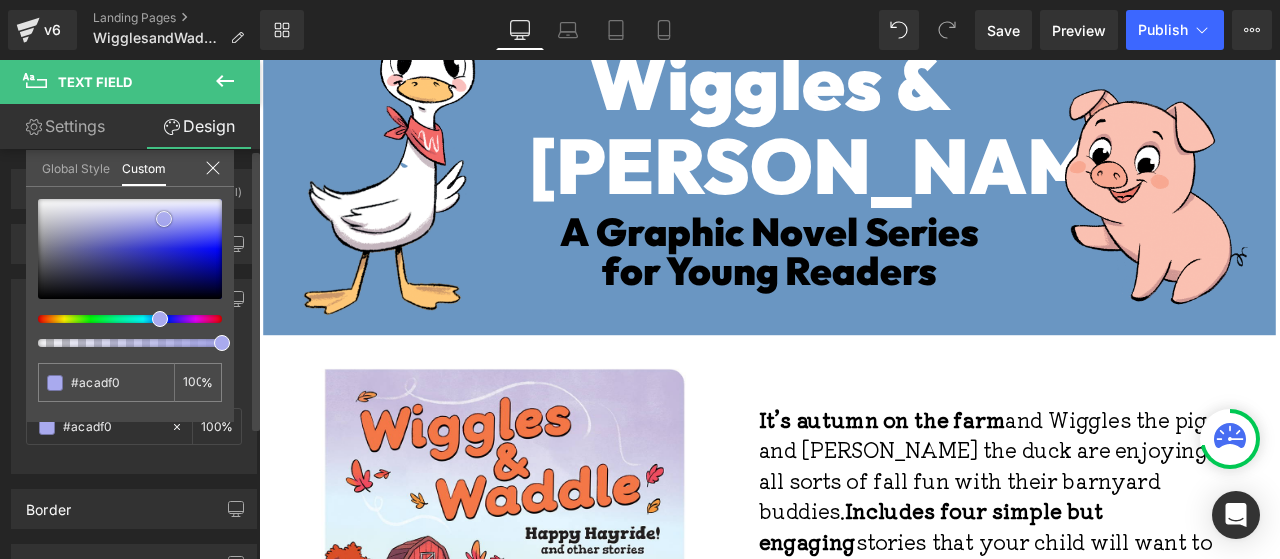 type on "#abacf1" 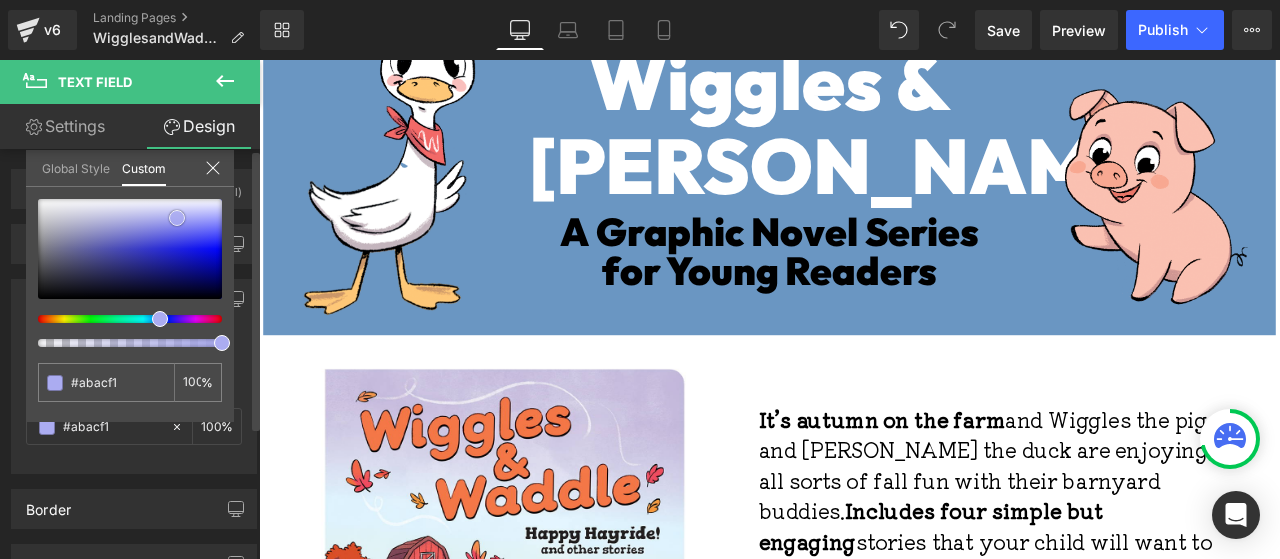 type on "#a9aaf3" 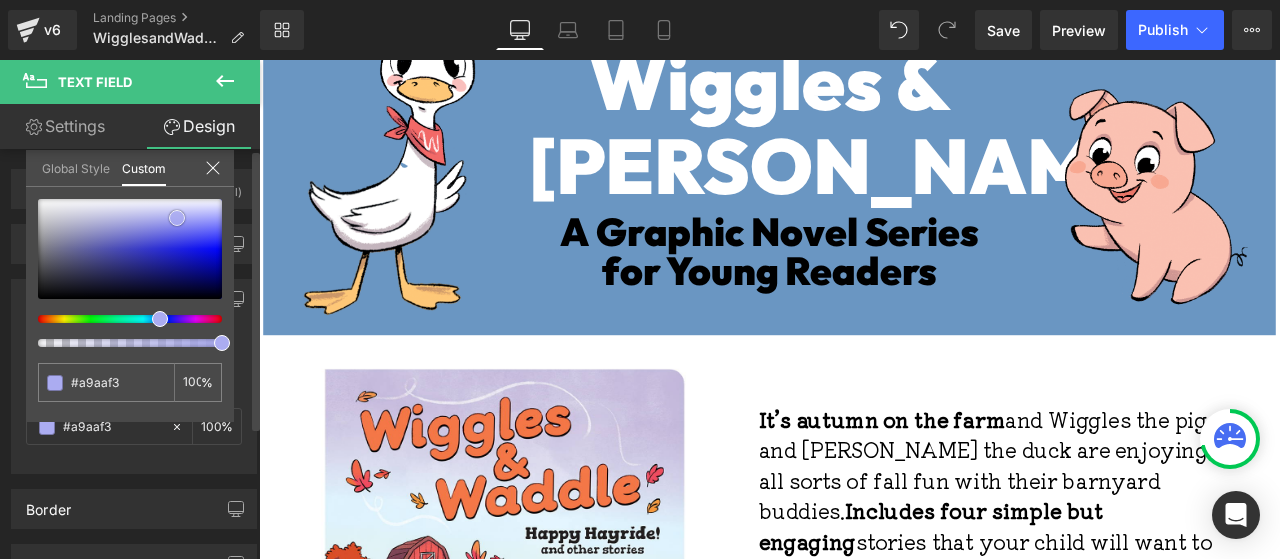 type on "#a8abf4" 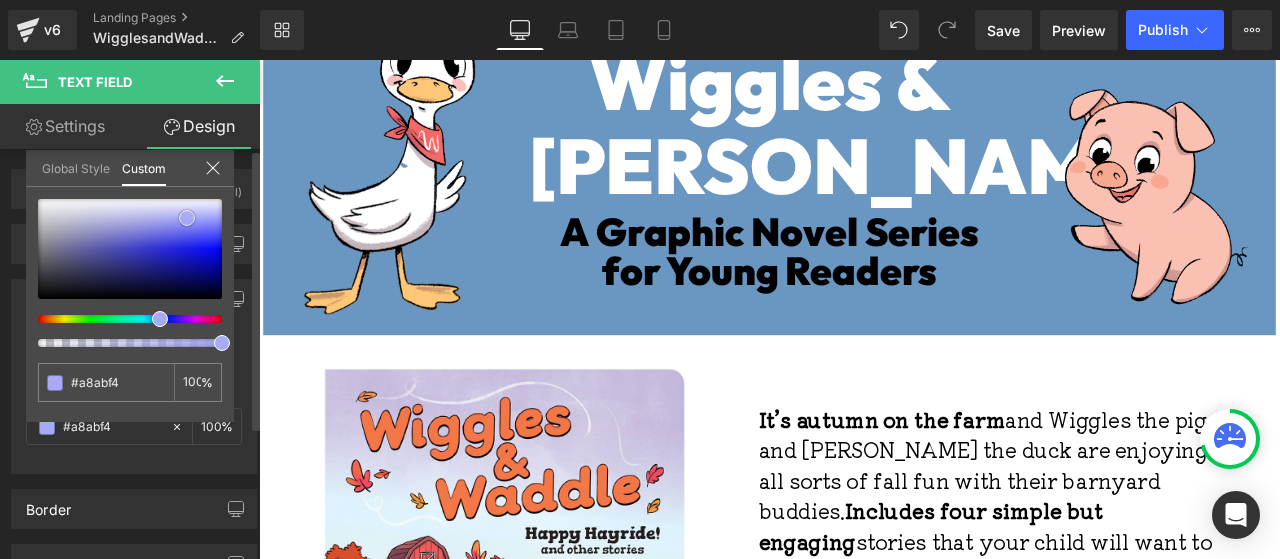 type on "#a7aaf5" 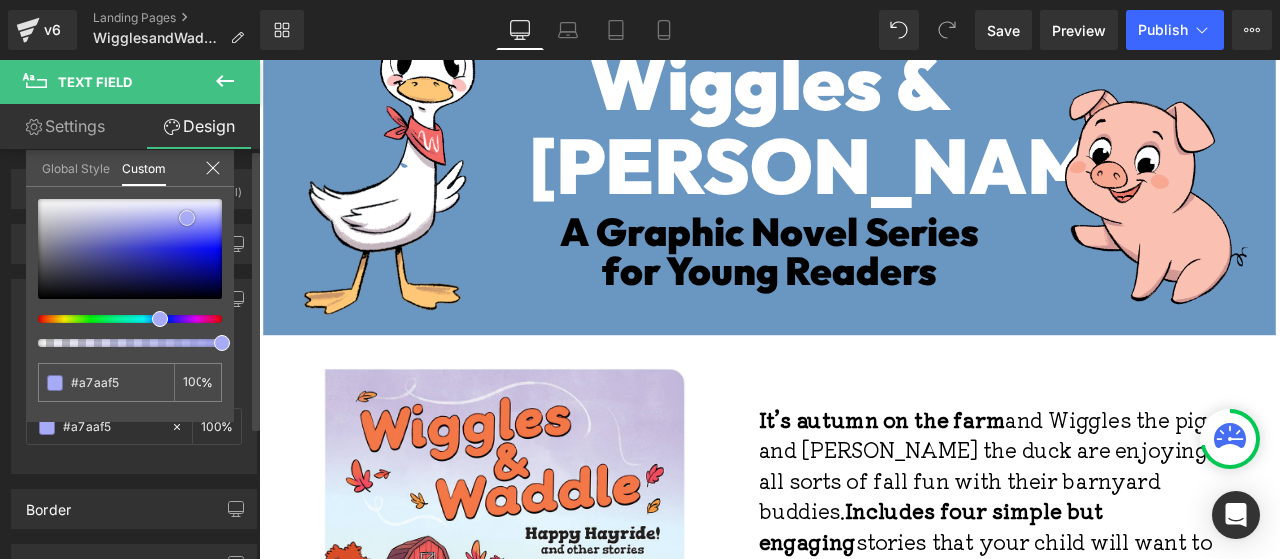 type on "#a6a9f6" 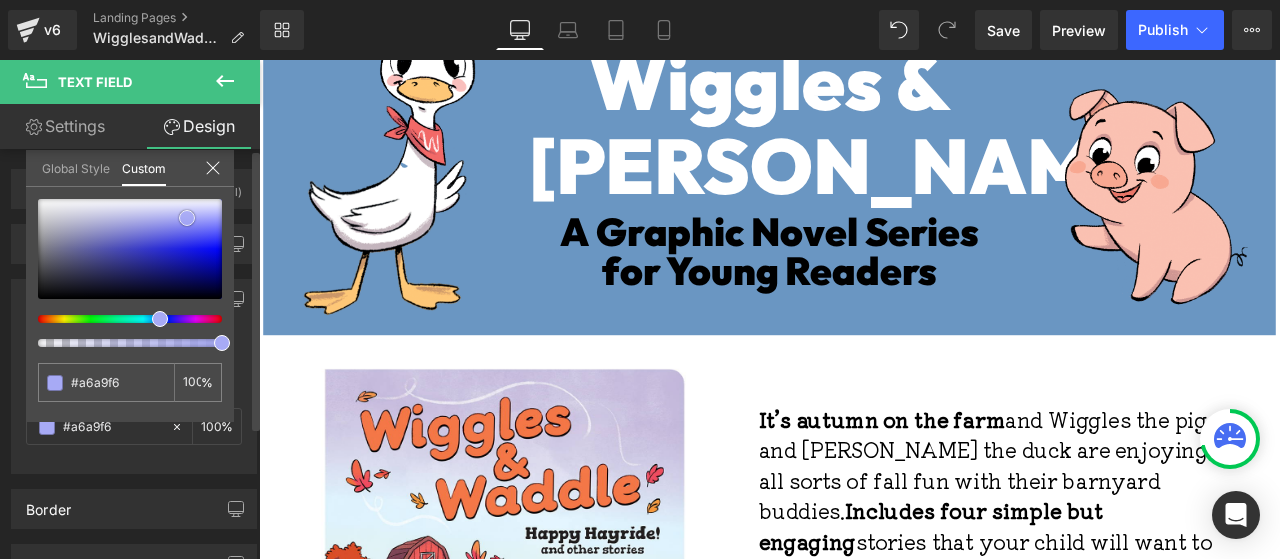 type on "#a5a8f7" 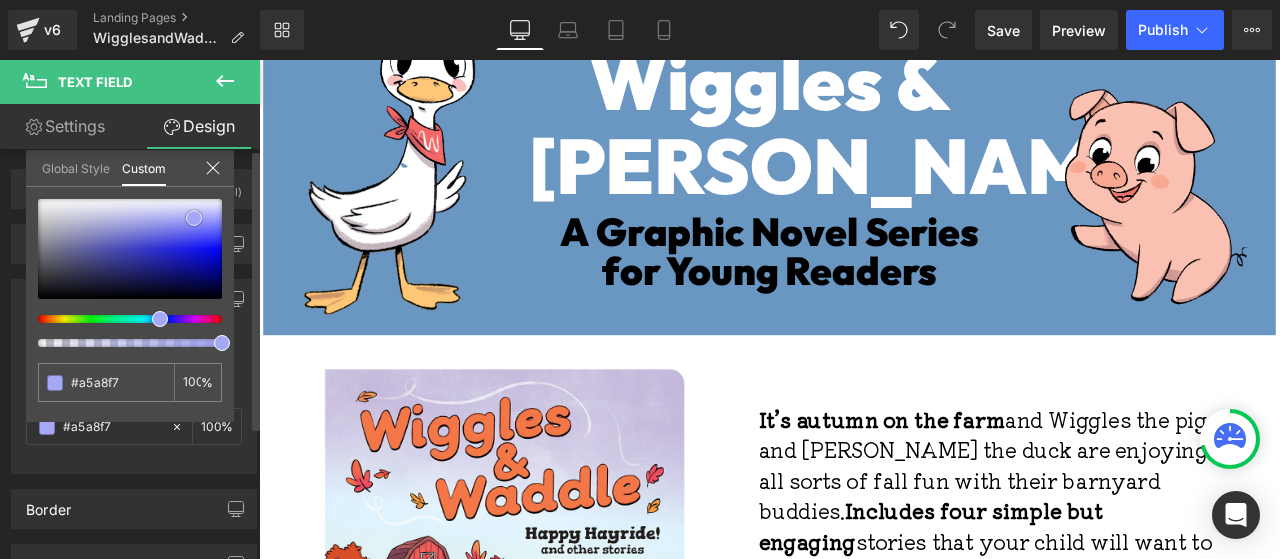 type on "#a4a7f8" 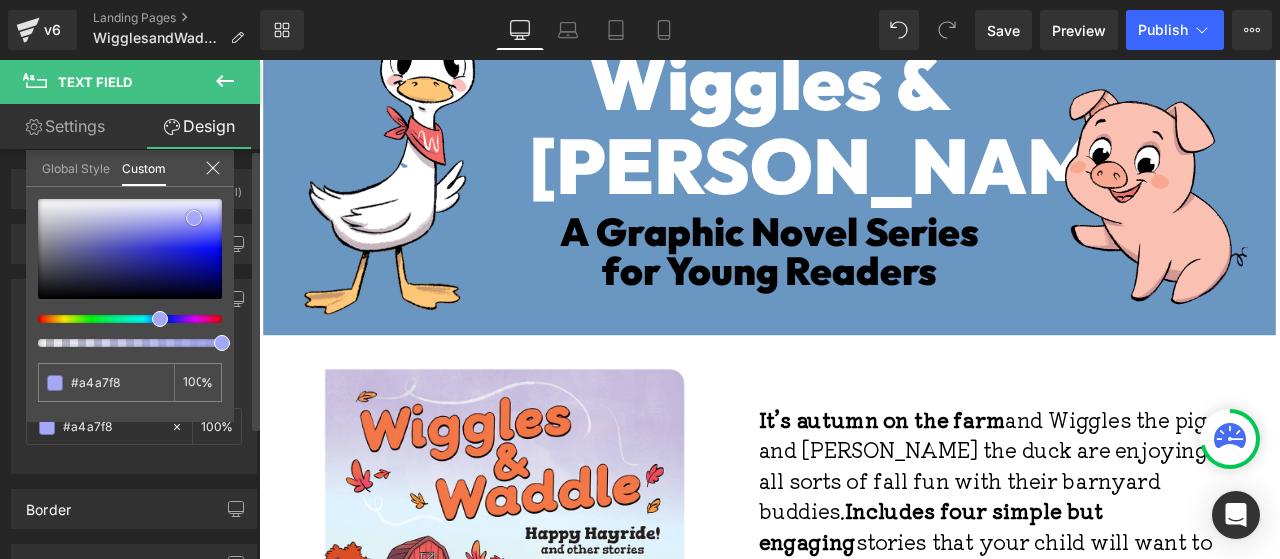 type on "#a3a6f9" 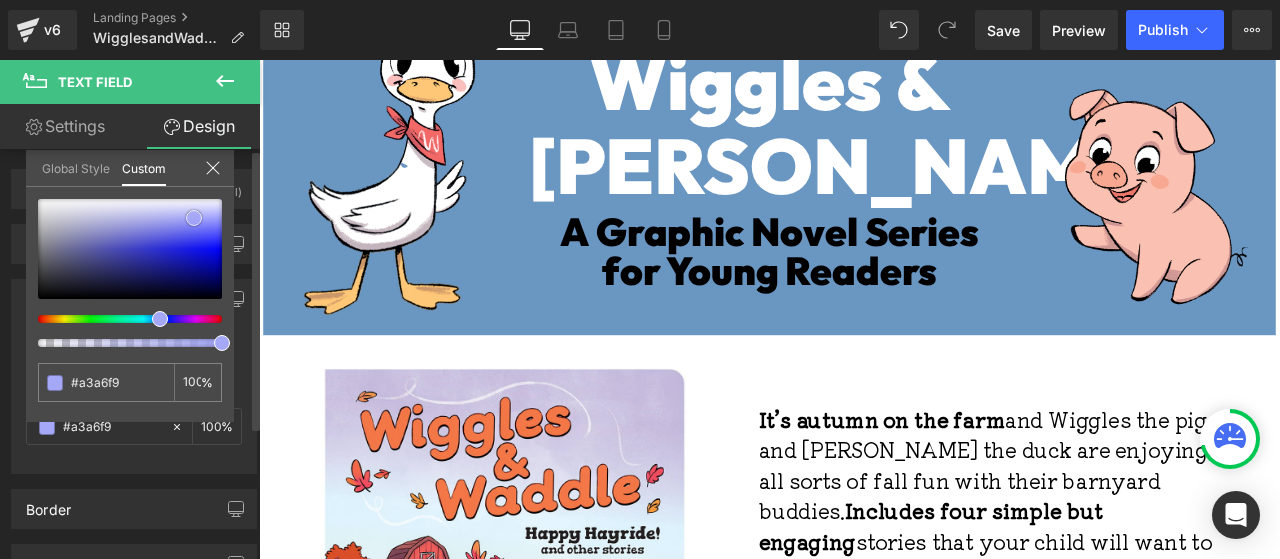 type on "#a2a5fa" 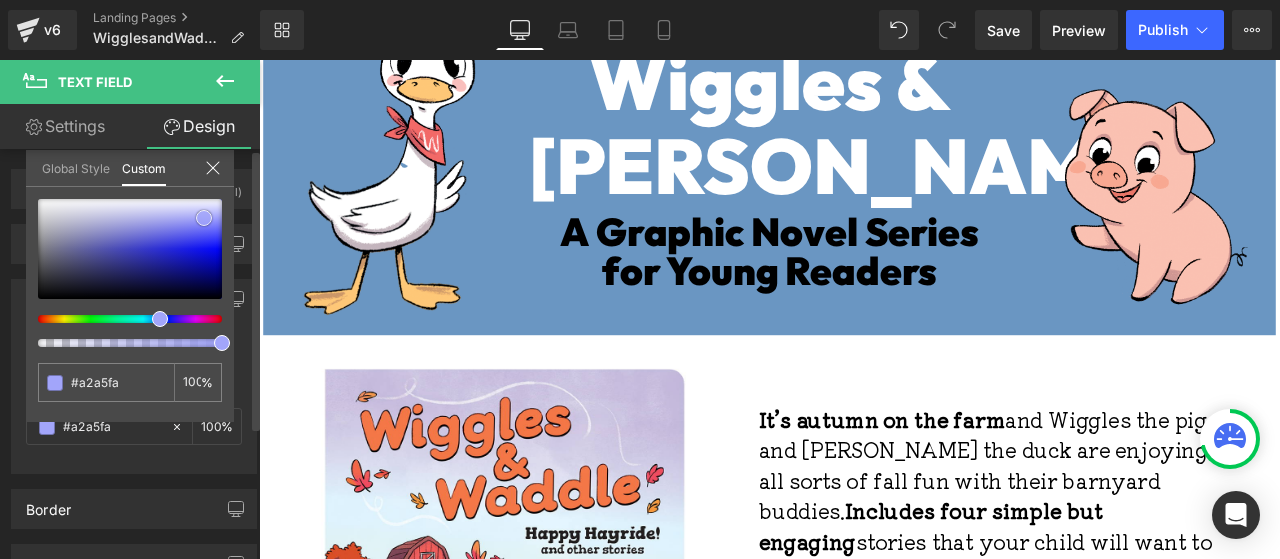 type on "#a1a4fb" 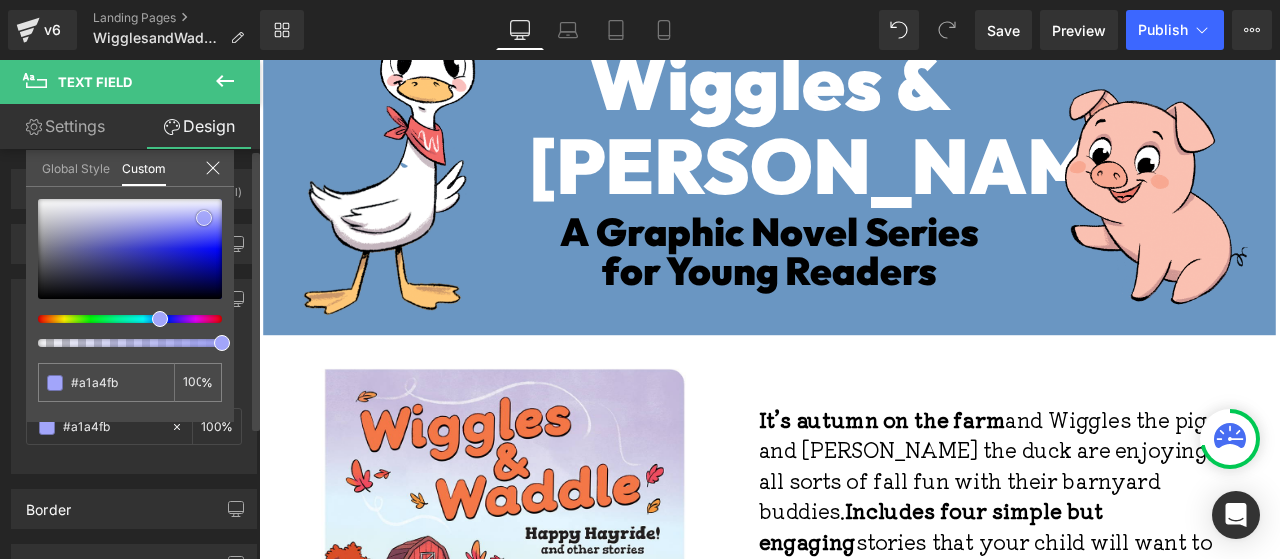 type on "#a1a4fc" 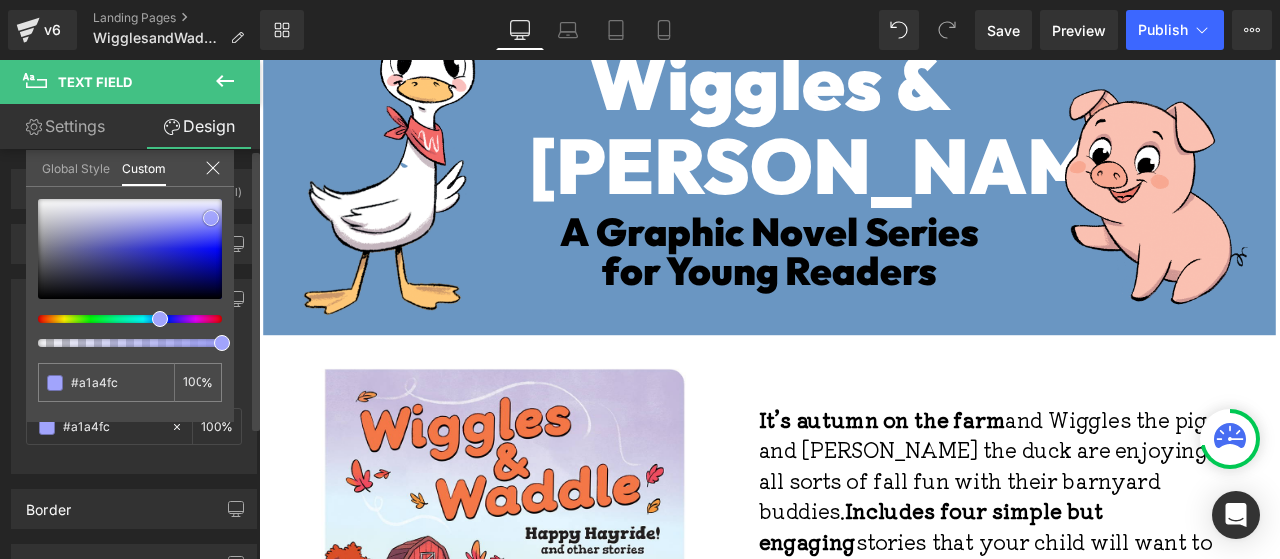 type on "#9c9ffb" 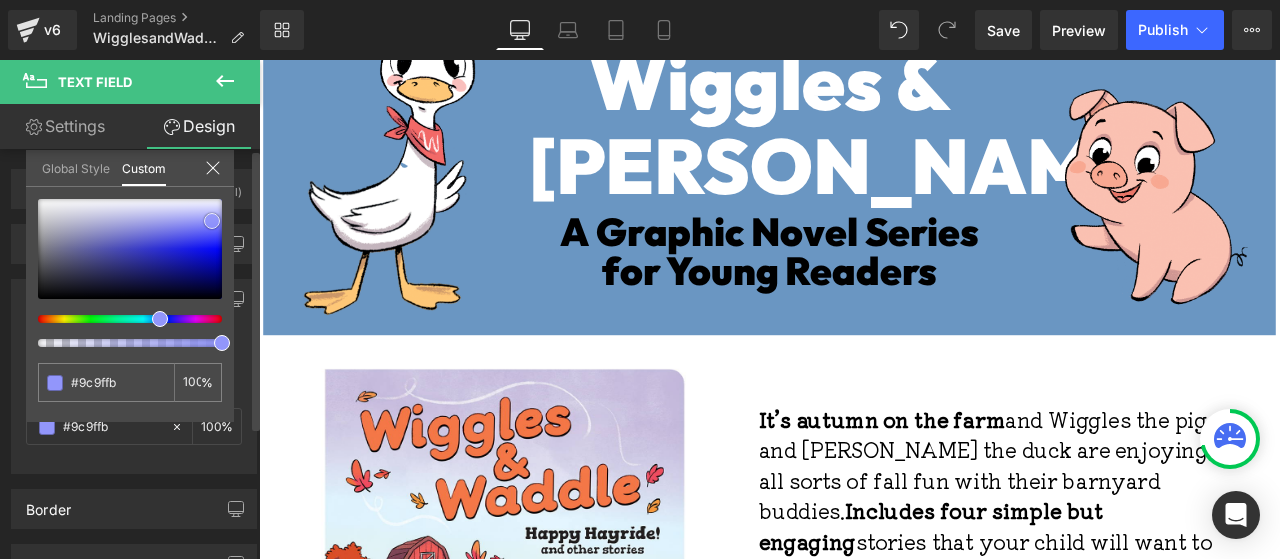 type on "#989bfa" 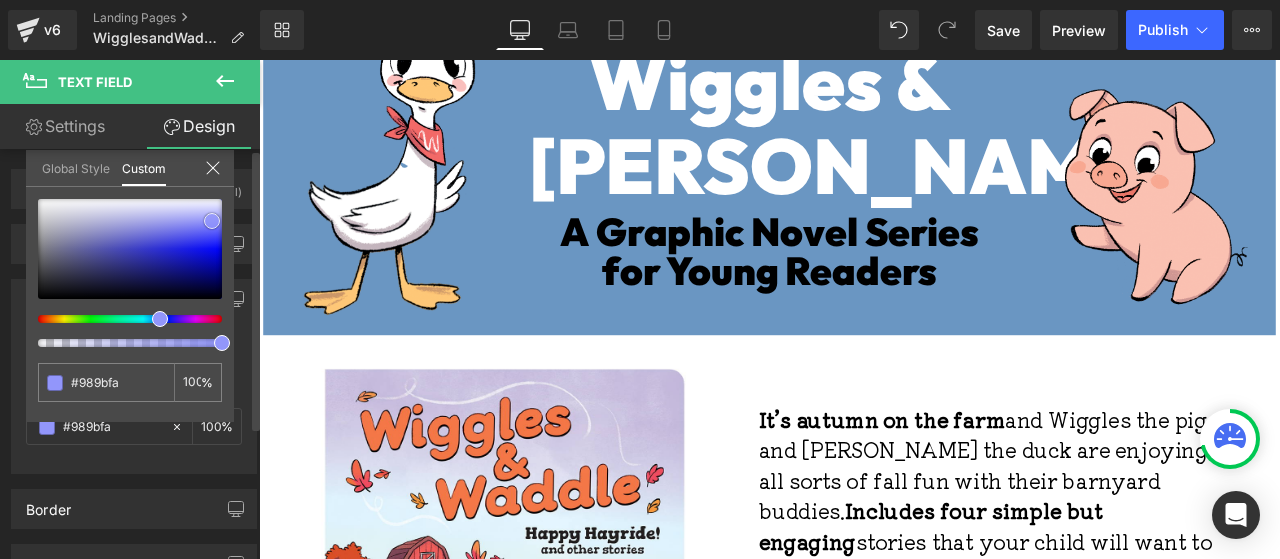 type on "#9195fc" 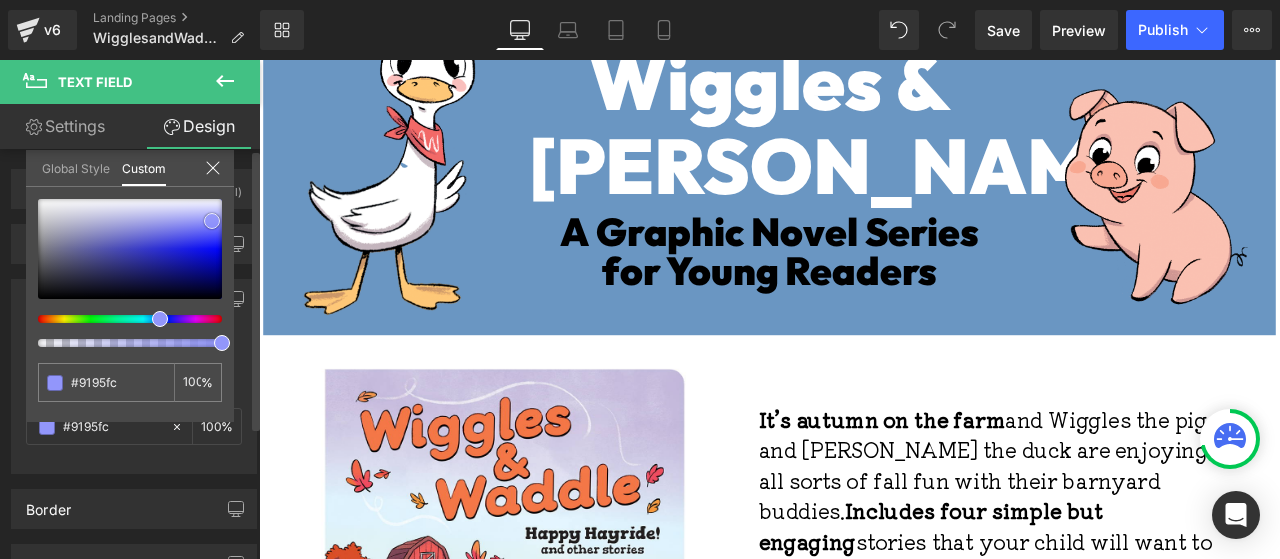 type on "#878bfb" 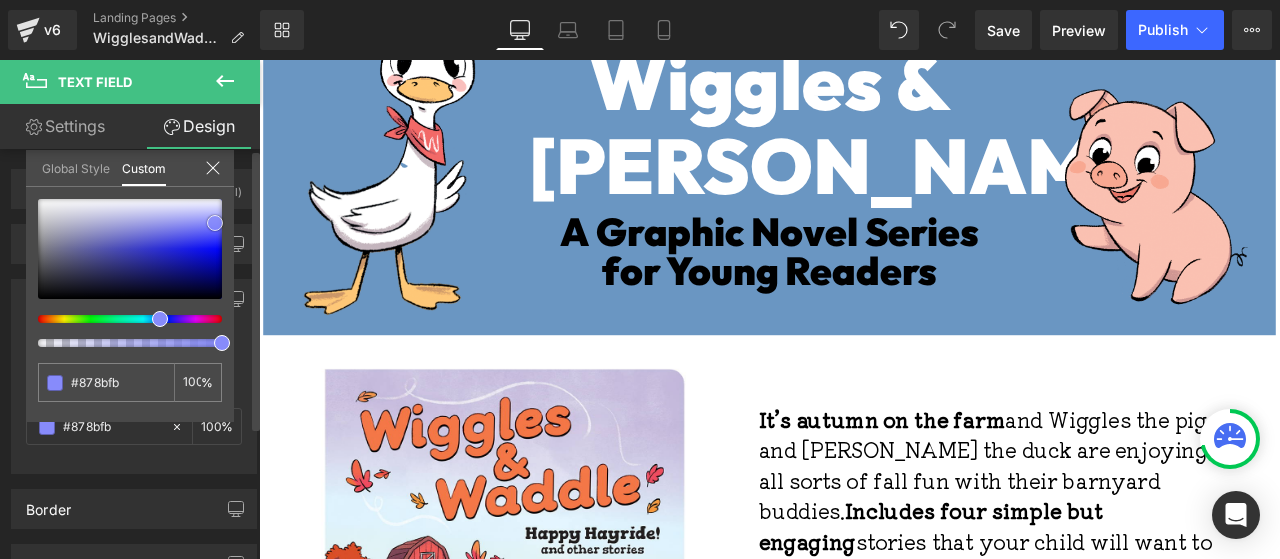 type on "#7d81fb" 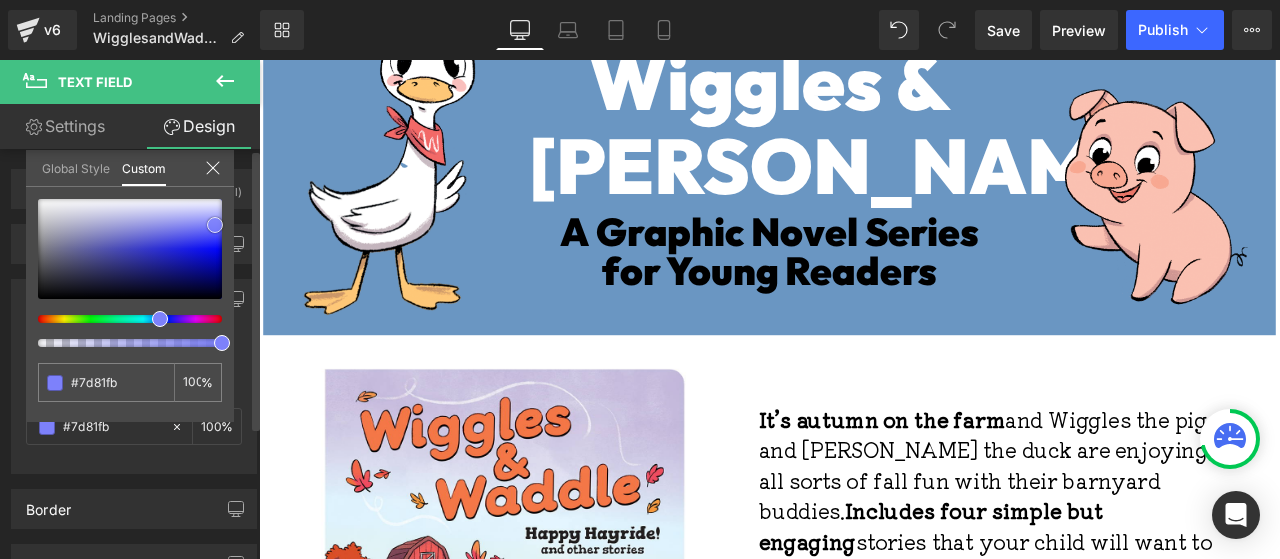 type on "#7e82fb" 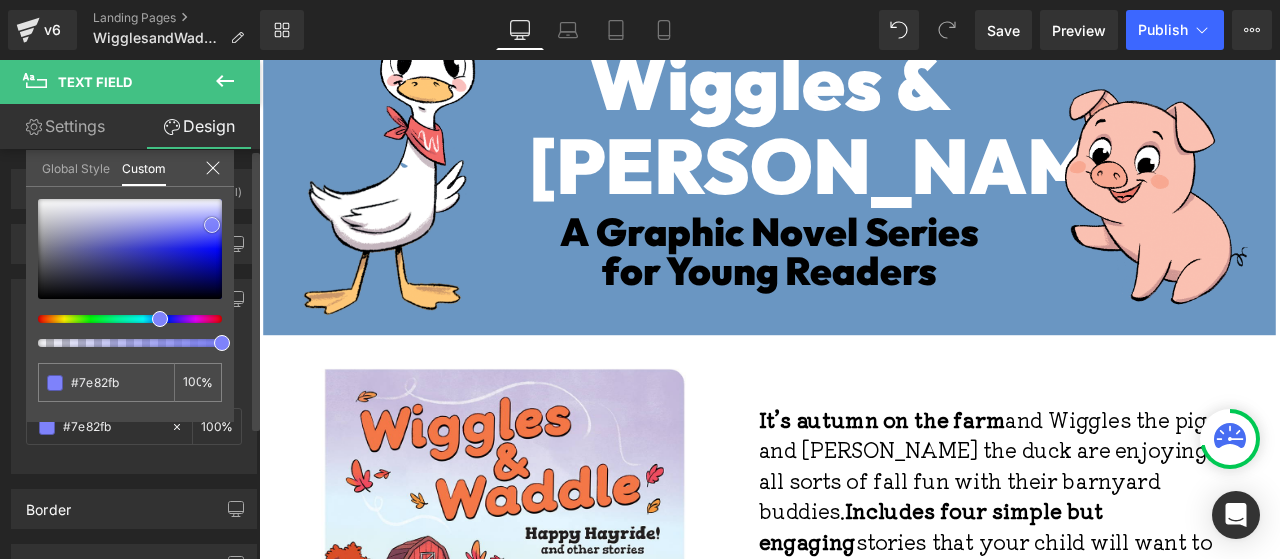 type on "#7f83f9" 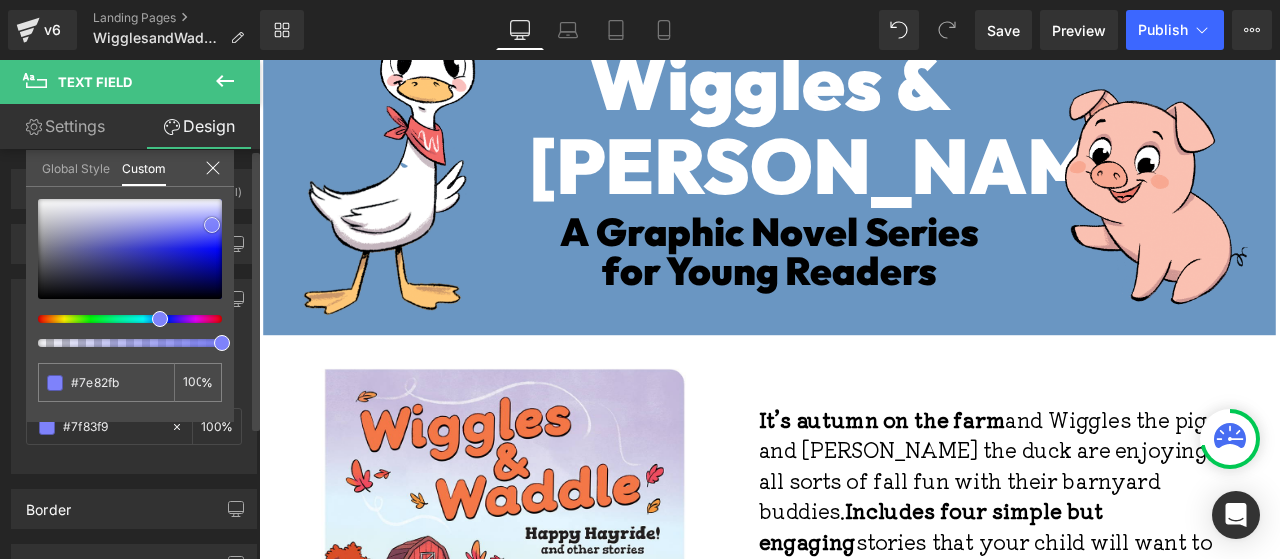 type on "#7f83f9" 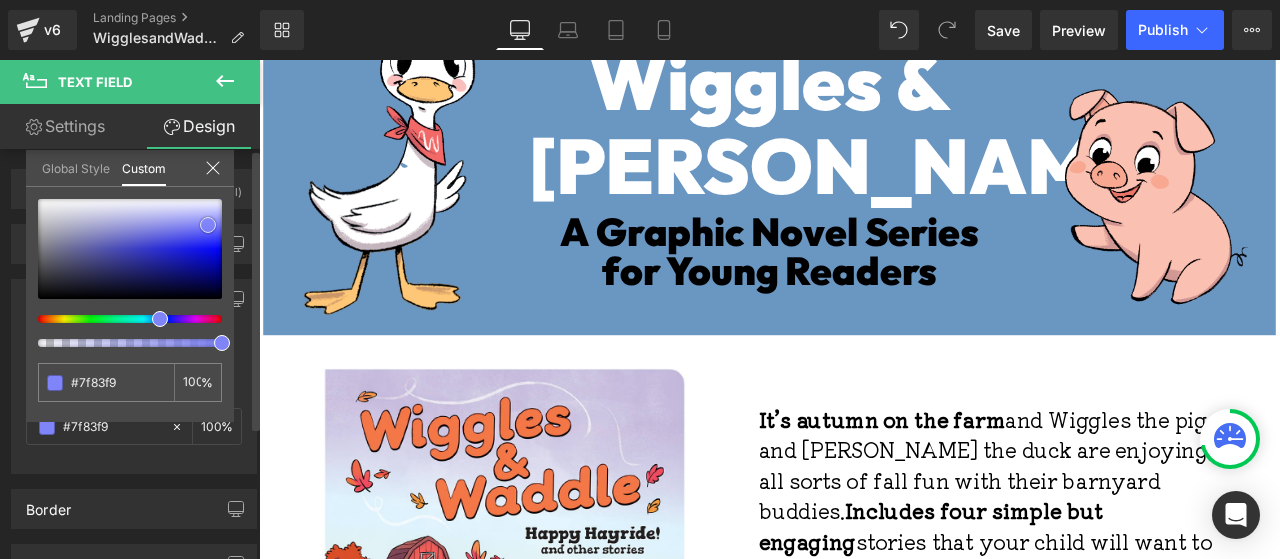 type on "#8084f9" 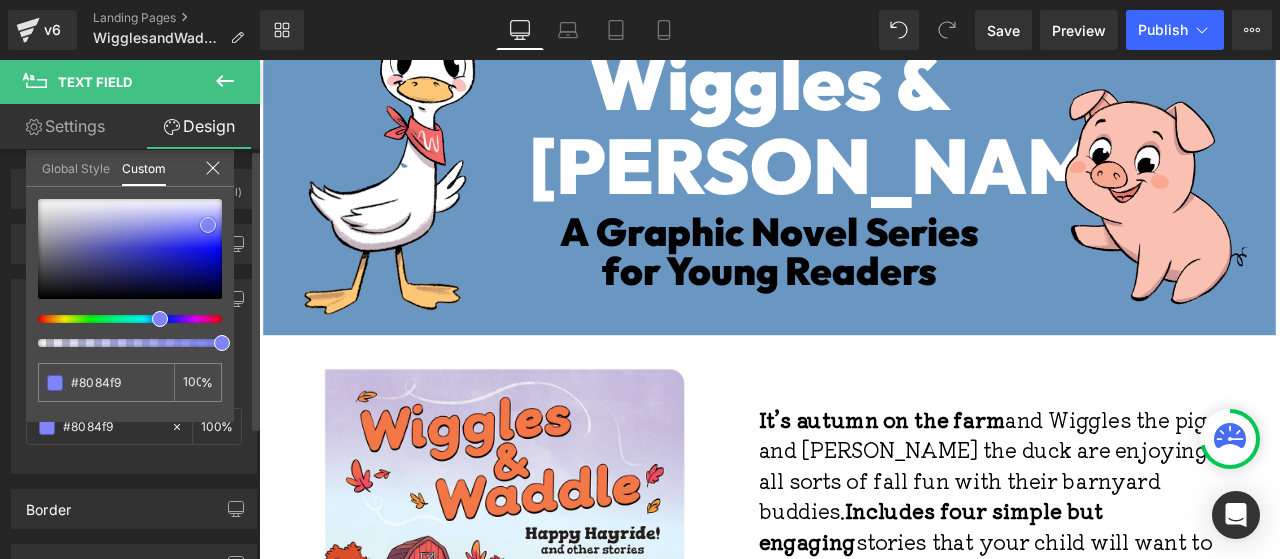type on "#8185f7" 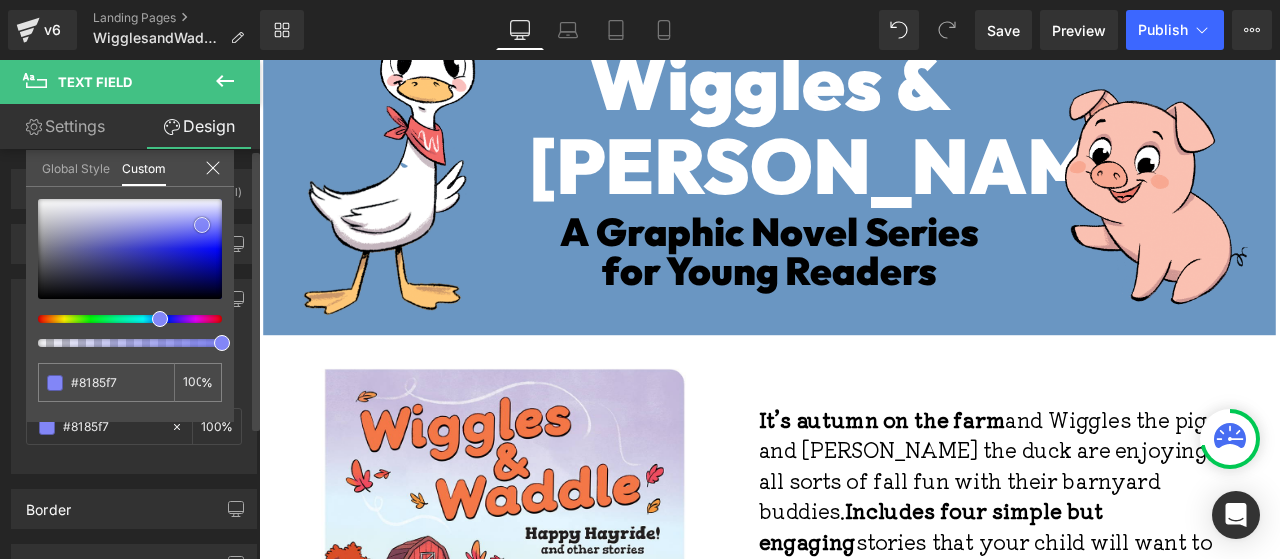 type on "#8286f7" 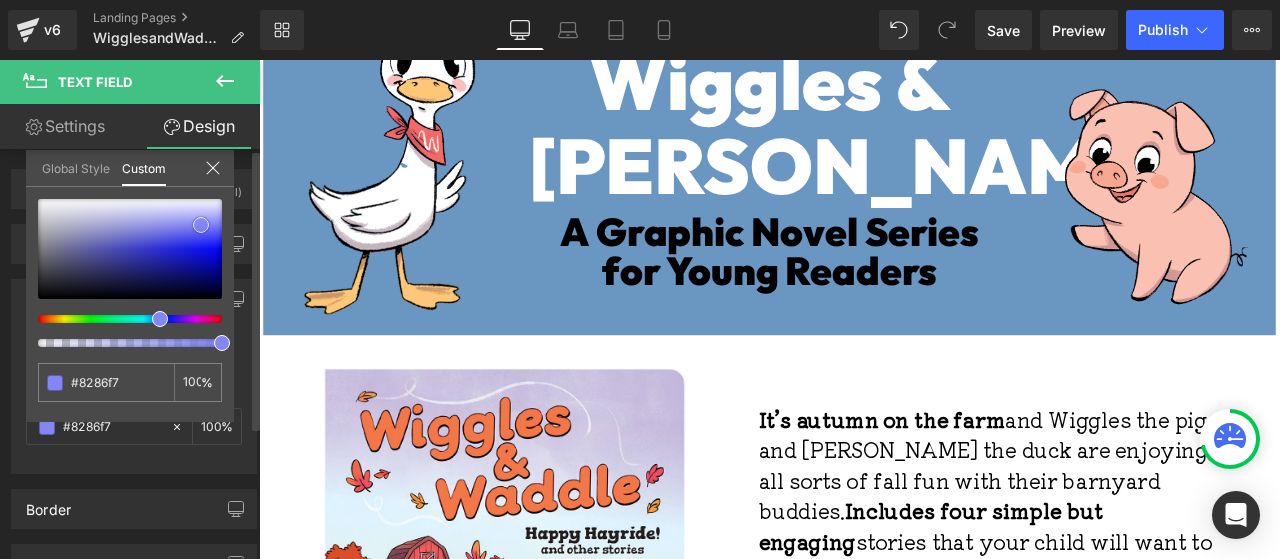 type on "#8387f5" 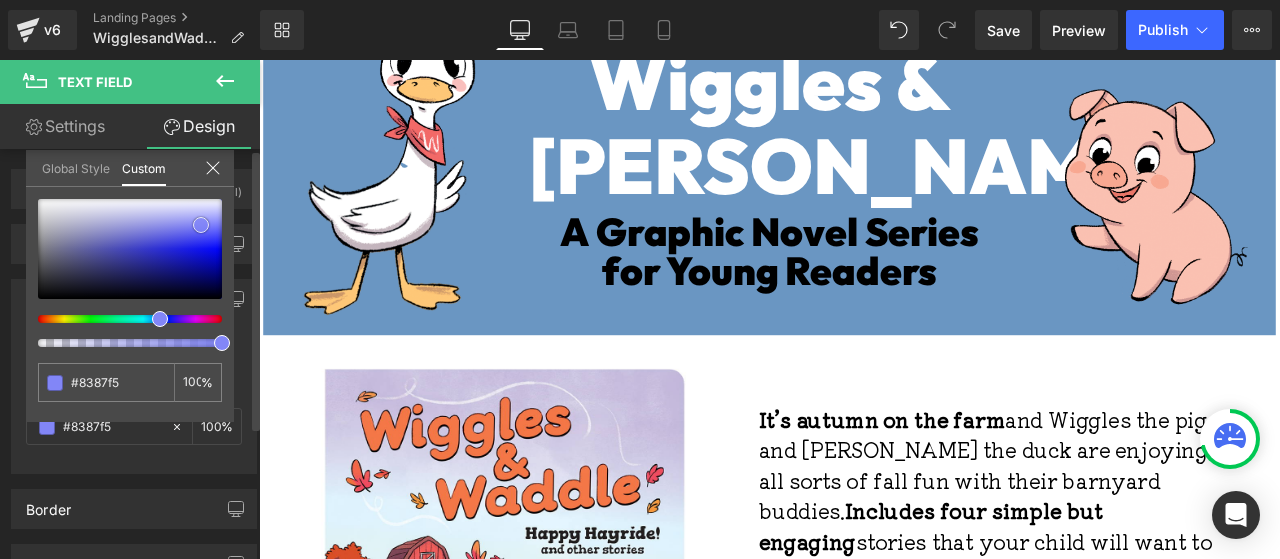 type on "#8488f5" 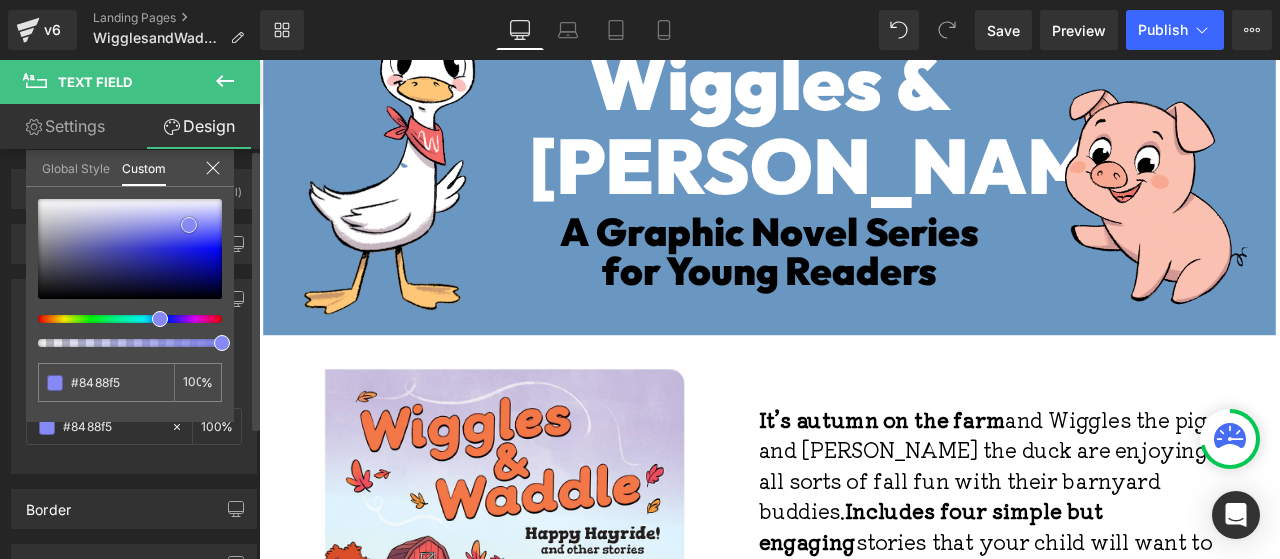 type on "#8689f3" 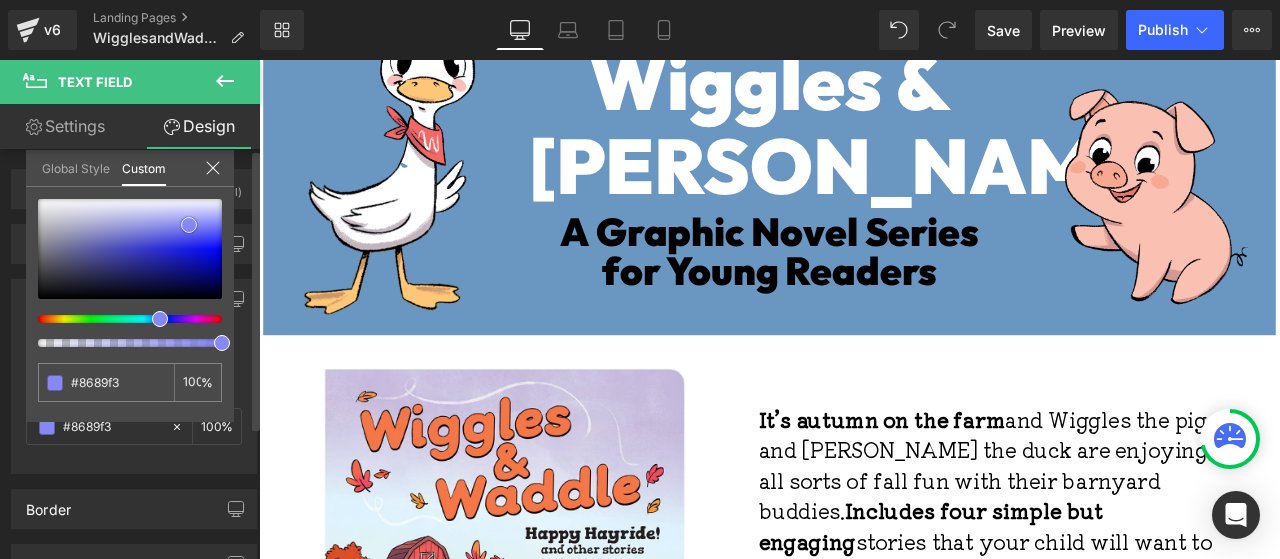 type on "#868af2" 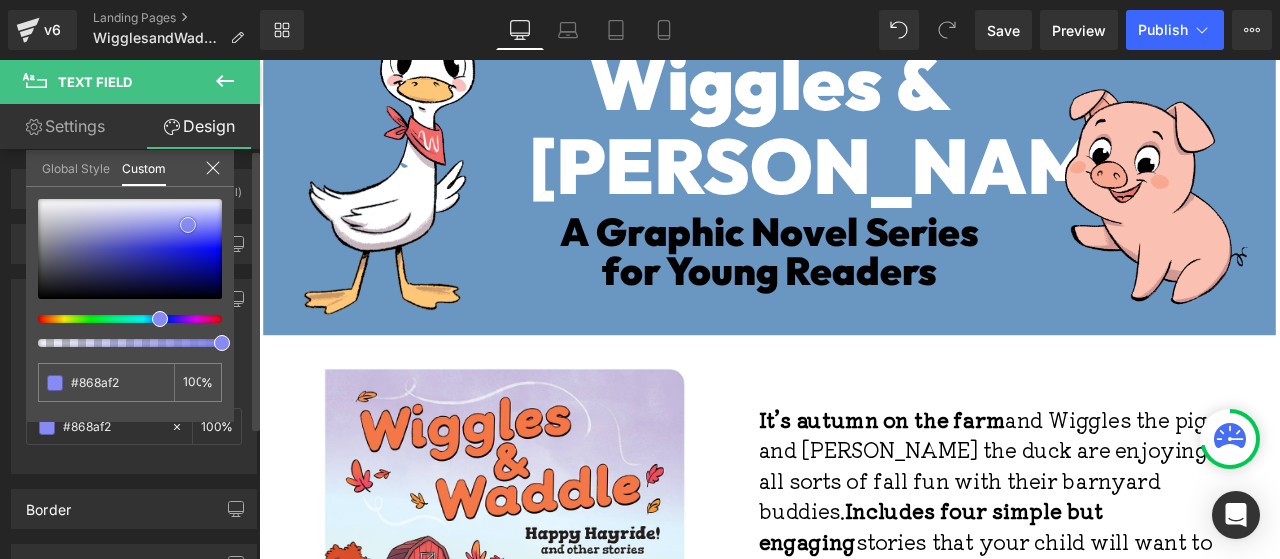 type on "#8286f1" 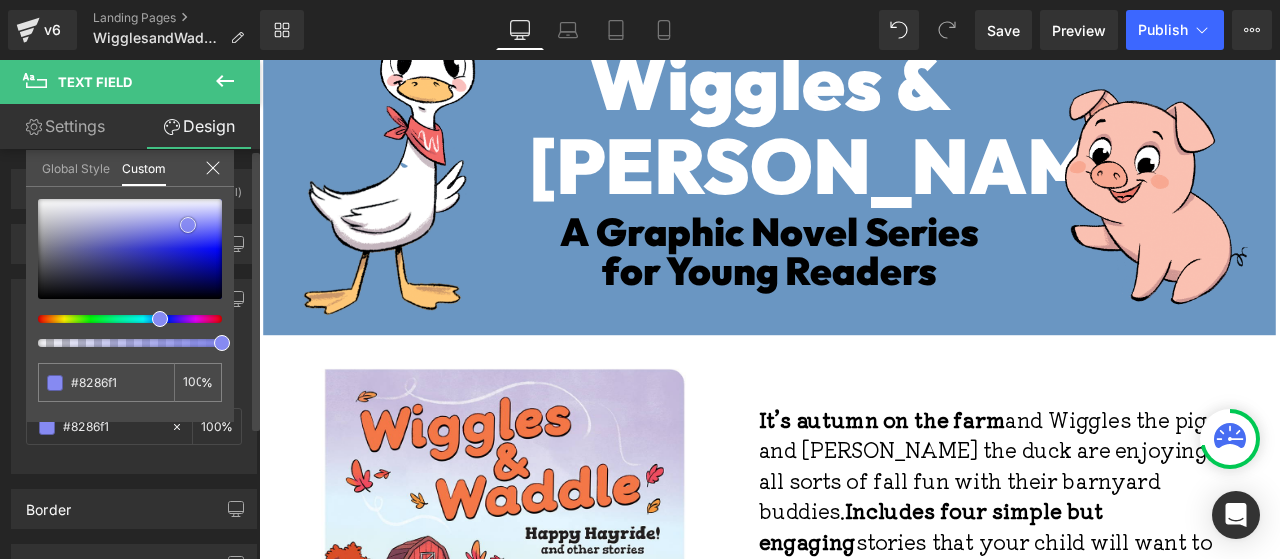 type on "#8488ef" 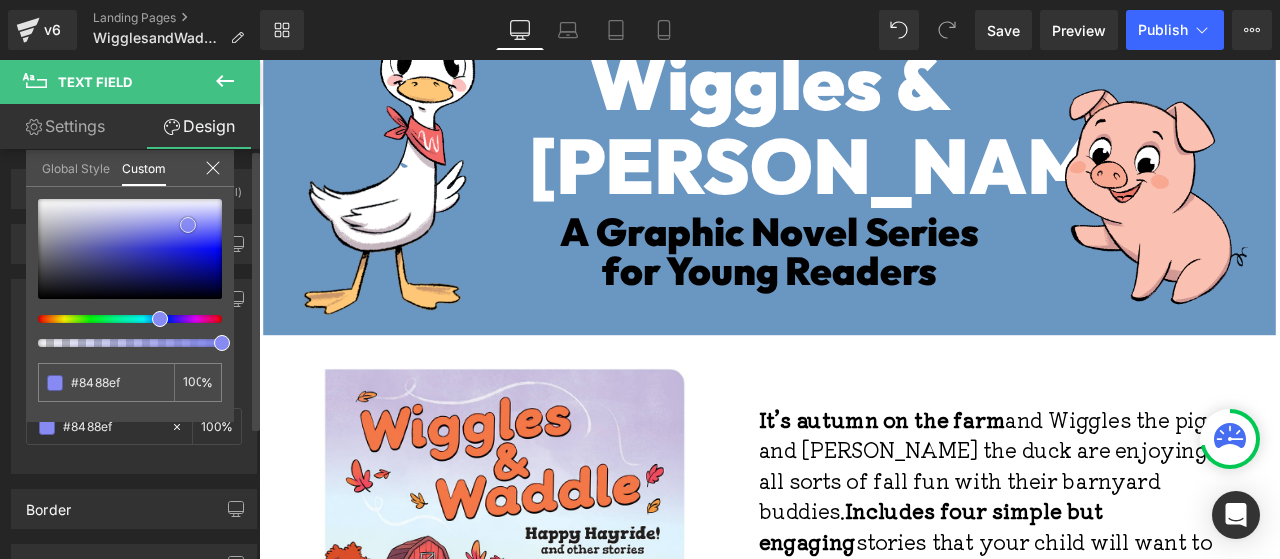 type on "#8084ee" 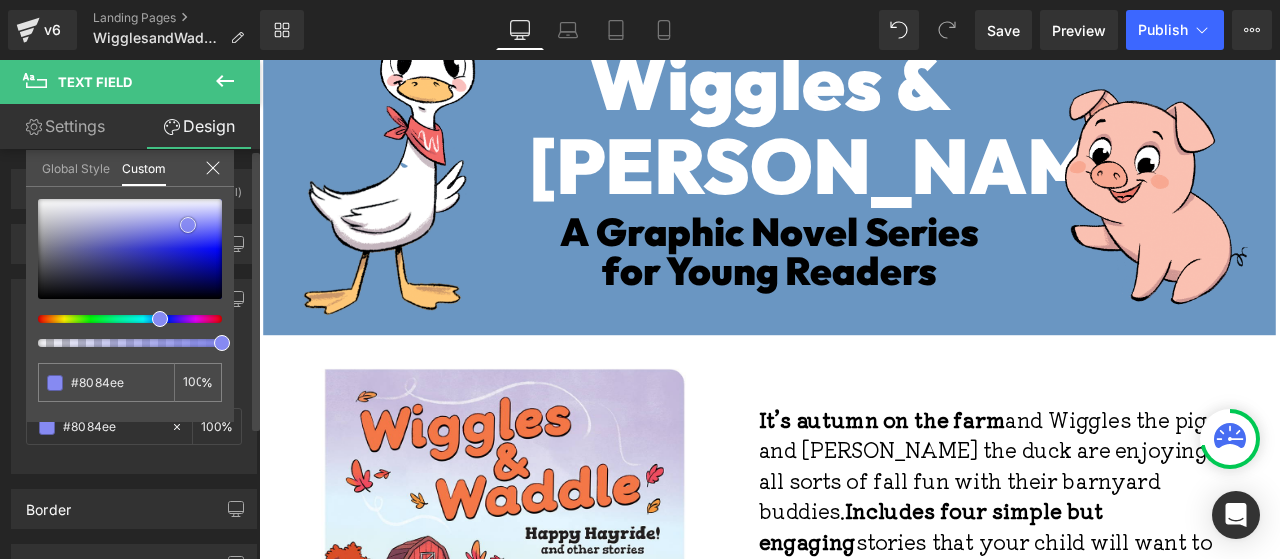 type on "#7f83ef" 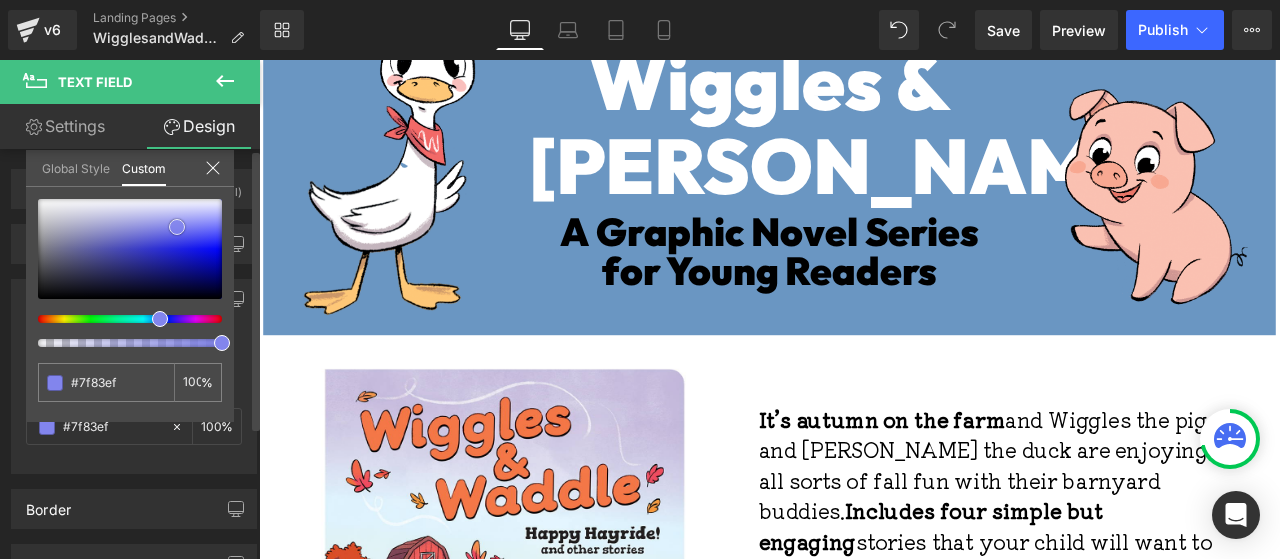 type on "#8285ed" 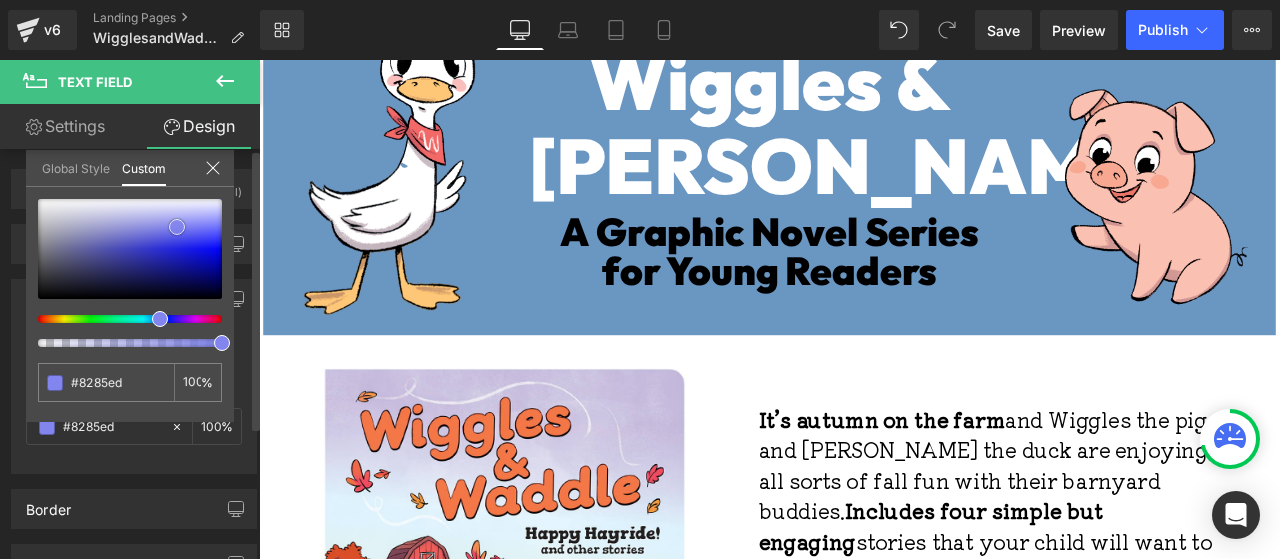type on "#8286ec" 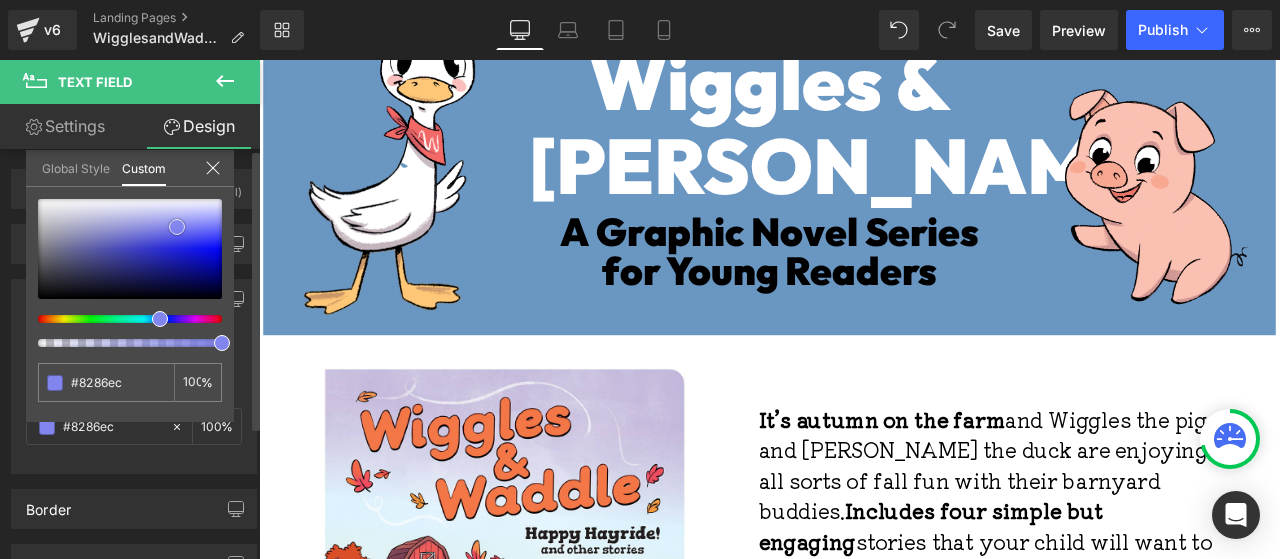 type on "#8487eb" 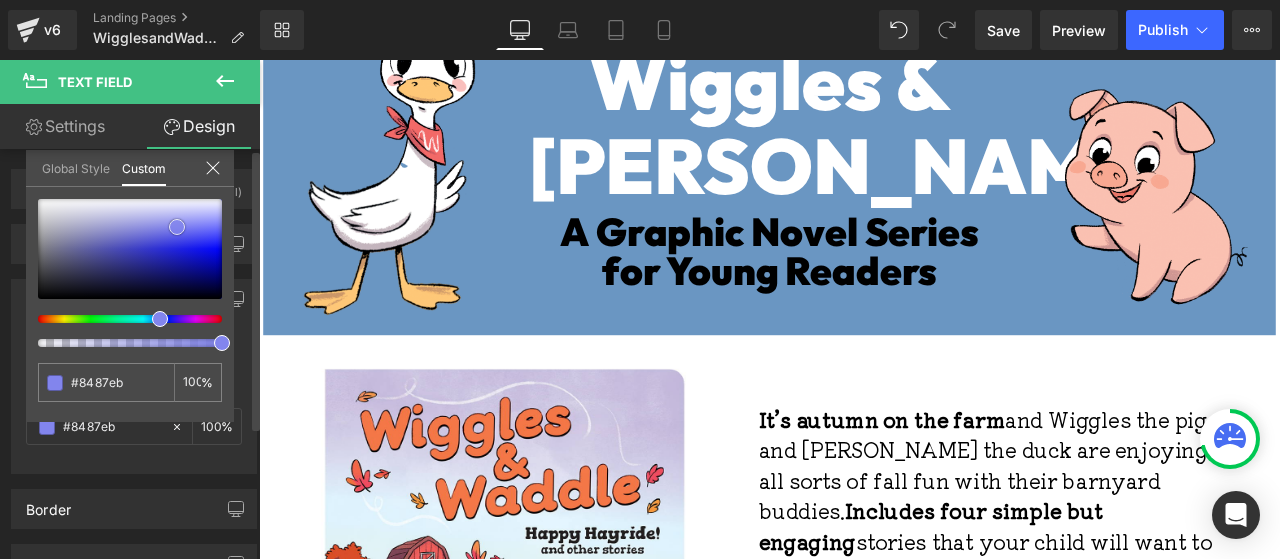 type on "#8488ea" 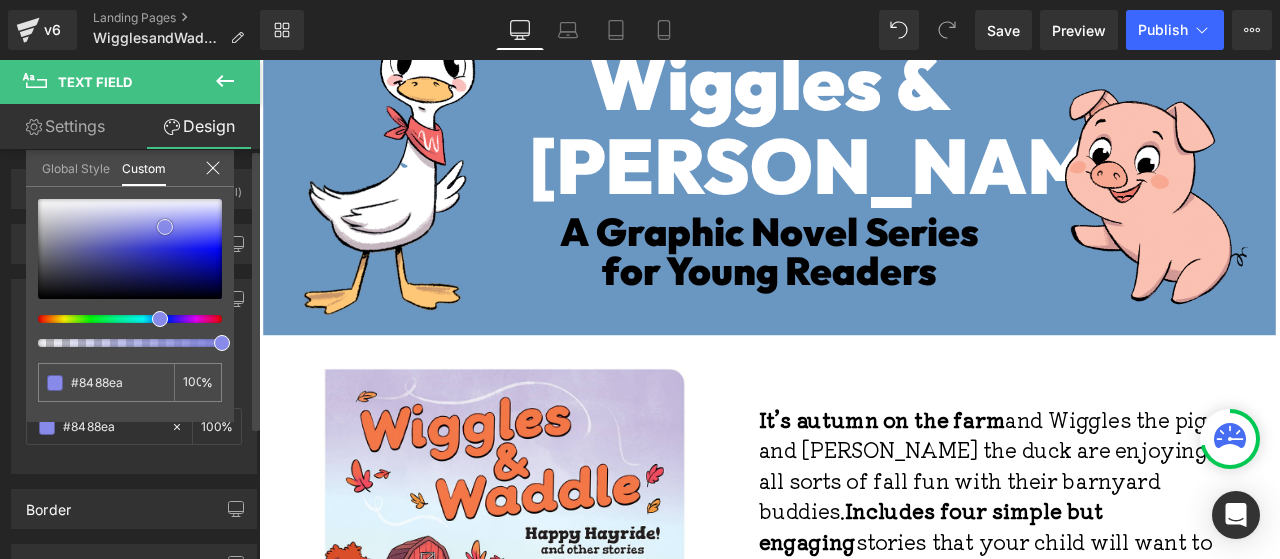 type on "#878ae8" 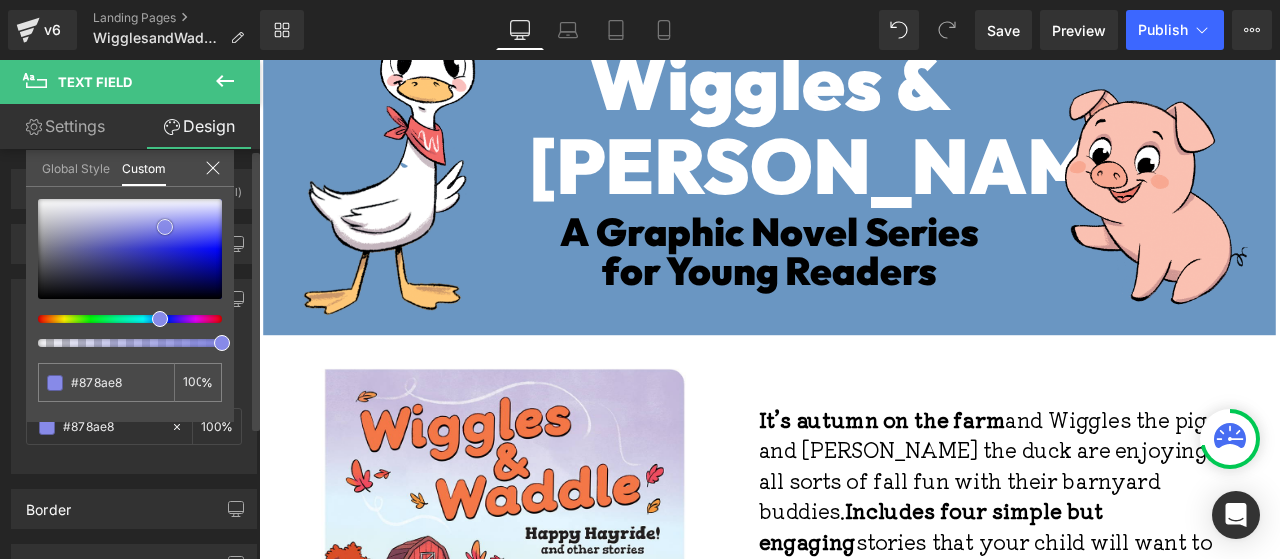 type on "#878ae7" 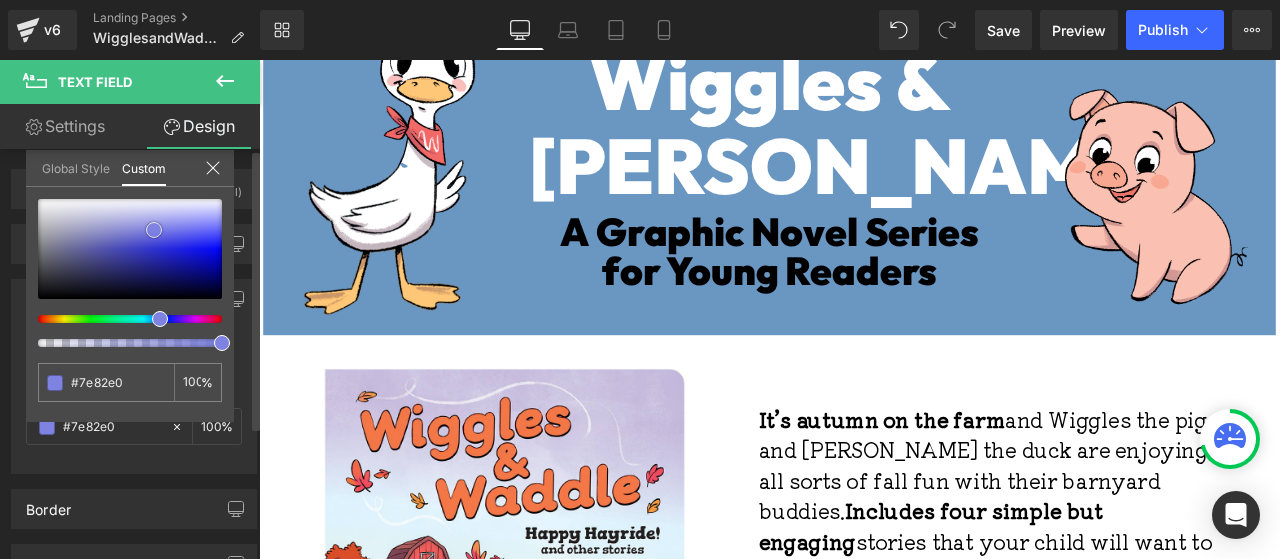 drag, startPoint x: 142, startPoint y: 224, endPoint x: 151, endPoint y: 232, distance: 12.0415945 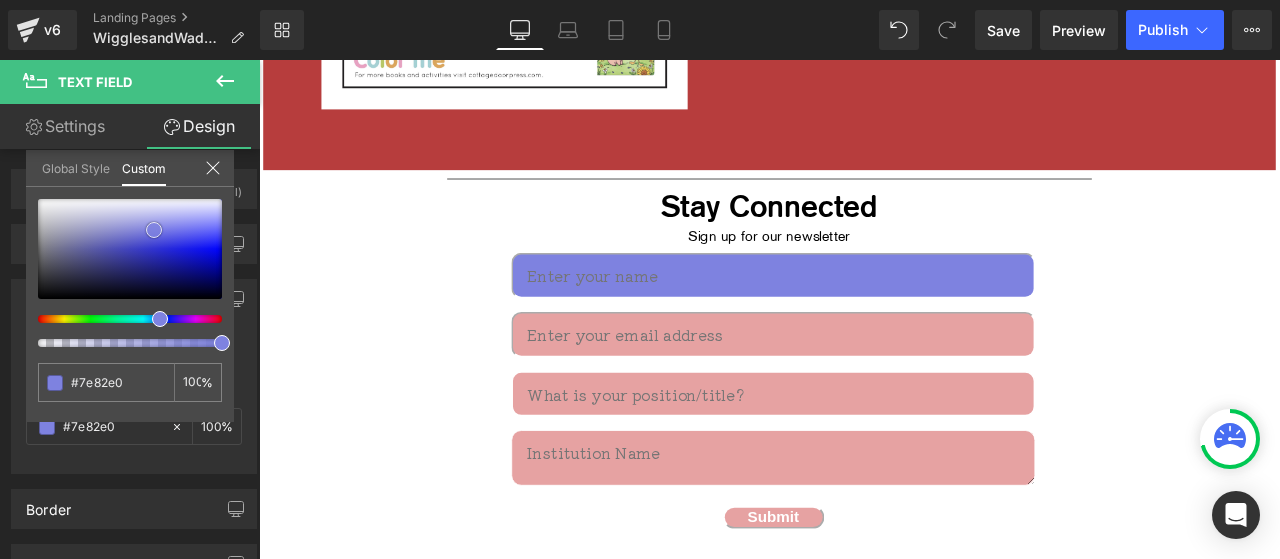 scroll, scrollTop: 3331, scrollLeft: 0, axis: vertical 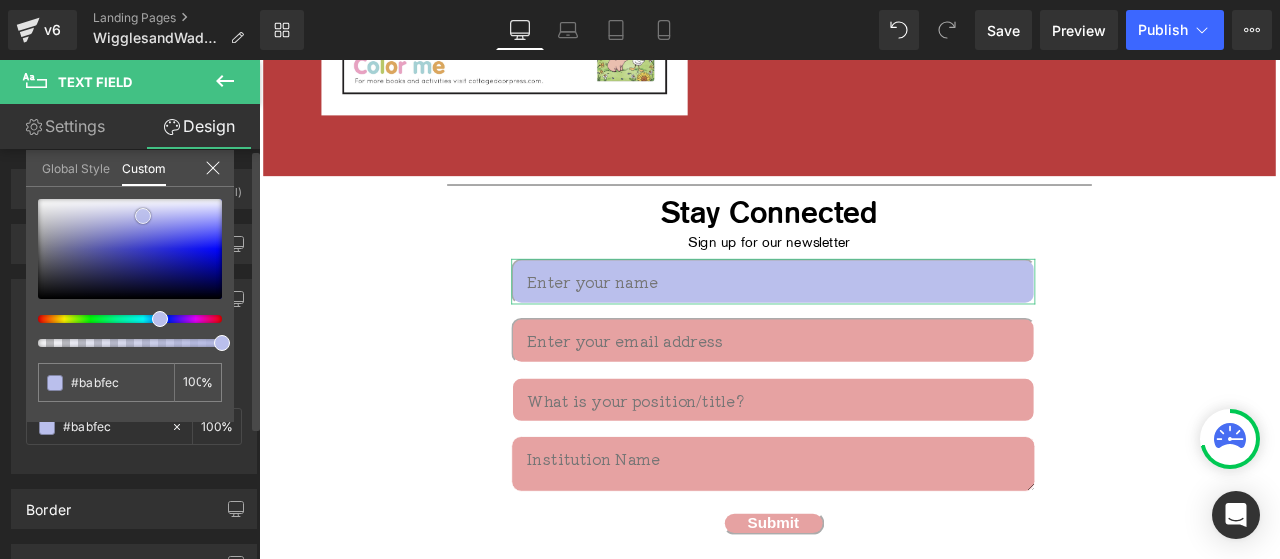 drag, startPoint x: 154, startPoint y: 227, endPoint x: 143, endPoint y: 213, distance: 17.804493 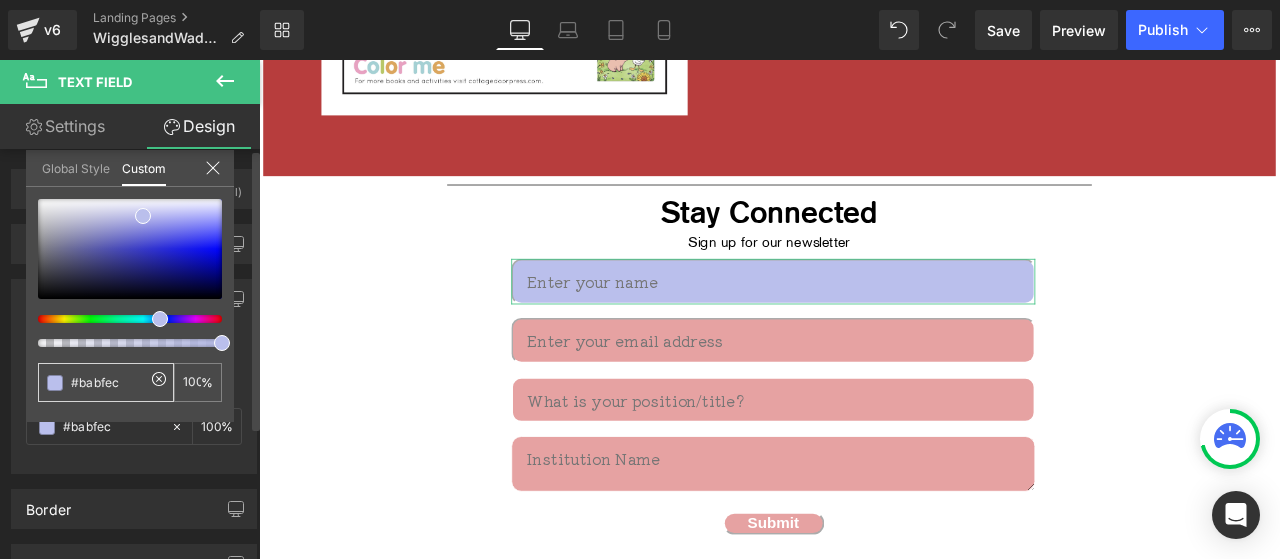 click on "#babfec" at bounding box center [106, 382] 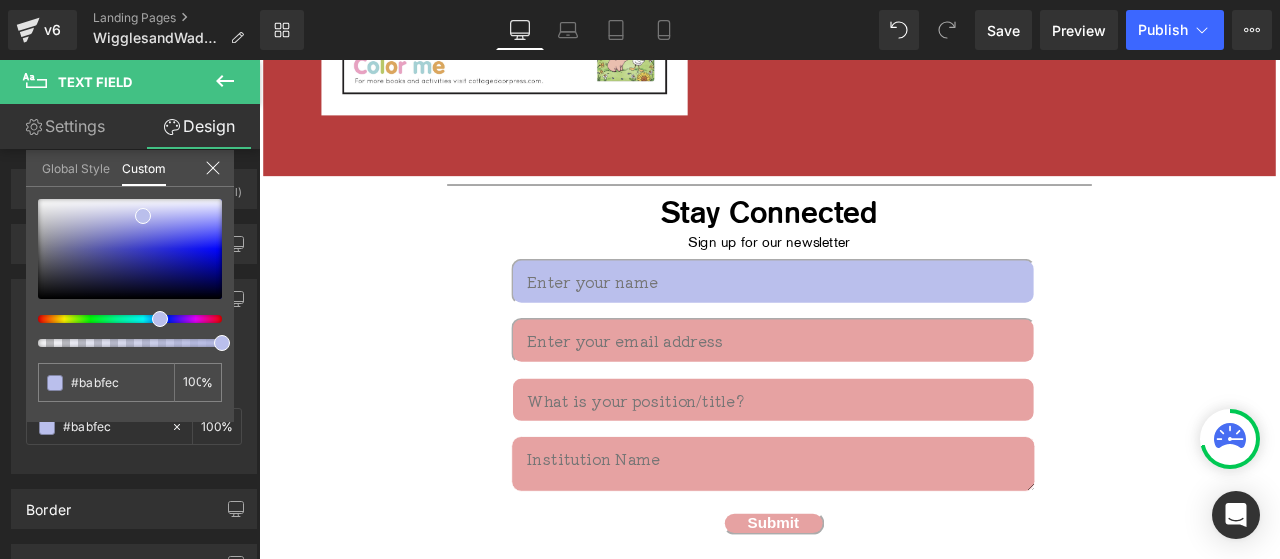 click on "bell
user
minus
plus
bars
file-lines
cart-shopping
magnifying-glass
magnifying-glass-plus
bag-shopping
arrow-left
arrow-right
angle-down
angle-up
angle-right
angle-left
globe
calendar
star
star-half
check
sliders
caret-down
caret-right
arrow-square
x" at bounding box center (864, -937) 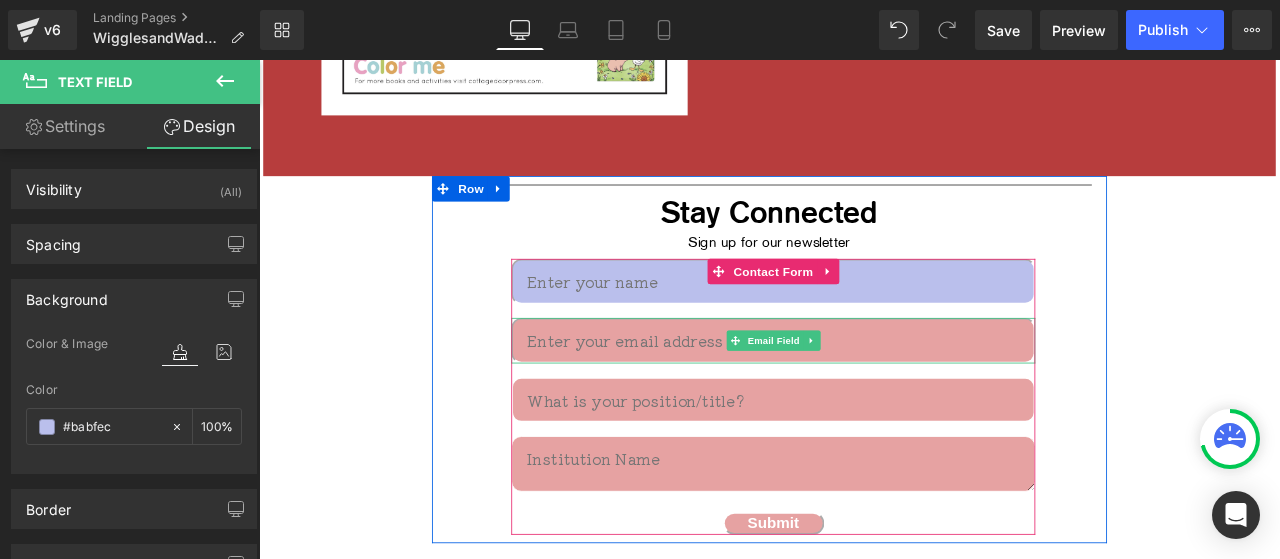 drag, startPoint x: 618, startPoint y: 389, endPoint x: 589, endPoint y: 388, distance: 29.017237 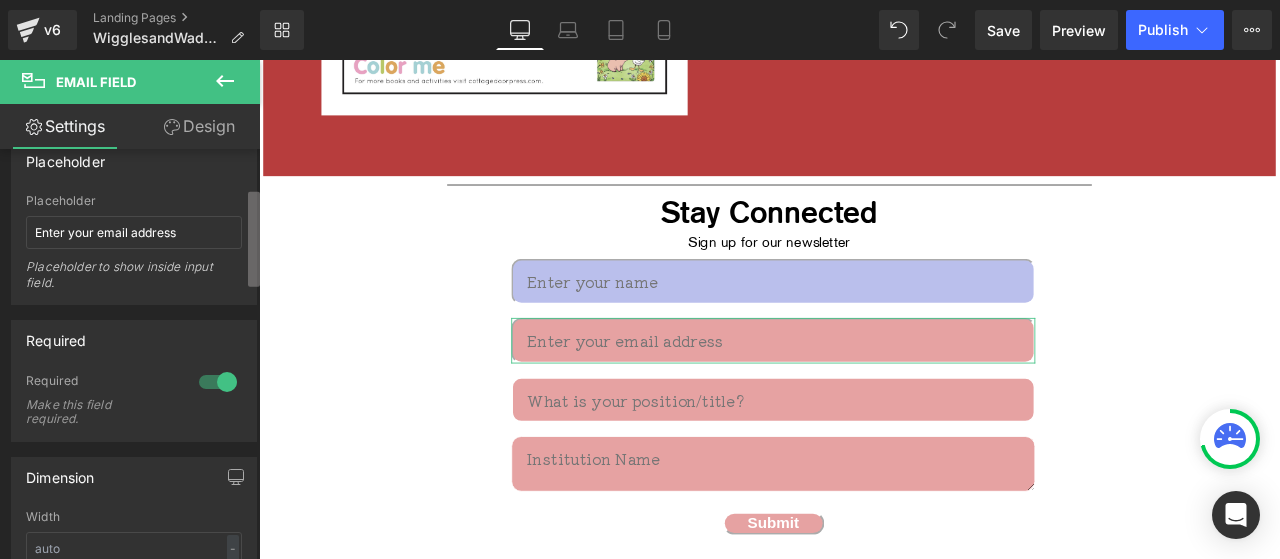scroll, scrollTop: 0, scrollLeft: 0, axis: both 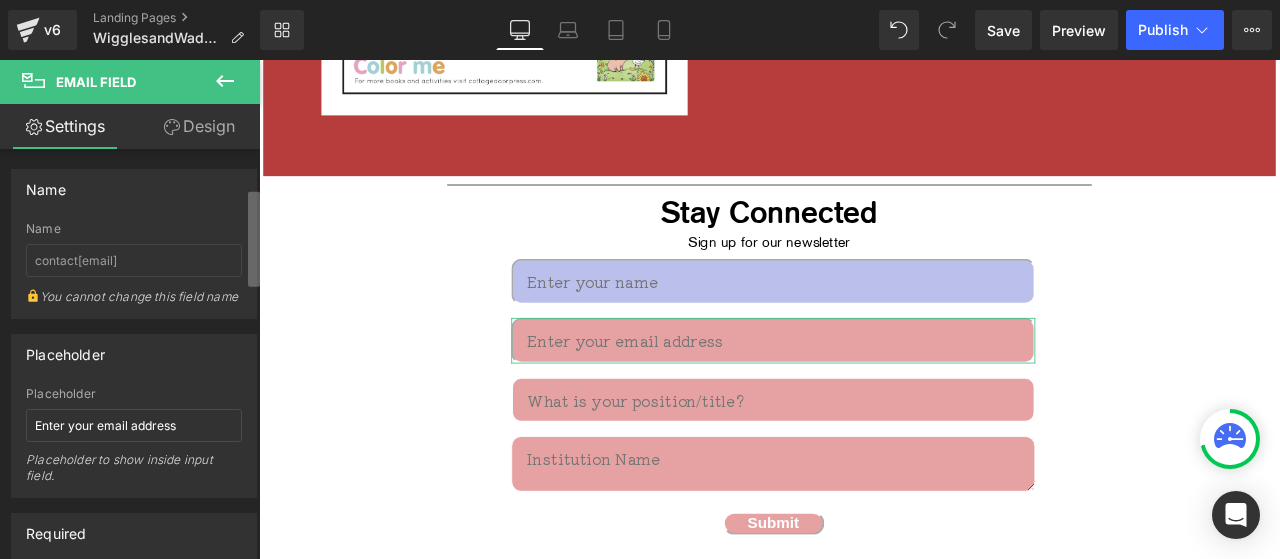 click at bounding box center [254, 239] 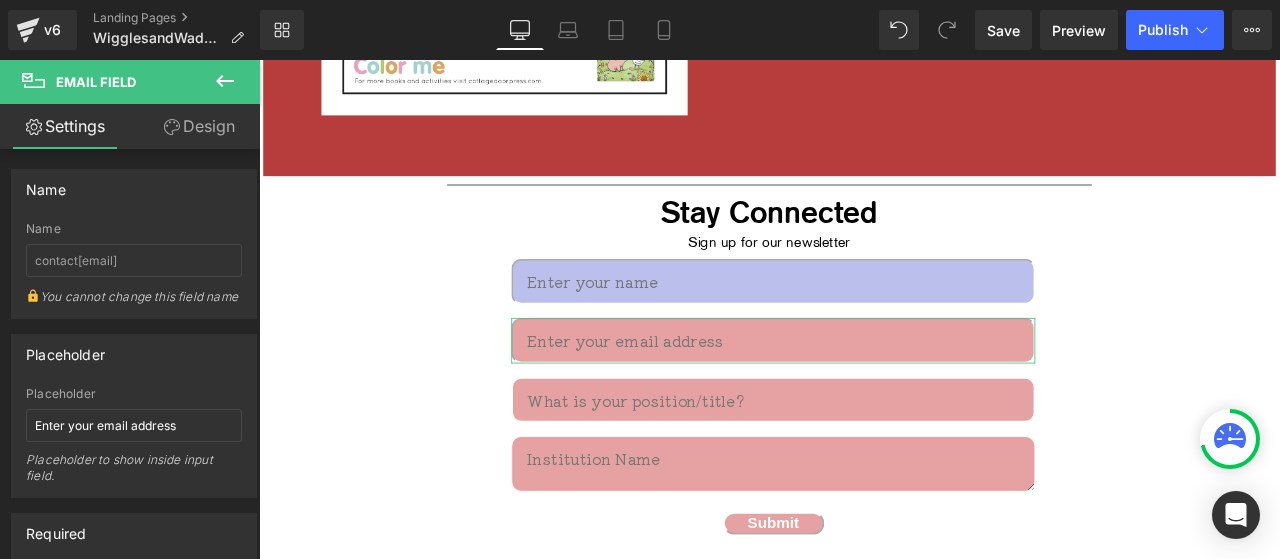 click on "Design" at bounding box center [199, 126] 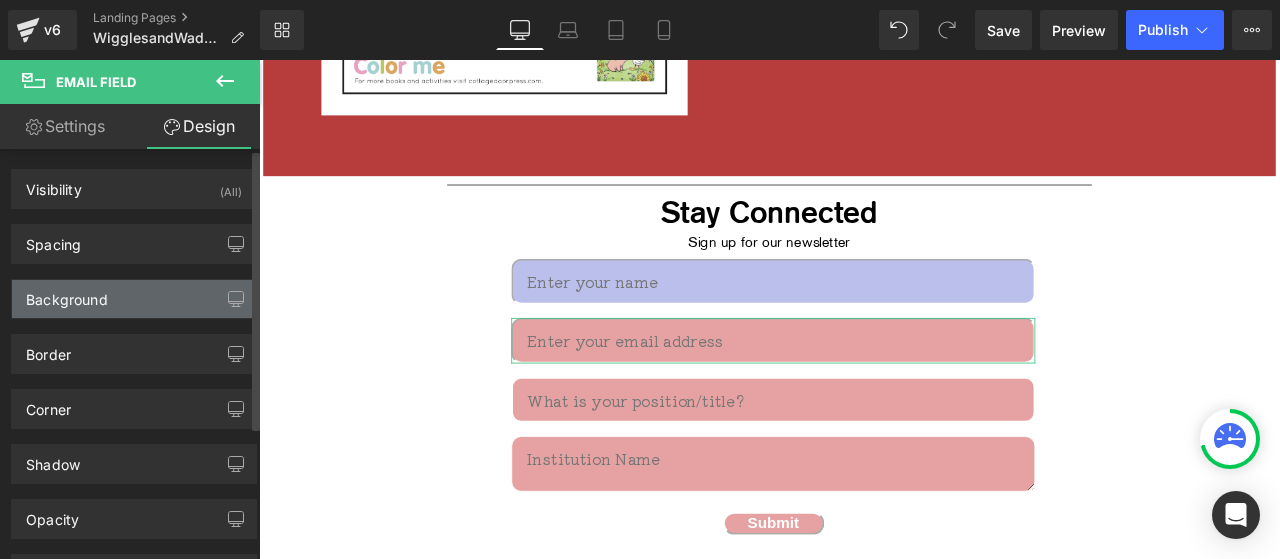 click on "Background" at bounding box center [134, 299] 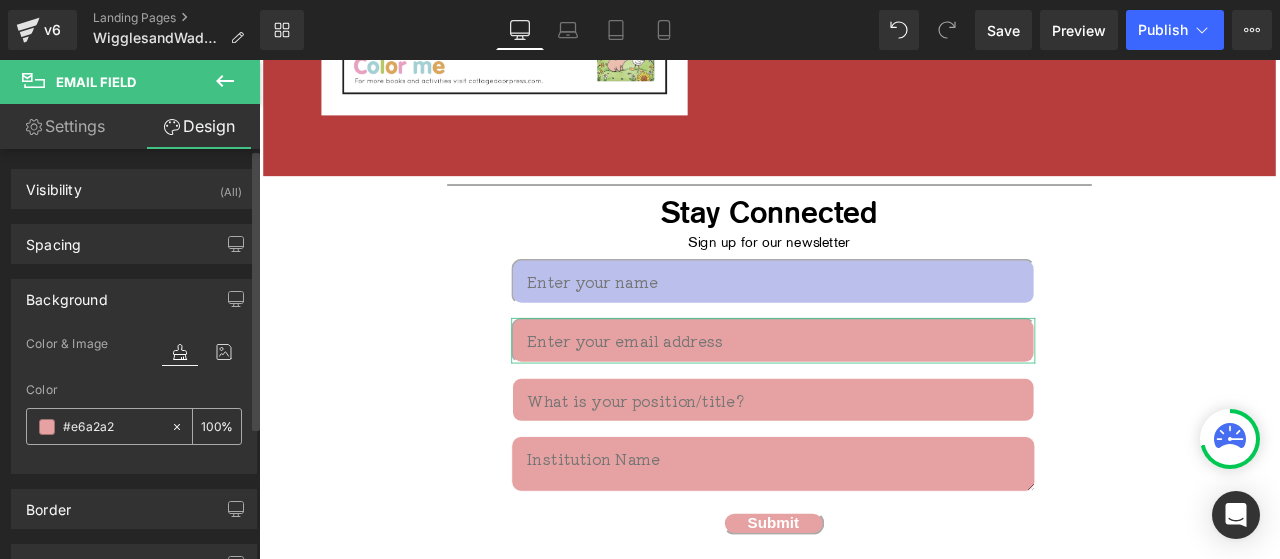 paste on "babfec" 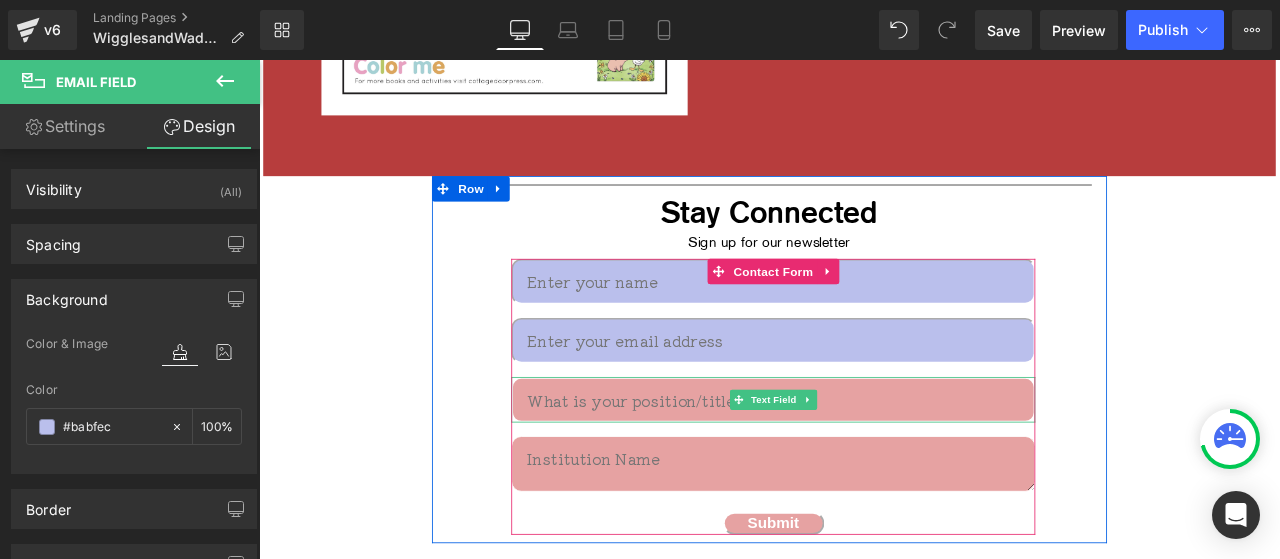 click at bounding box center (868, 463) 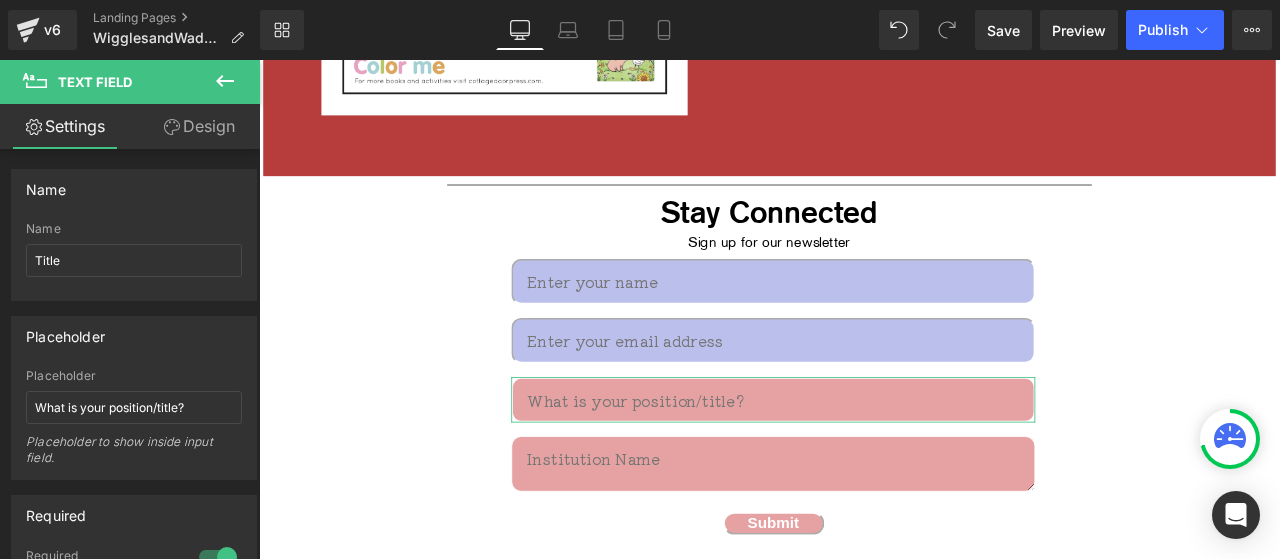 click on "Design" at bounding box center (199, 126) 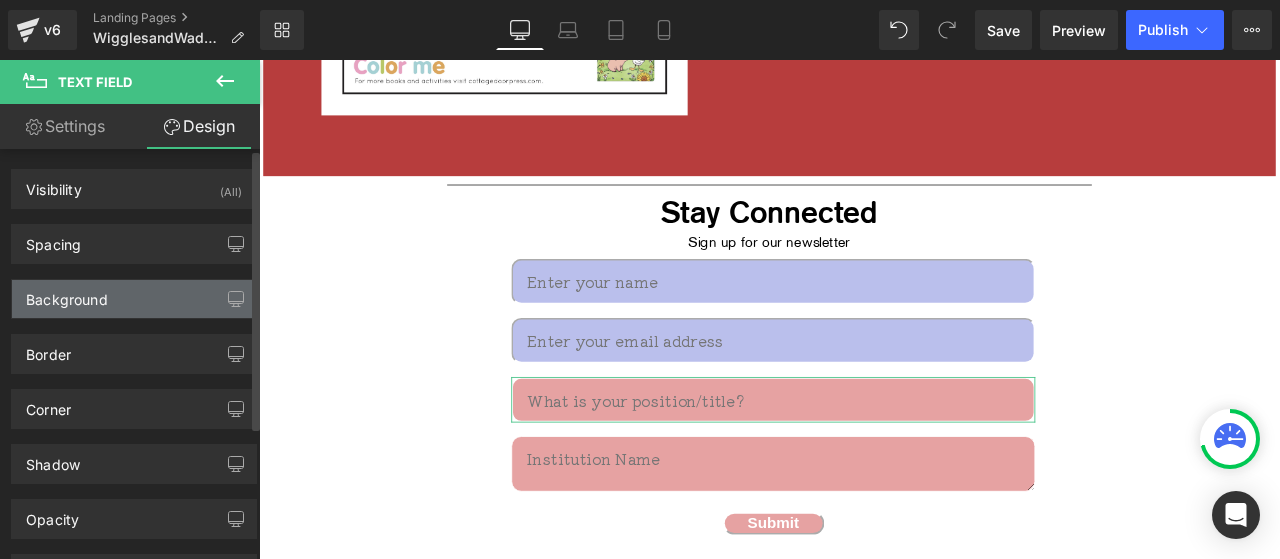 click on "Background" at bounding box center (134, 299) 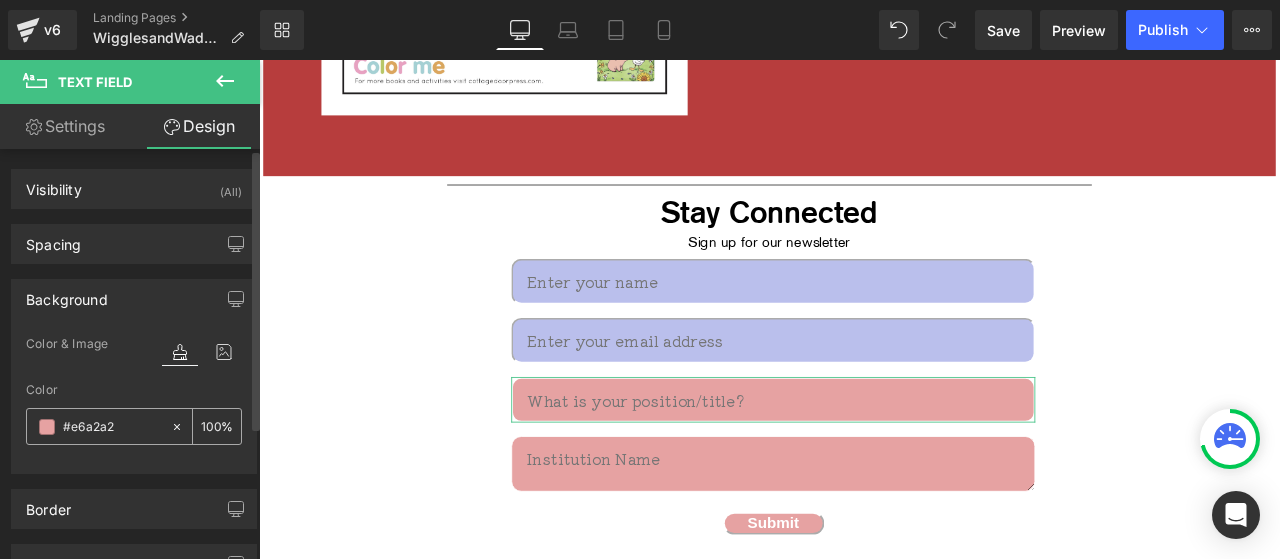 paste on "babfec" 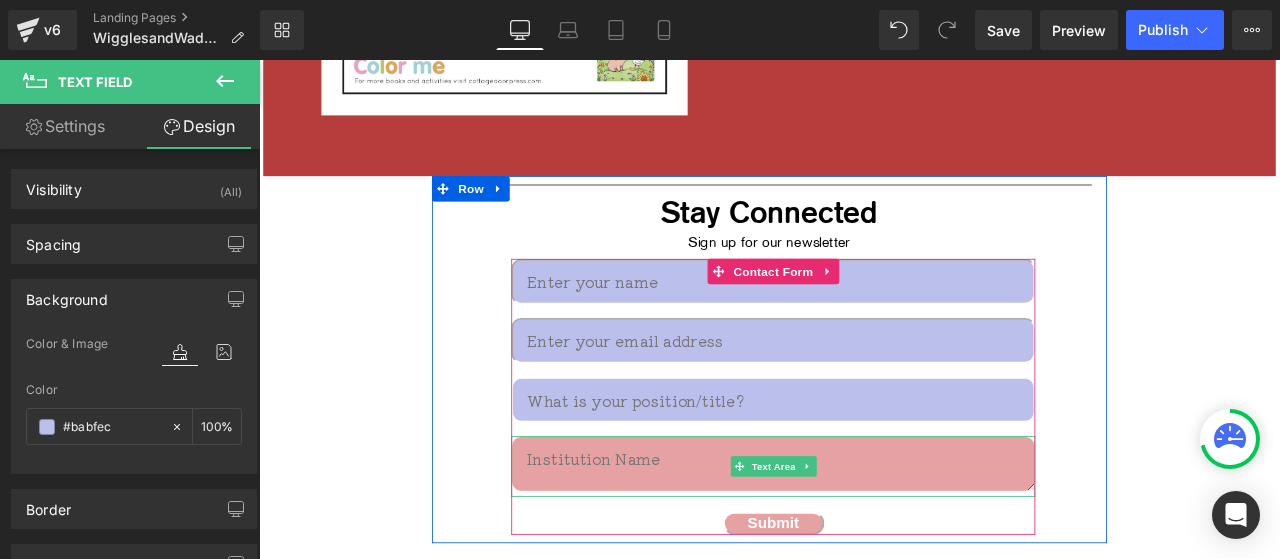 click at bounding box center [868, 539] 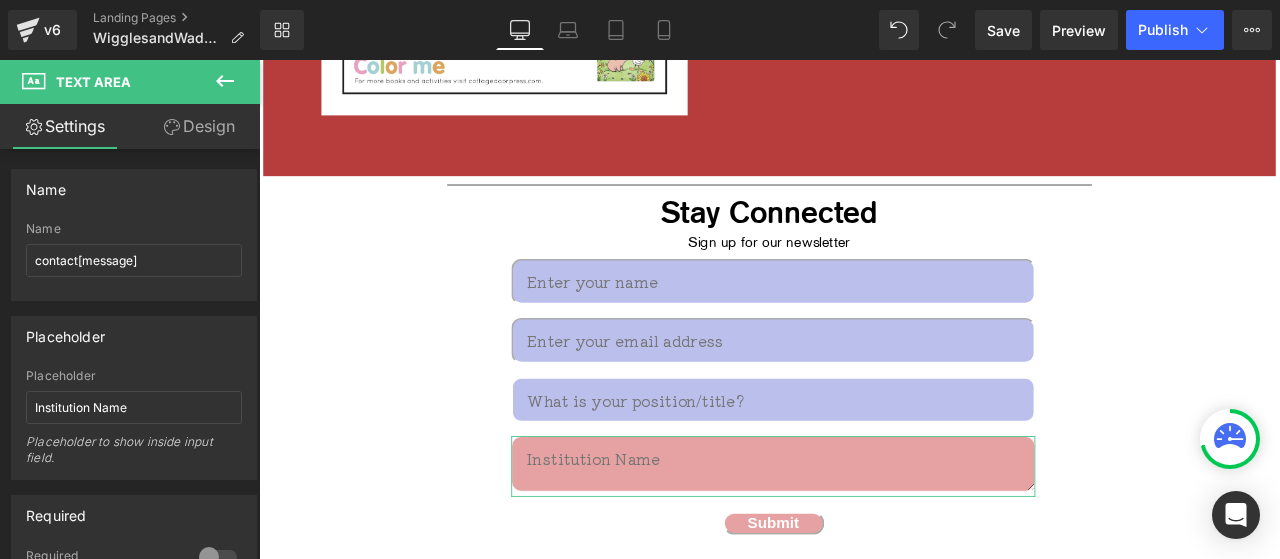 click 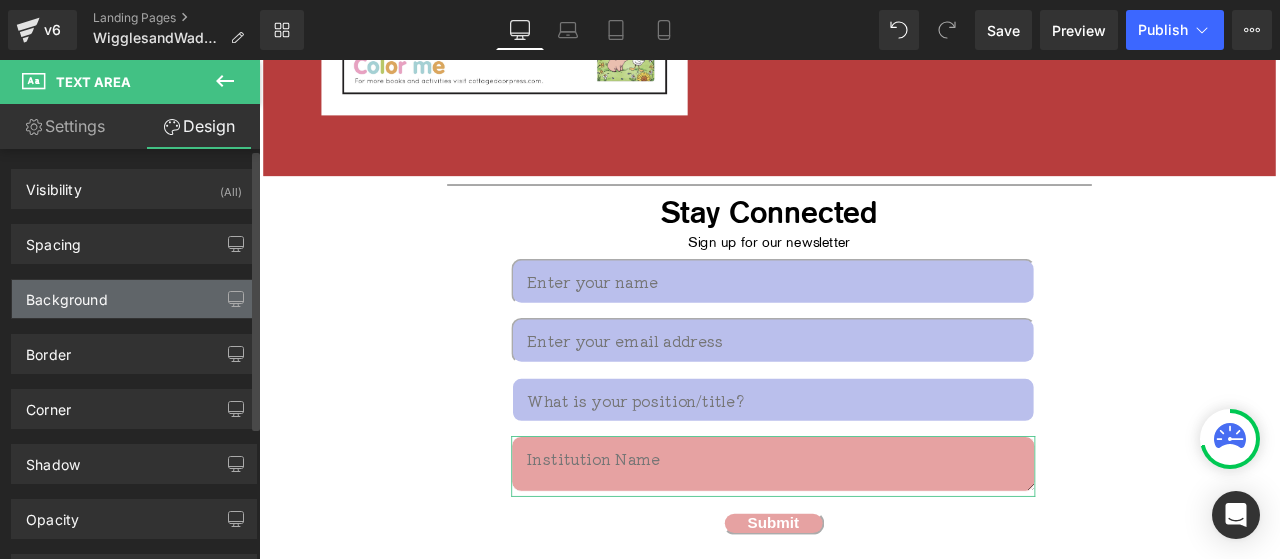 click on "Background" at bounding box center (134, 299) 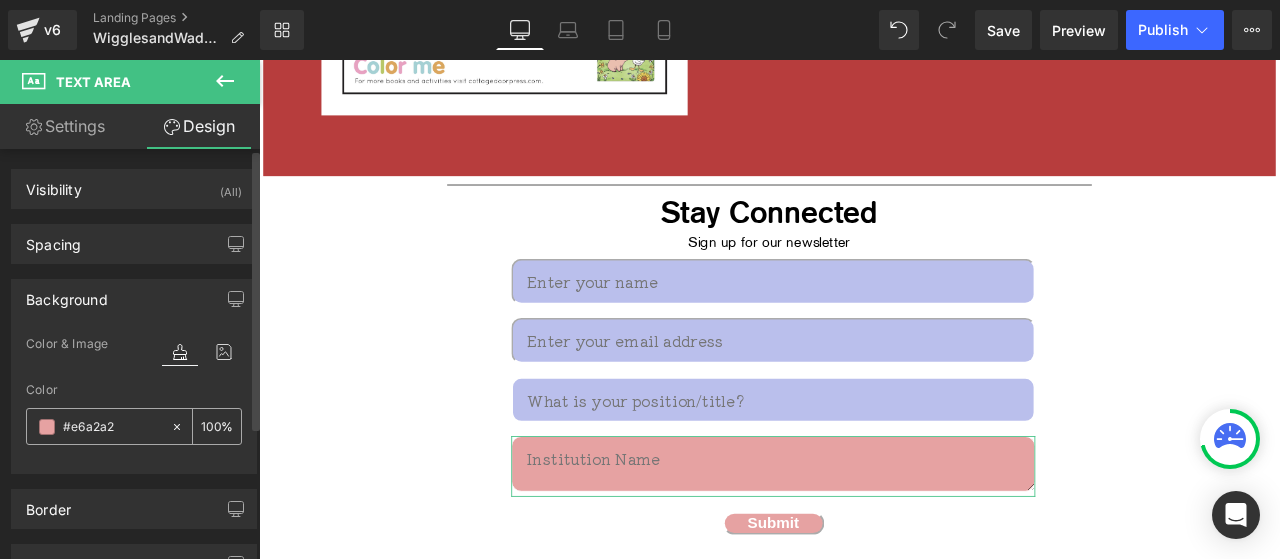 click on "#e6a2a2" at bounding box center [112, 427] 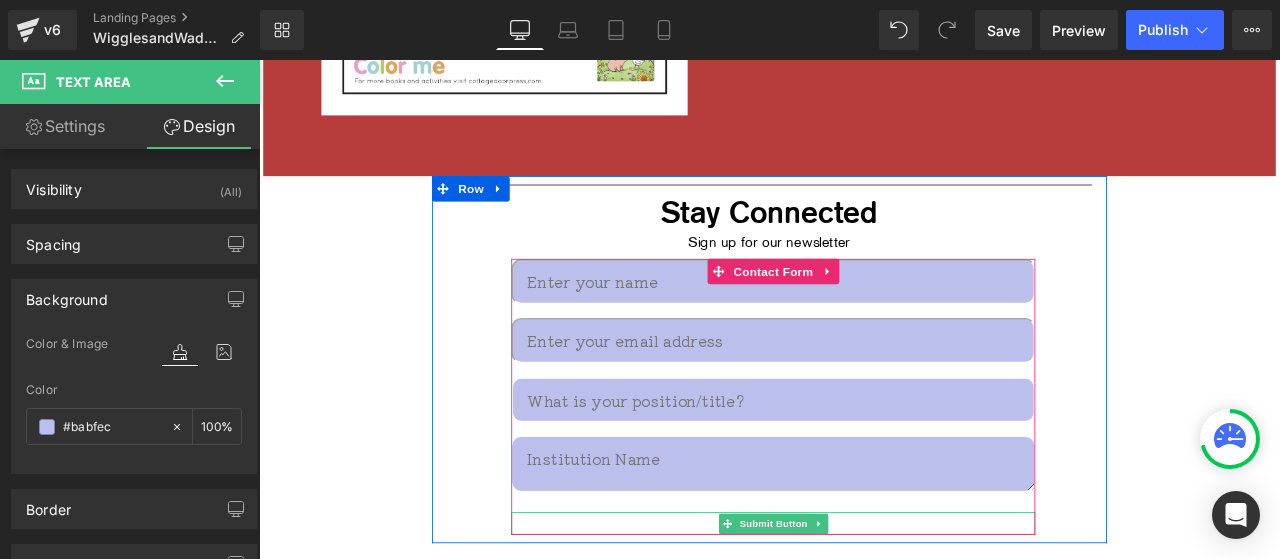 click on "Submit" at bounding box center [868, 609] 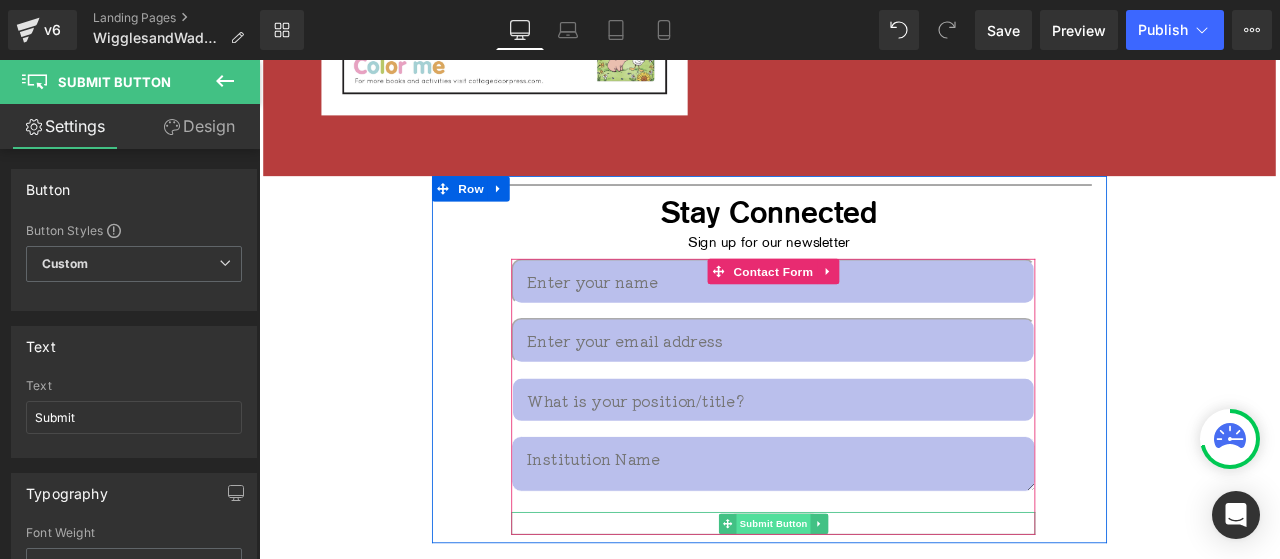 click on "Submit Button" at bounding box center (868, 610) 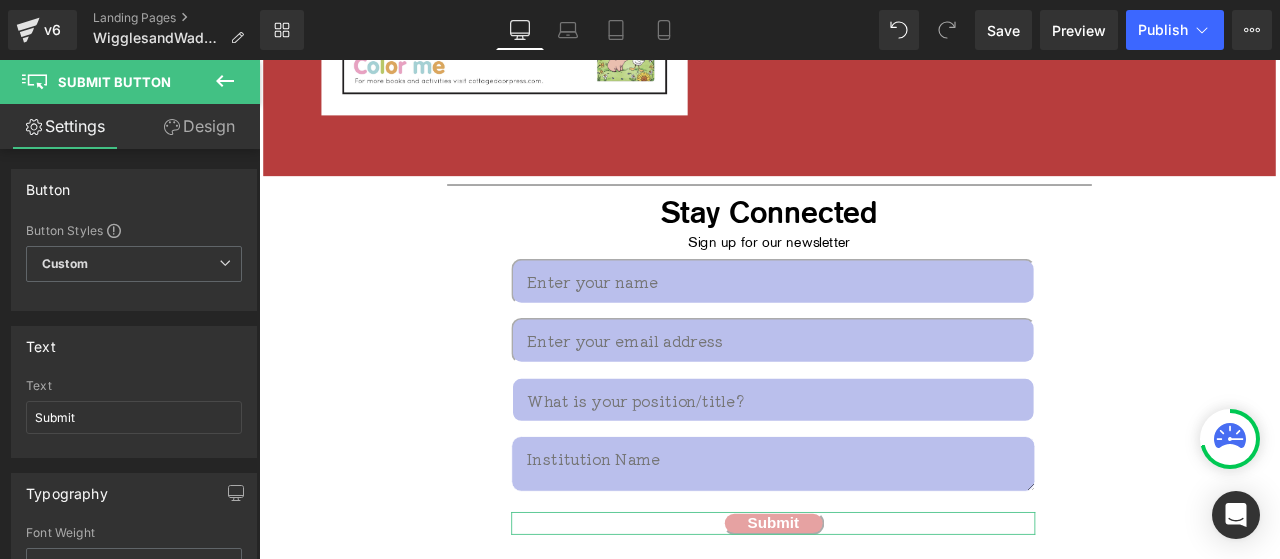 click on "Design" at bounding box center (199, 126) 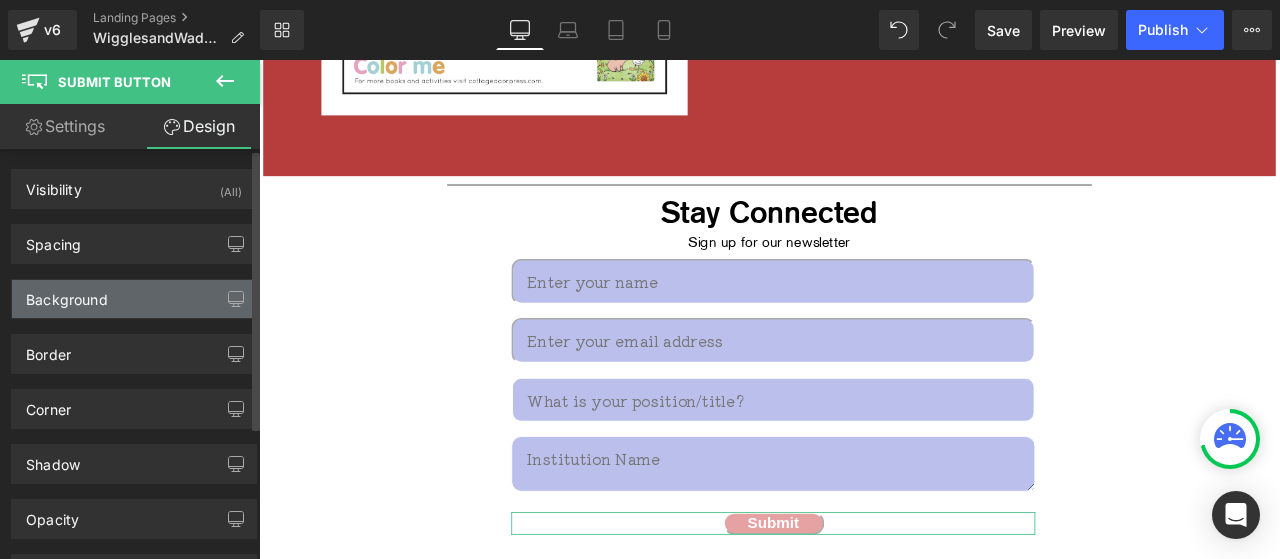 click on "Background" at bounding box center [134, 299] 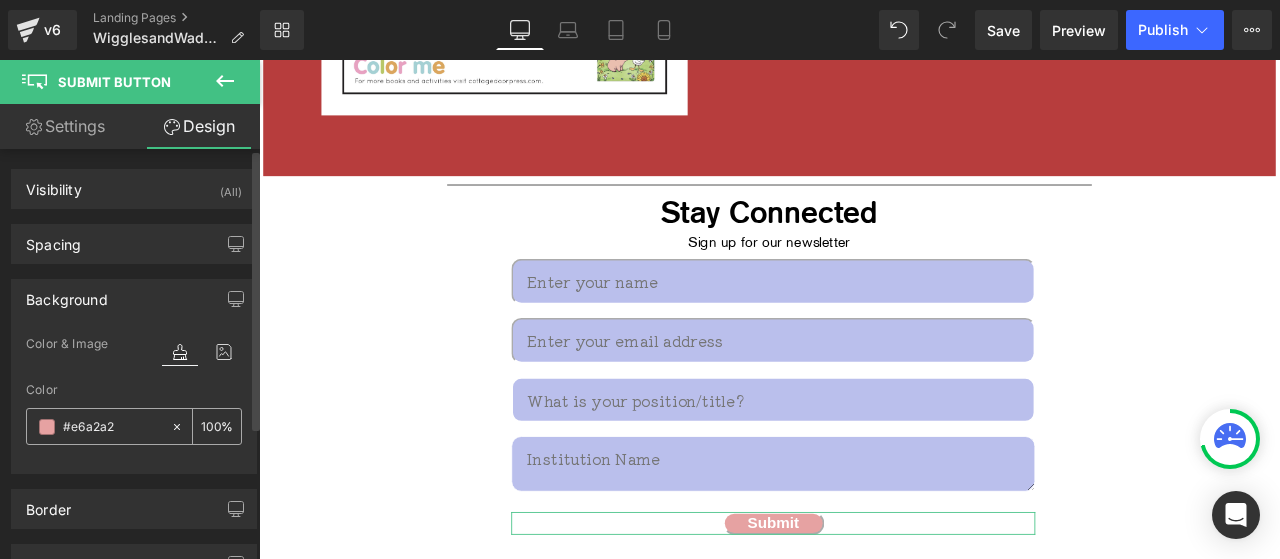 paste on "babfec" 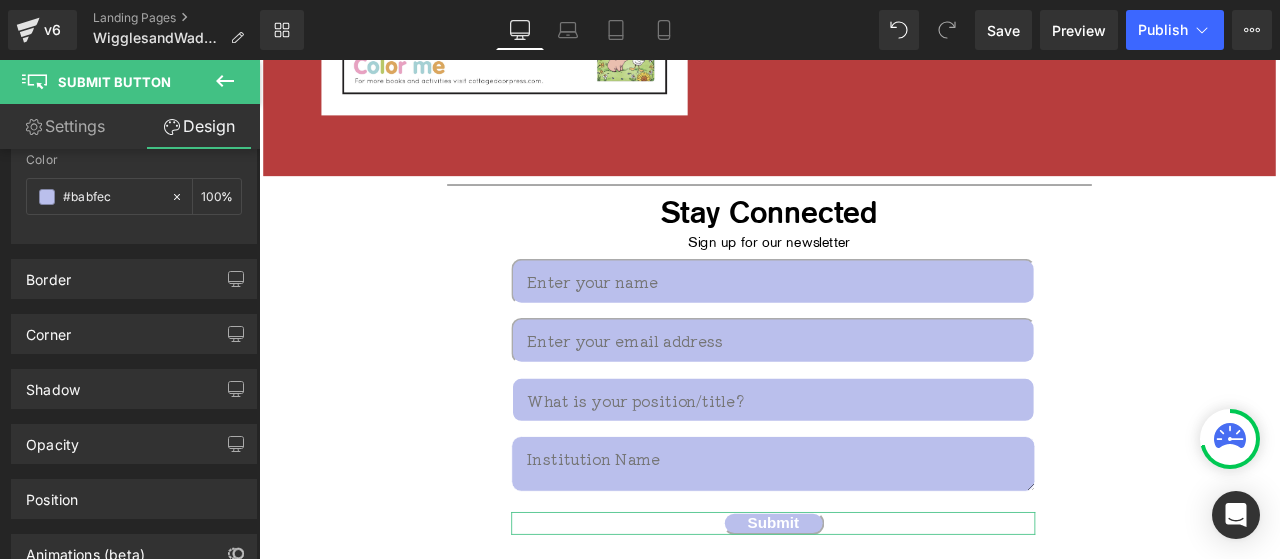 scroll, scrollTop: 232, scrollLeft: 0, axis: vertical 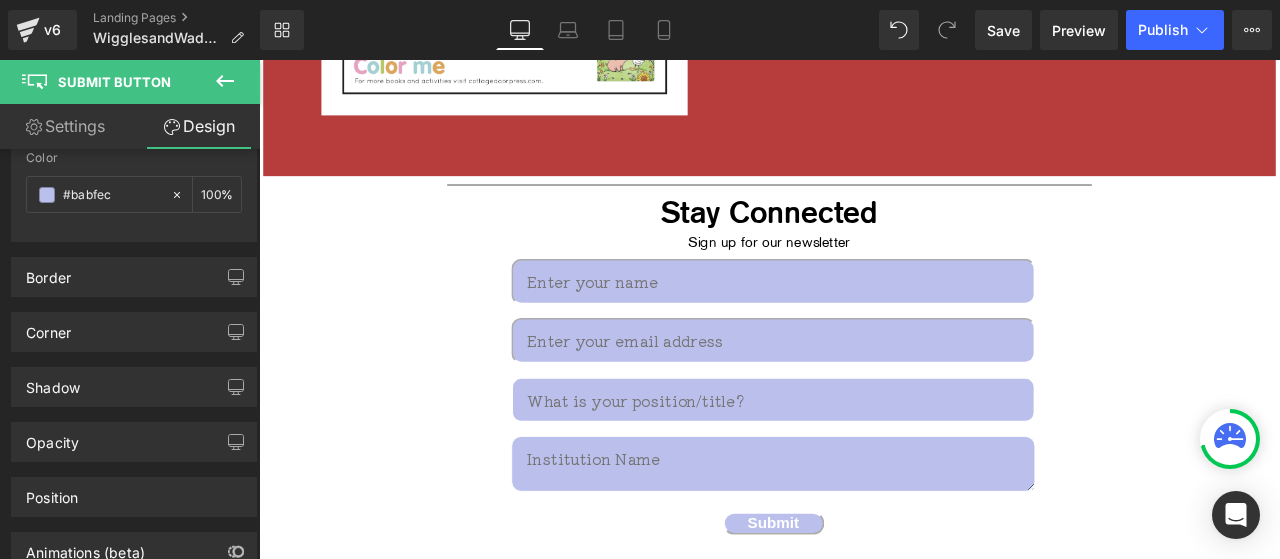 drag, startPoint x: 379, startPoint y: 491, endPoint x: 273, endPoint y: 411, distance: 132.8006 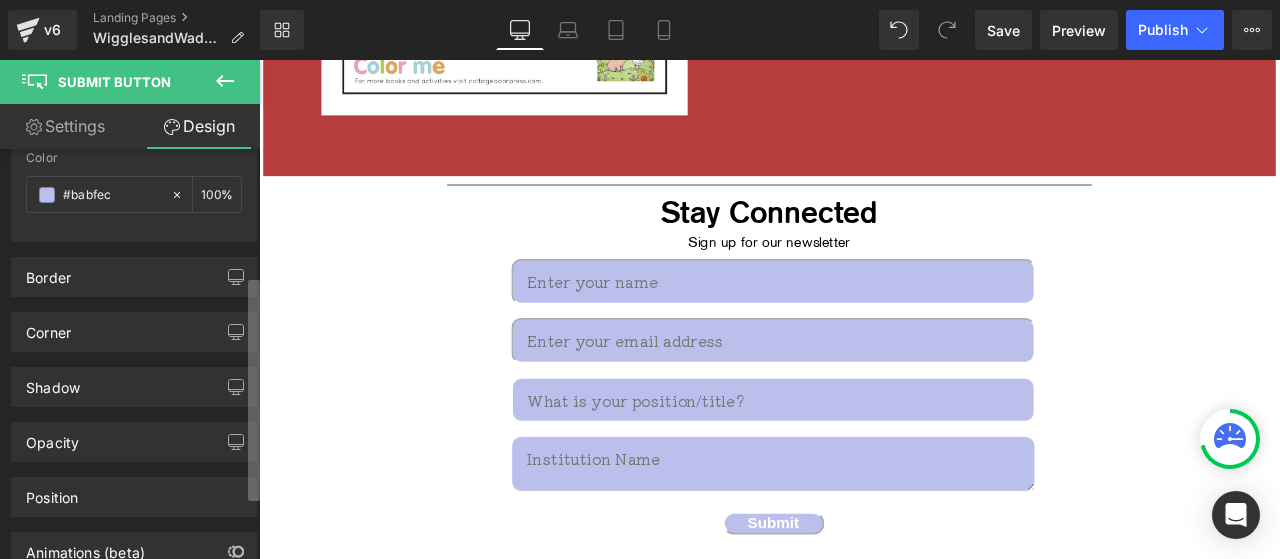 scroll, scrollTop: 243, scrollLeft: 0, axis: vertical 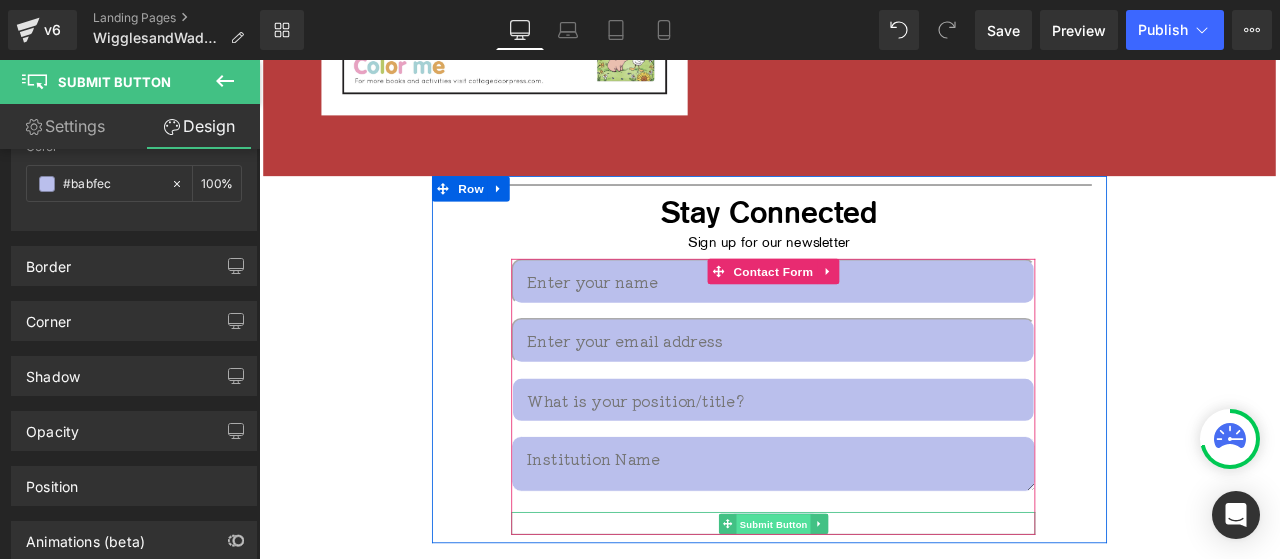 click on "Submit Button" at bounding box center [868, 610] 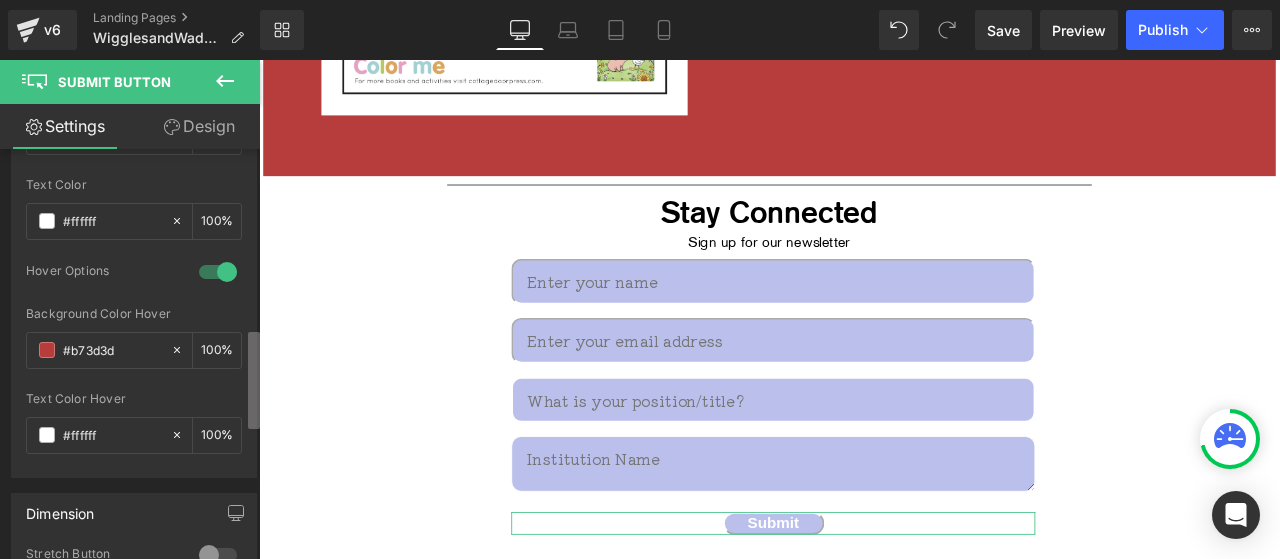 scroll, scrollTop: 749, scrollLeft: 0, axis: vertical 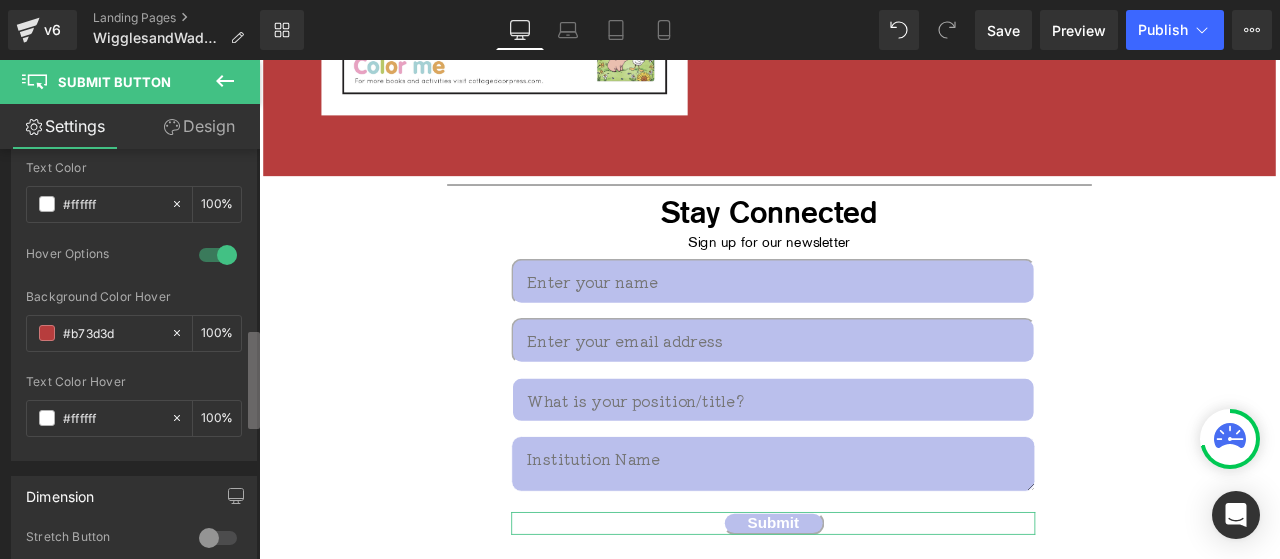 click at bounding box center (254, 380) 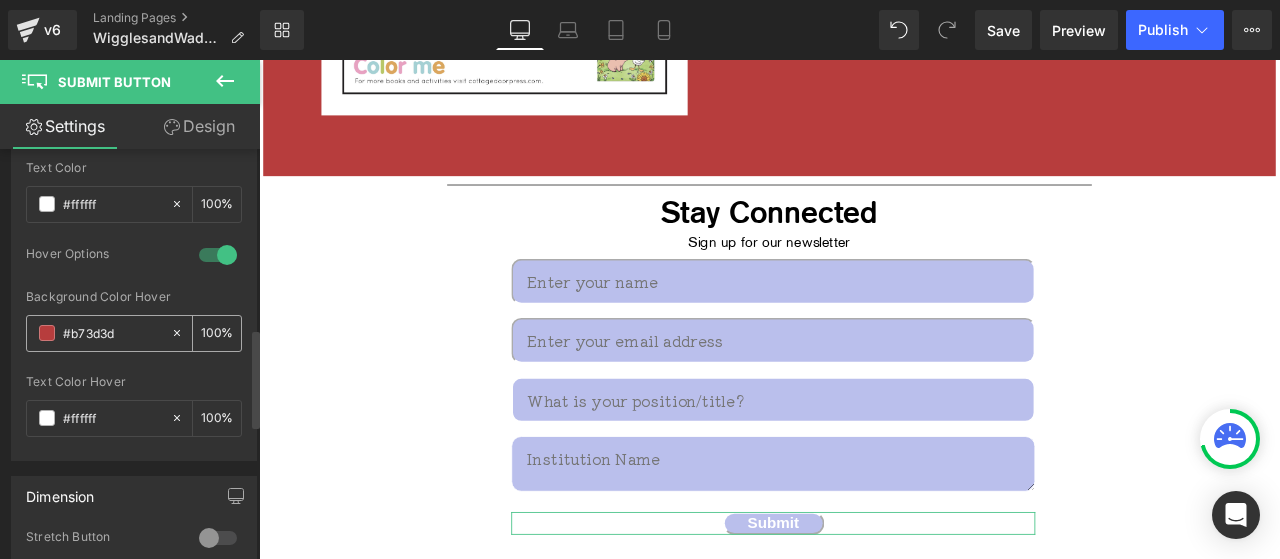 click on "#b73d3d" at bounding box center [112, 333] 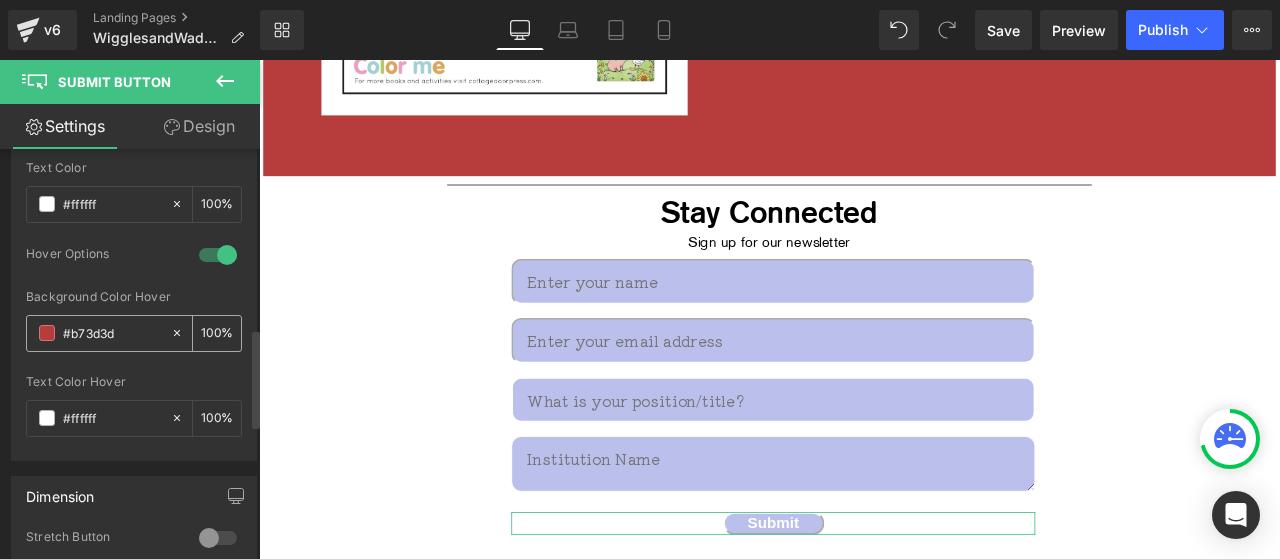 drag, startPoint x: 144, startPoint y: 329, endPoint x: 48, endPoint y: 329, distance: 96 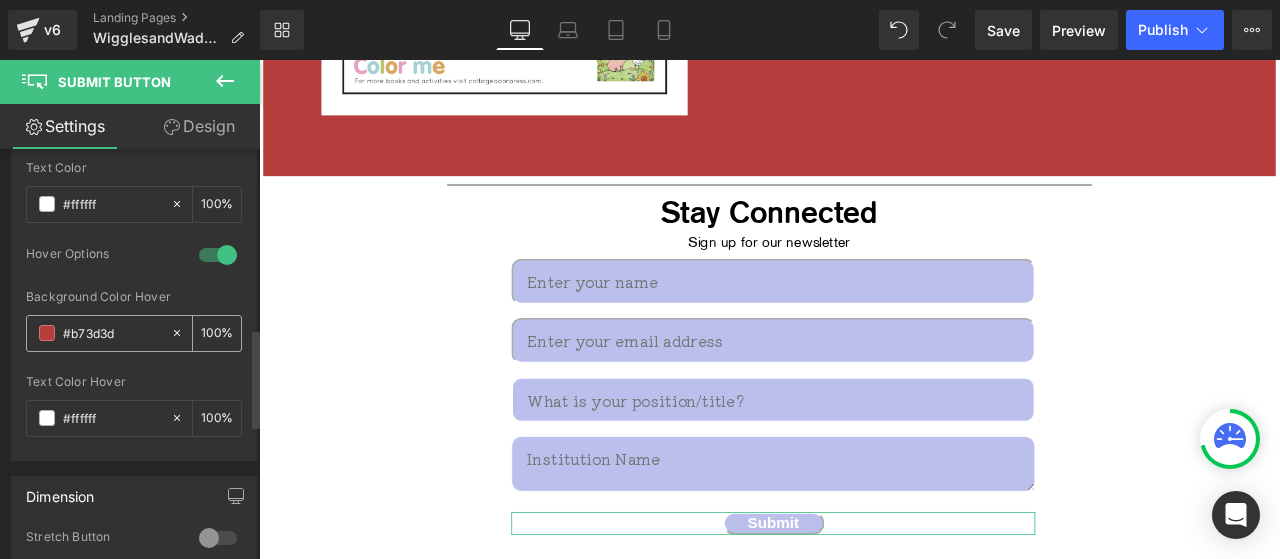 paste on "abfec" 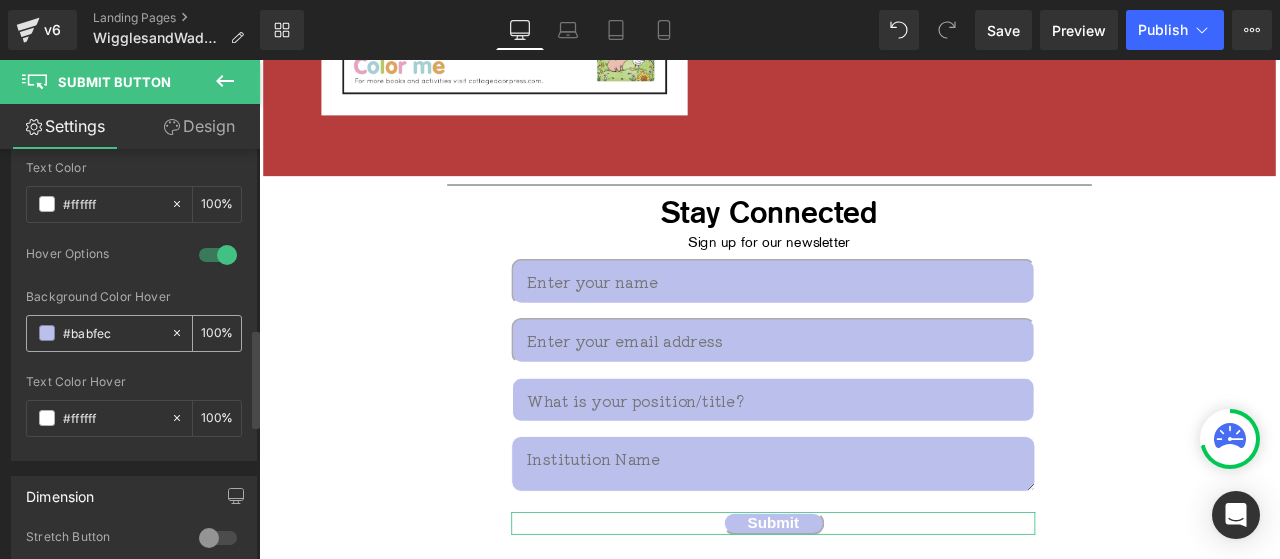 click at bounding box center [47, 333] 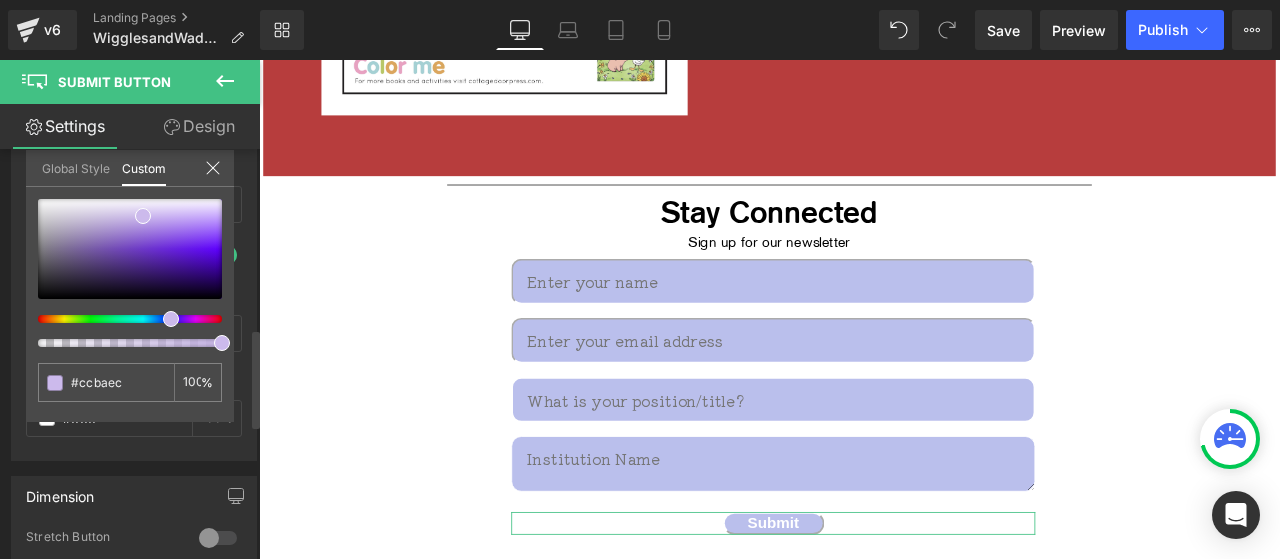 click at bounding box center [171, 319] 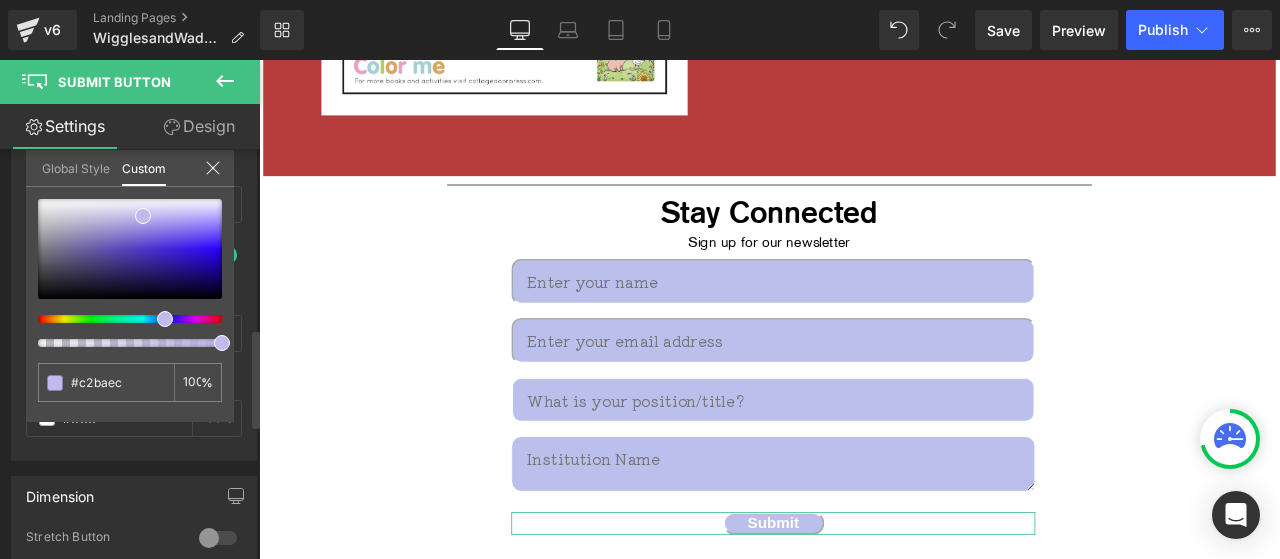 drag, startPoint x: 171, startPoint y: 319, endPoint x: 158, endPoint y: 320, distance: 13.038404 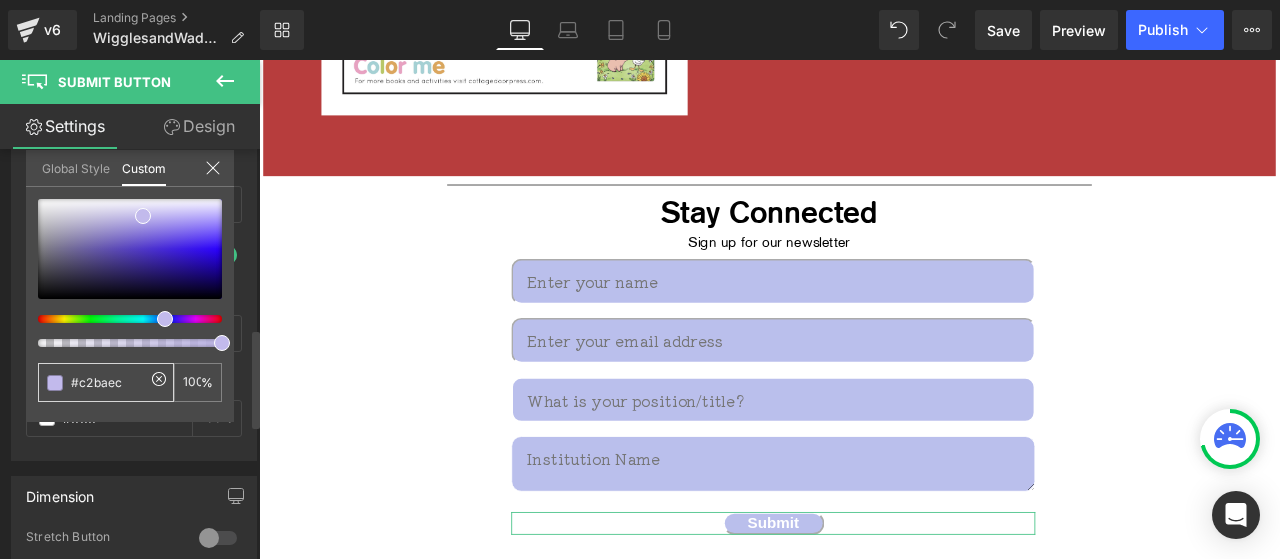 drag, startPoint x: 139, startPoint y: 377, endPoint x: 76, endPoint y: 383, distance: 63.28507 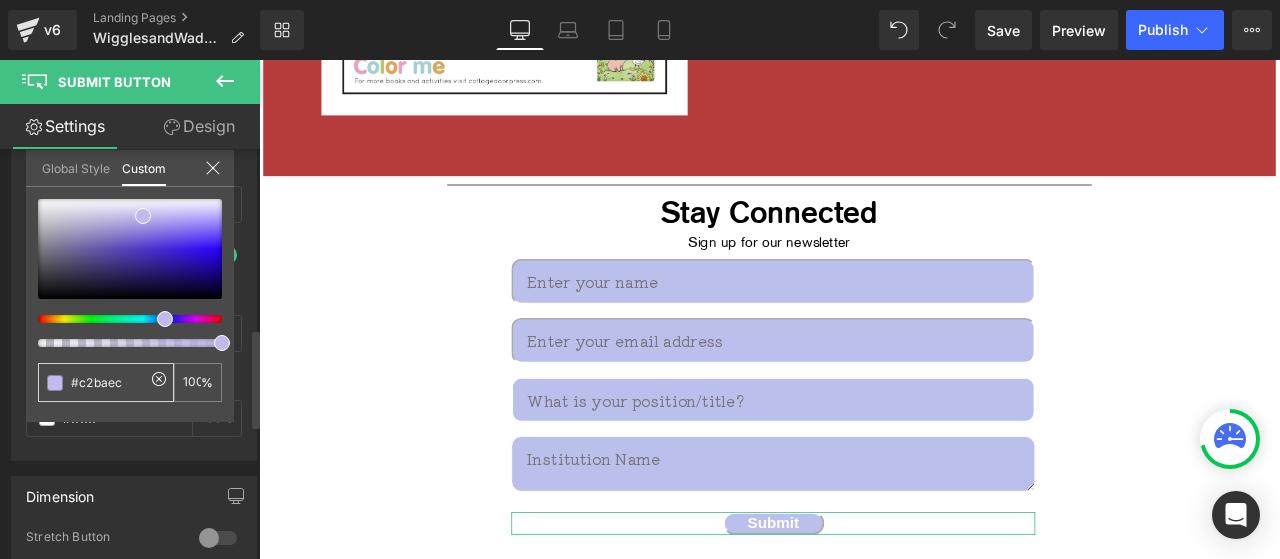 click on "#c2baec" at bounding box center [108, 382] 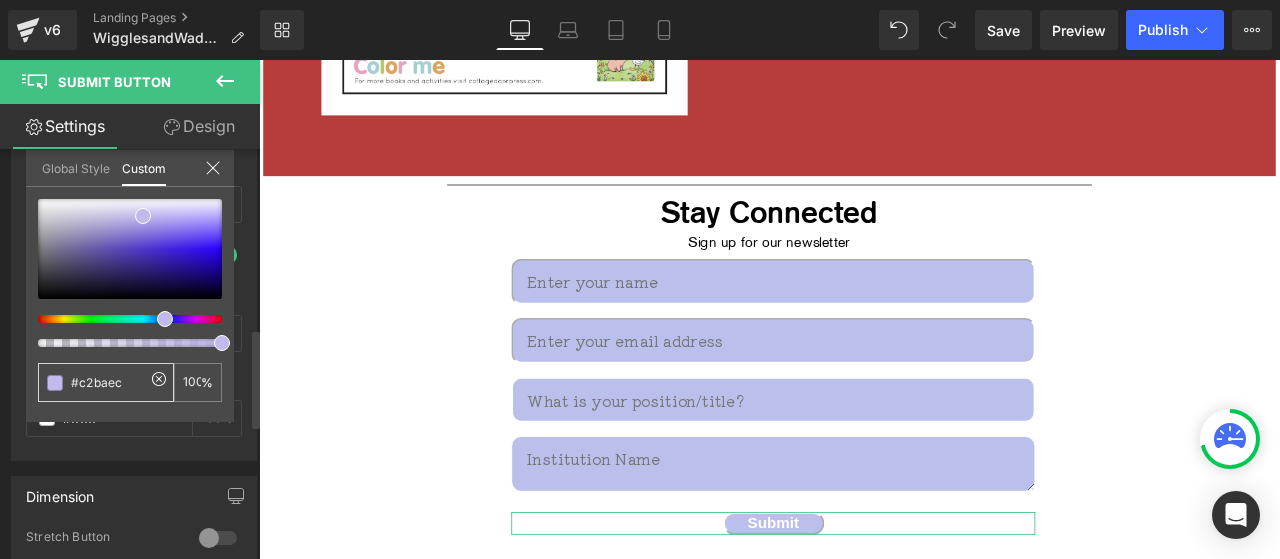 paste on "#babf" 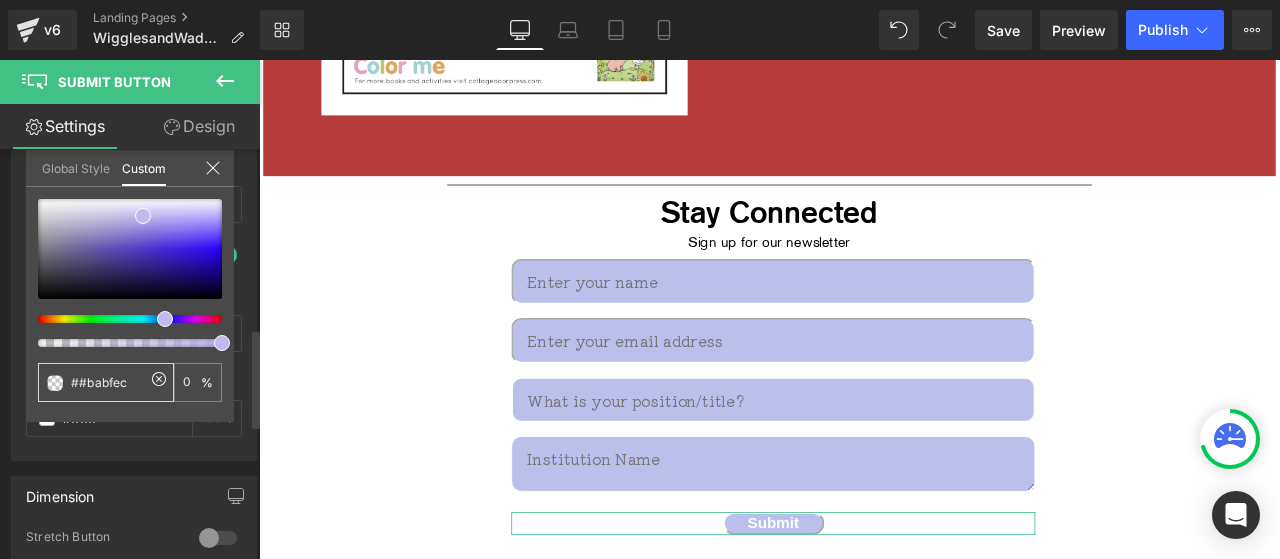 click on "##babfec" at bounding box center (108, 382) 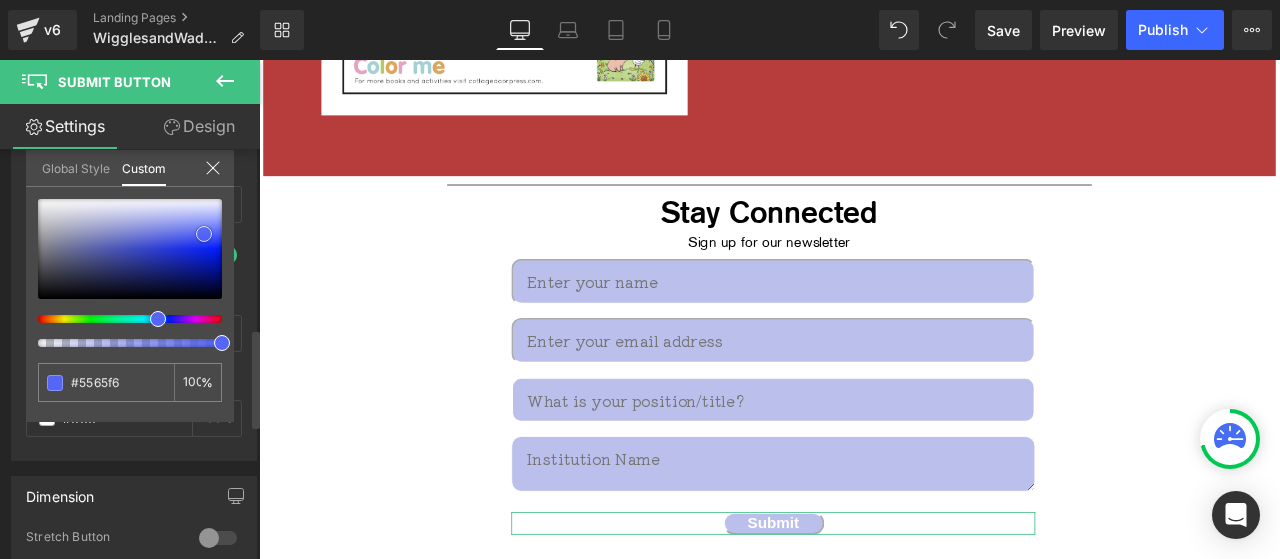 drag, startPoint x: 145, startPoint y: 215, endPoint x: 206, endPoint y: 233, distance: 63.600315 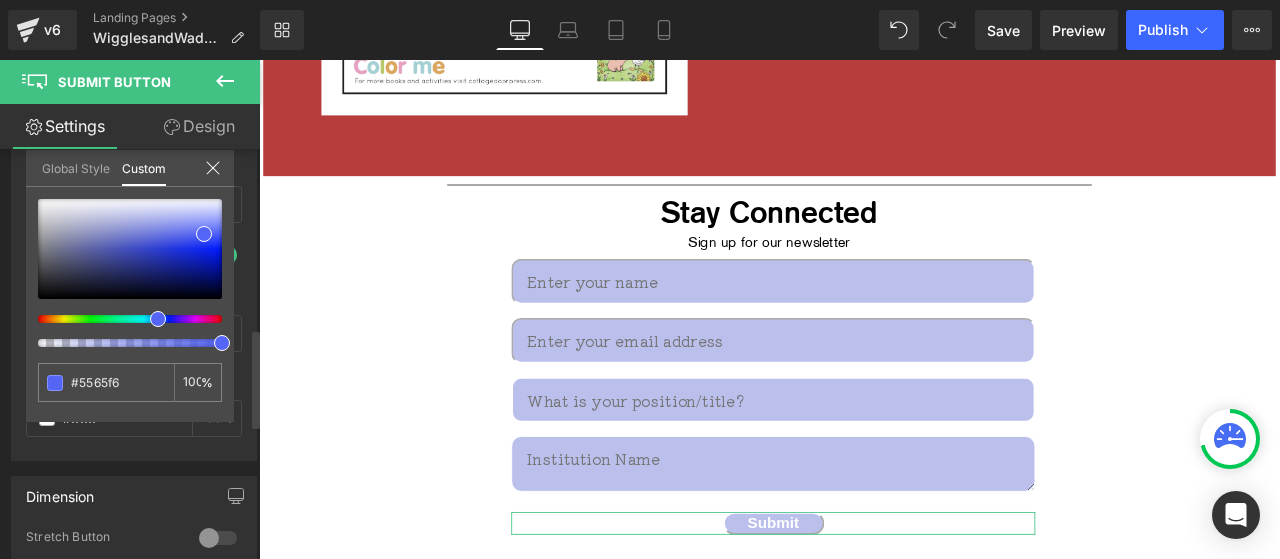 click 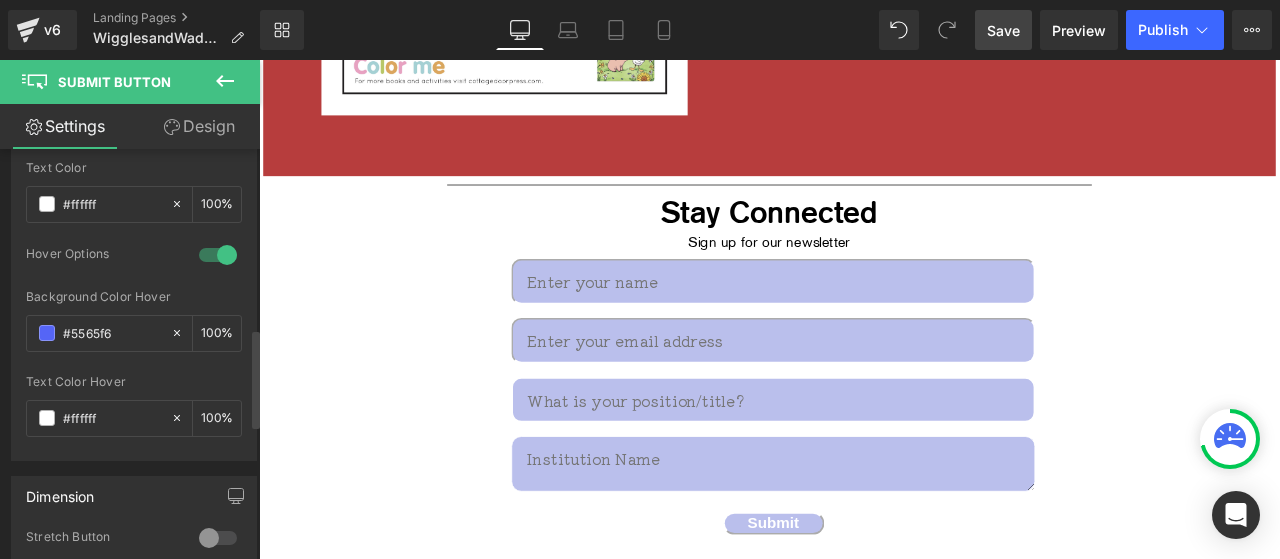 drag, startPoint x: 1018, startPoint y: 28, endPoint x: 1145, endPoint y: 191, distance: 206.63495 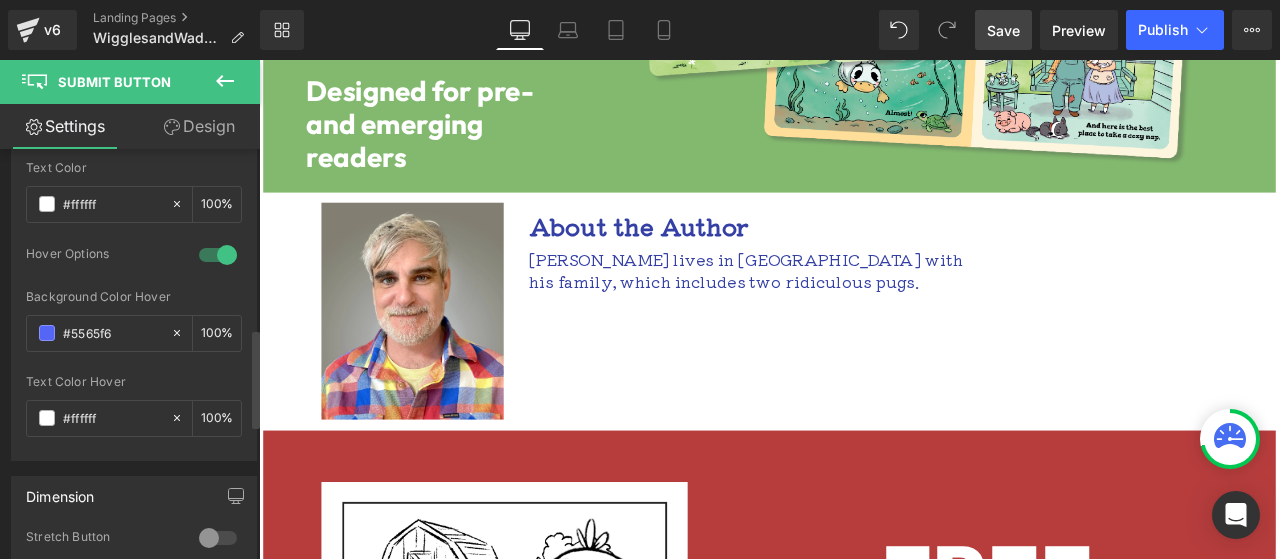 scroll, scrollTop: 2314, scrollLeft: 0, axis: vertical 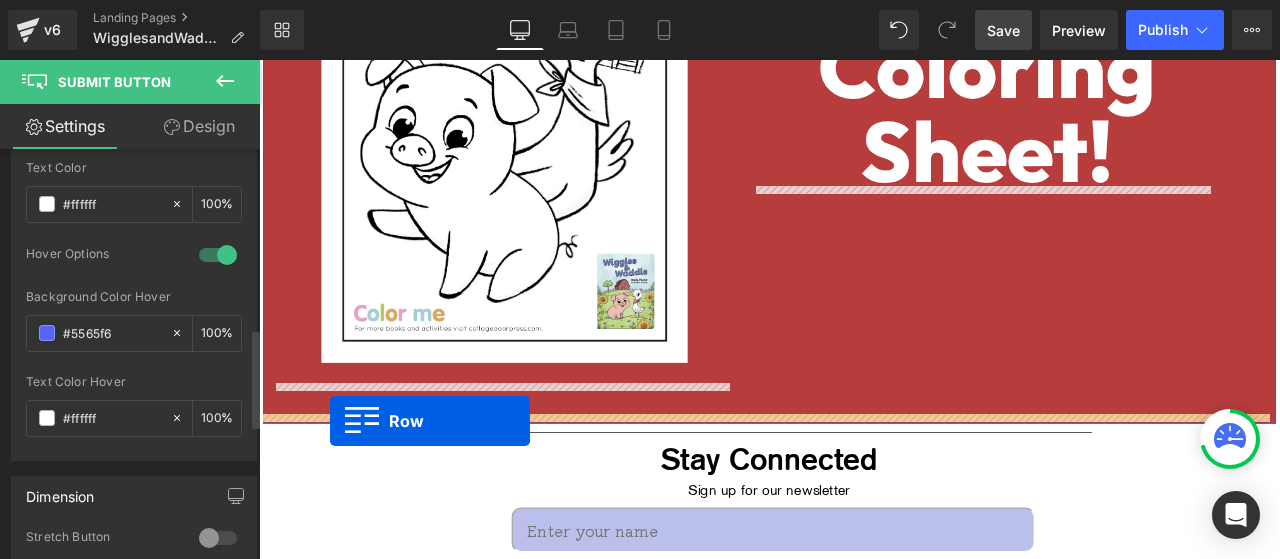 drag, startPoint x: 277, startPoint y: 106, endPoint x: 343, endPoint y: 488, distance: 387.65964 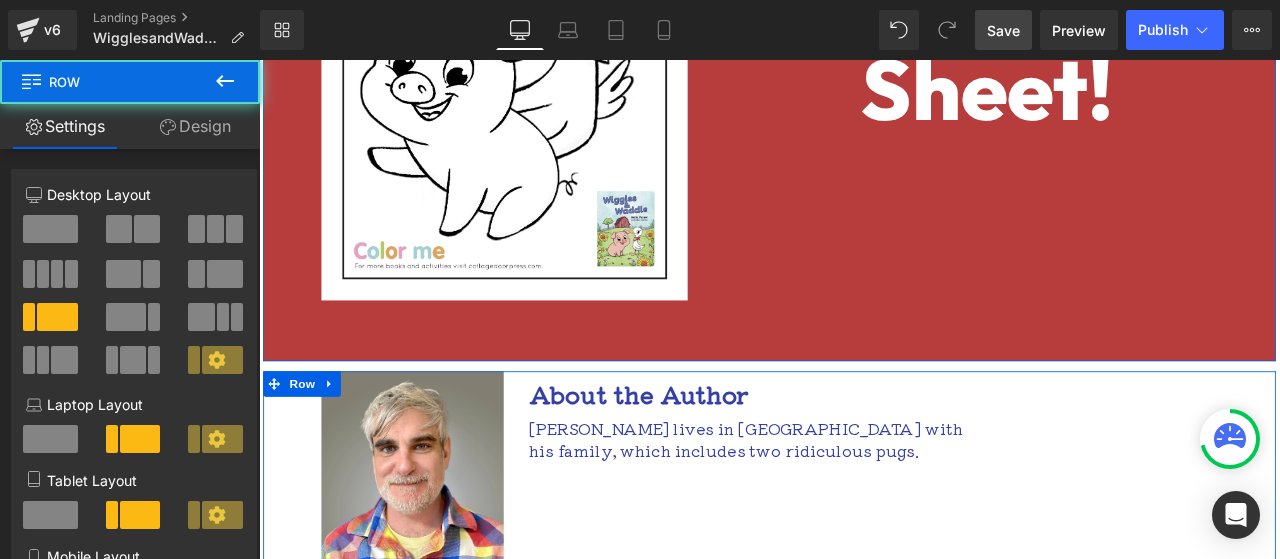 scroll, scrollTop: 2756, scrollLeft: 0, axis: vertical 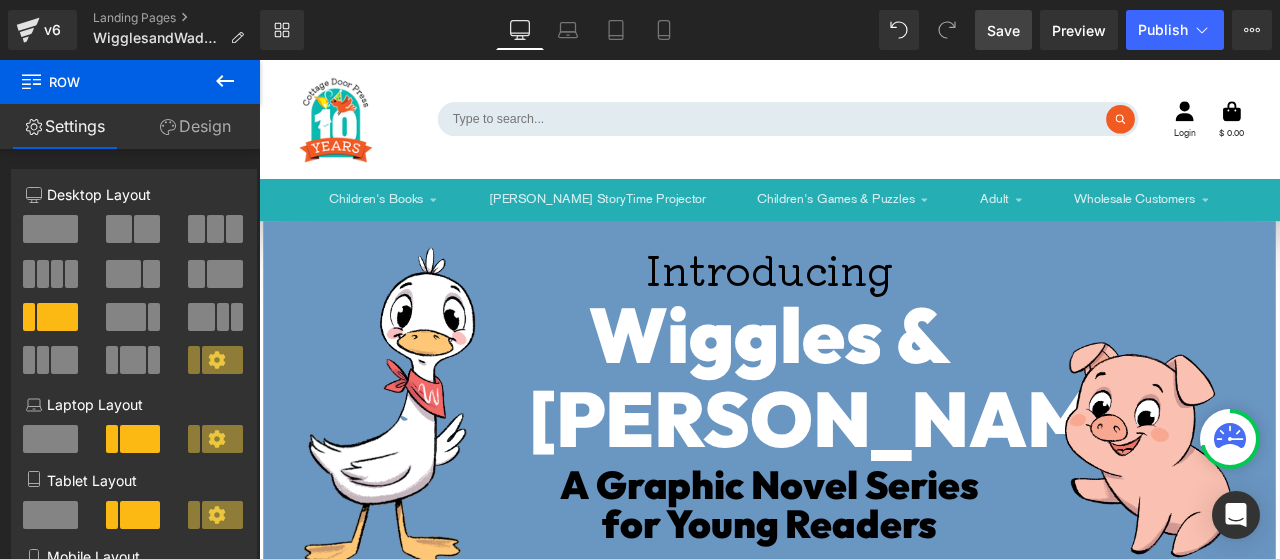 click on "Save" at bounding box center (1003, 30) 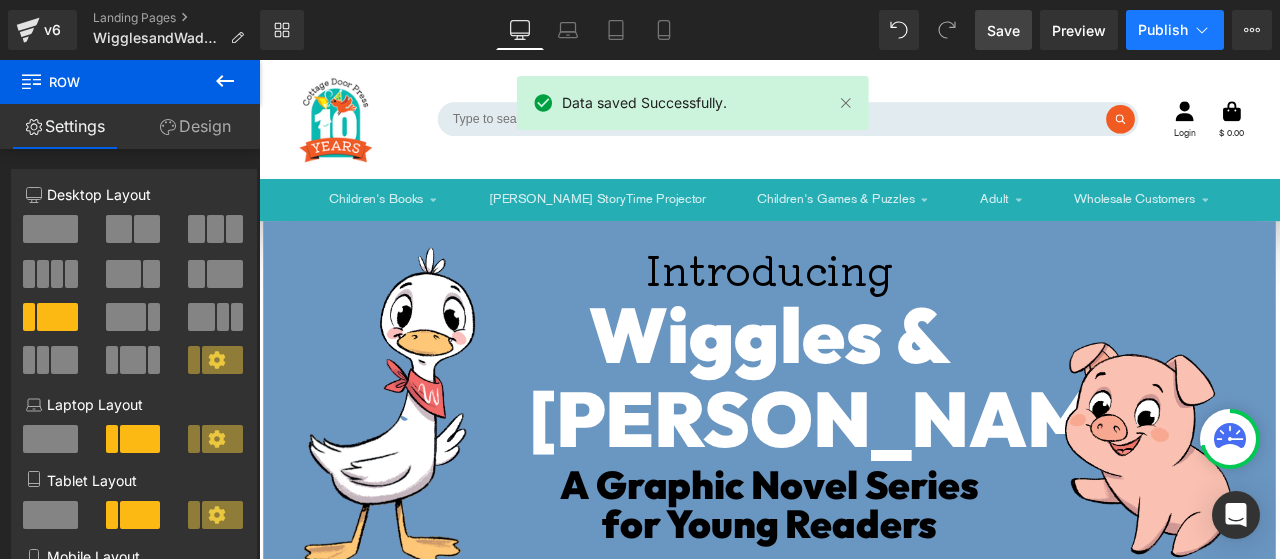 click on "Publish" at bounding box center [1163, 30] 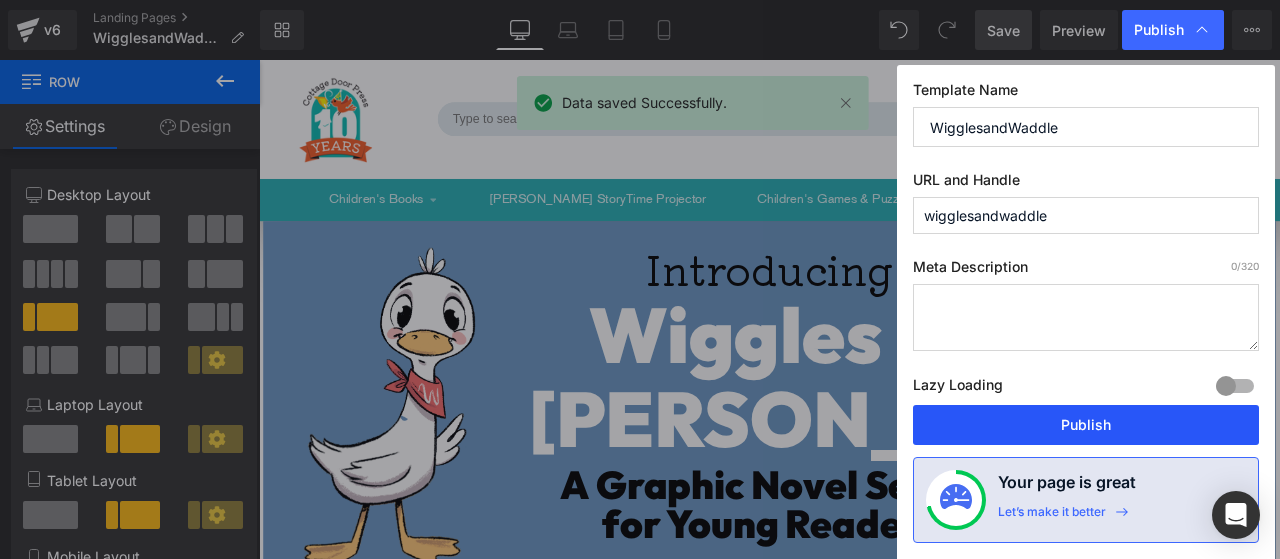 click on "Publish" at bounding box center [1086, 425] 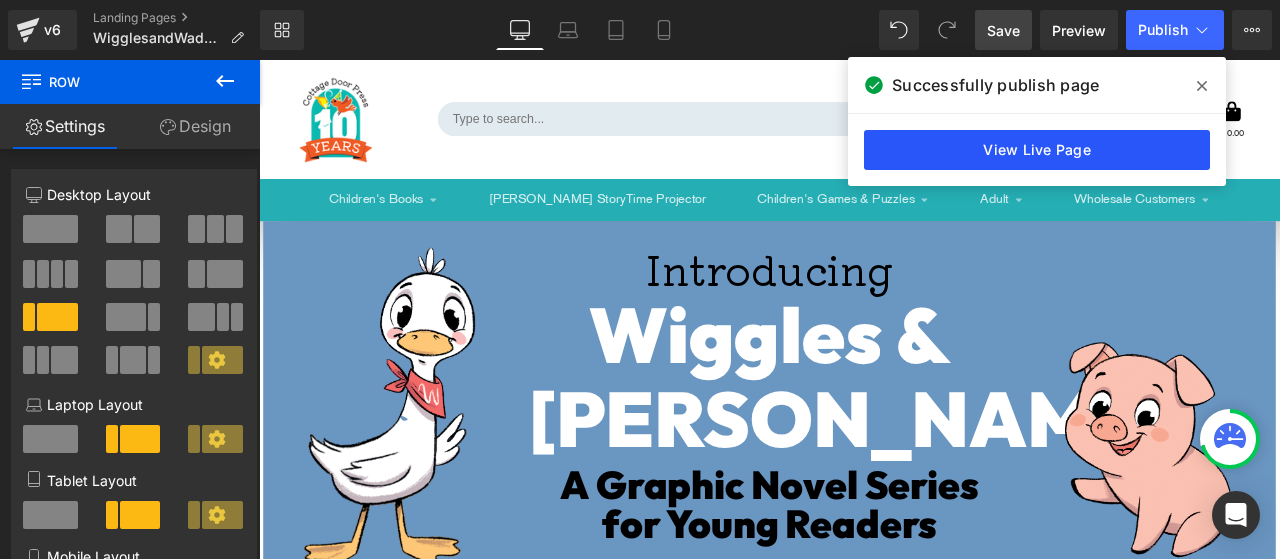 click on "View Live Page" at bounding box center [1037, 150] 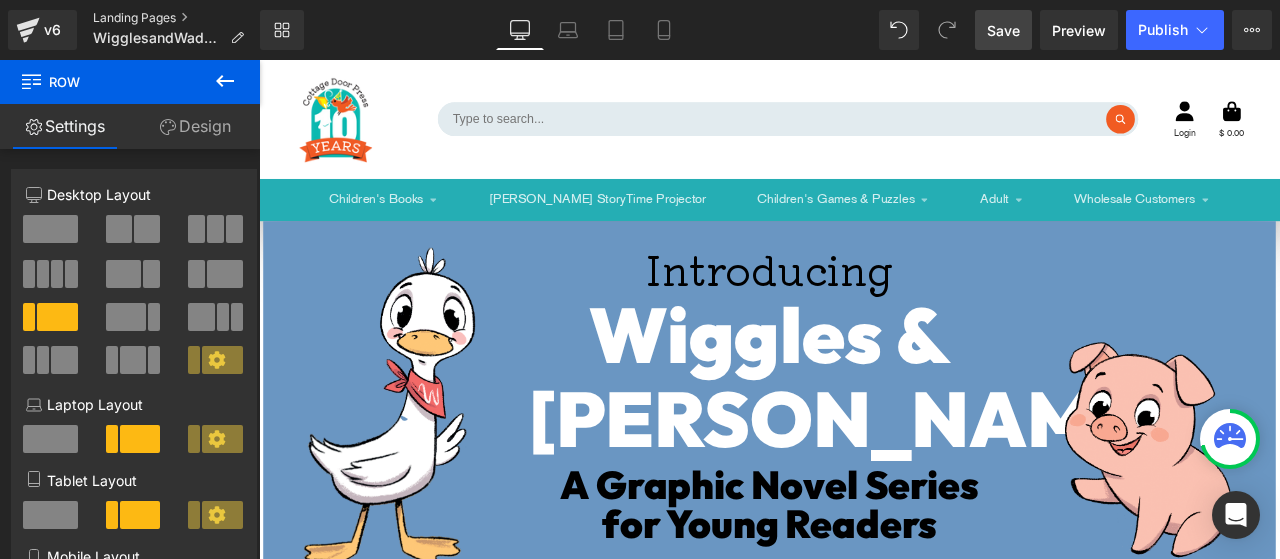 click on "Landing Pages" at bounding box center [176, 18] 